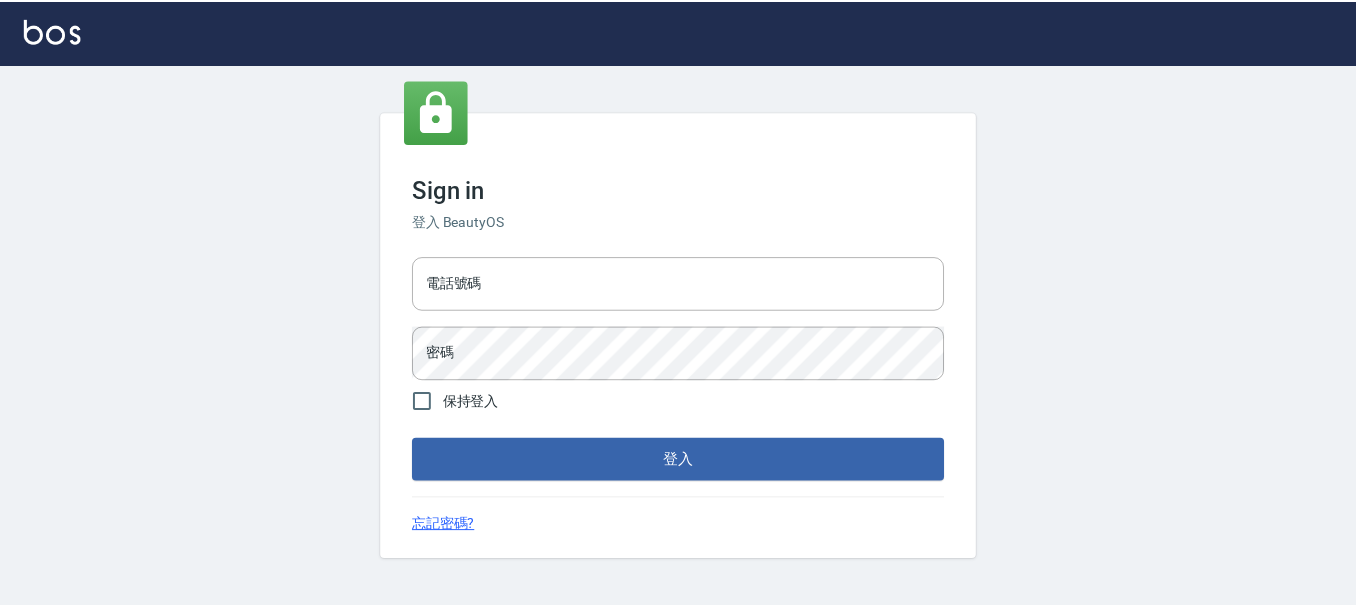 scroll, scrollTop: 0, scrollLeft: 0, axis: both 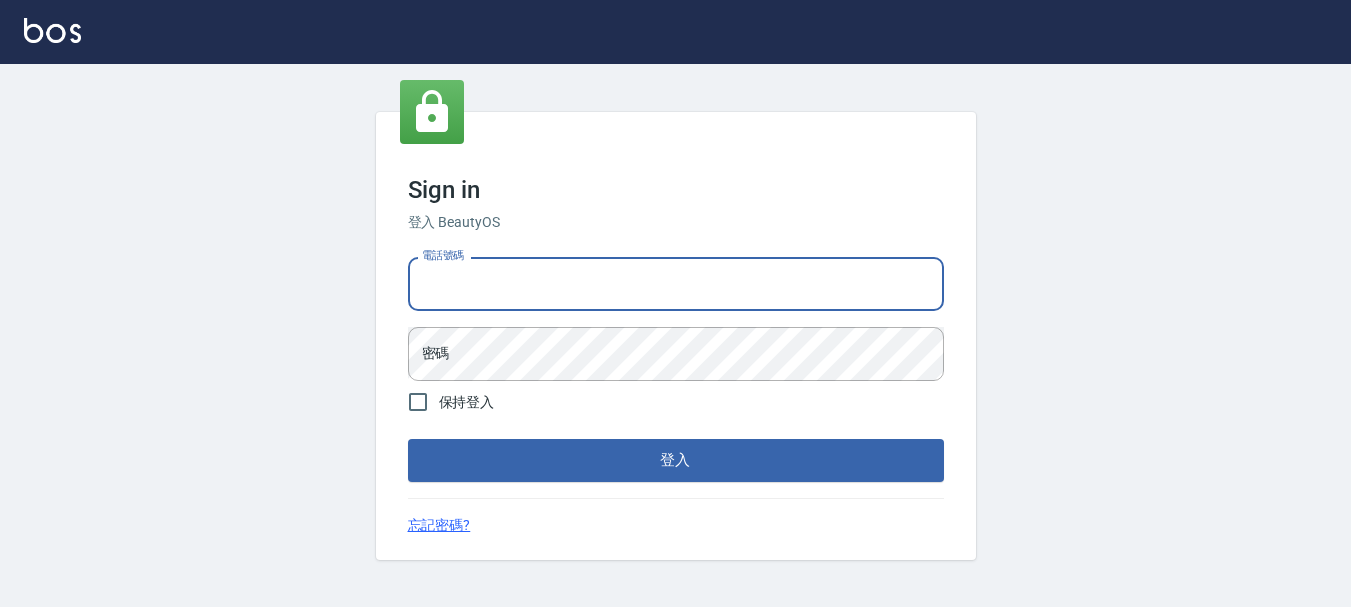 click on "電話號碼" at bounding box center (676, 284) 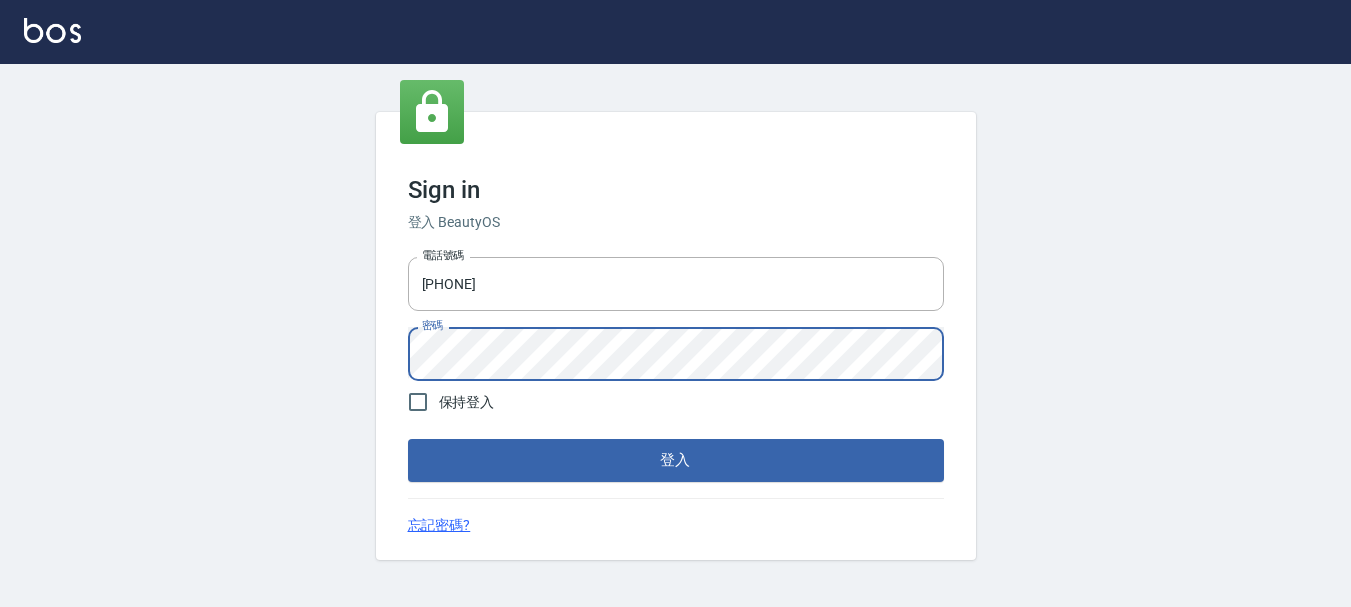 click on "登入" at bounding box center [676, 460] 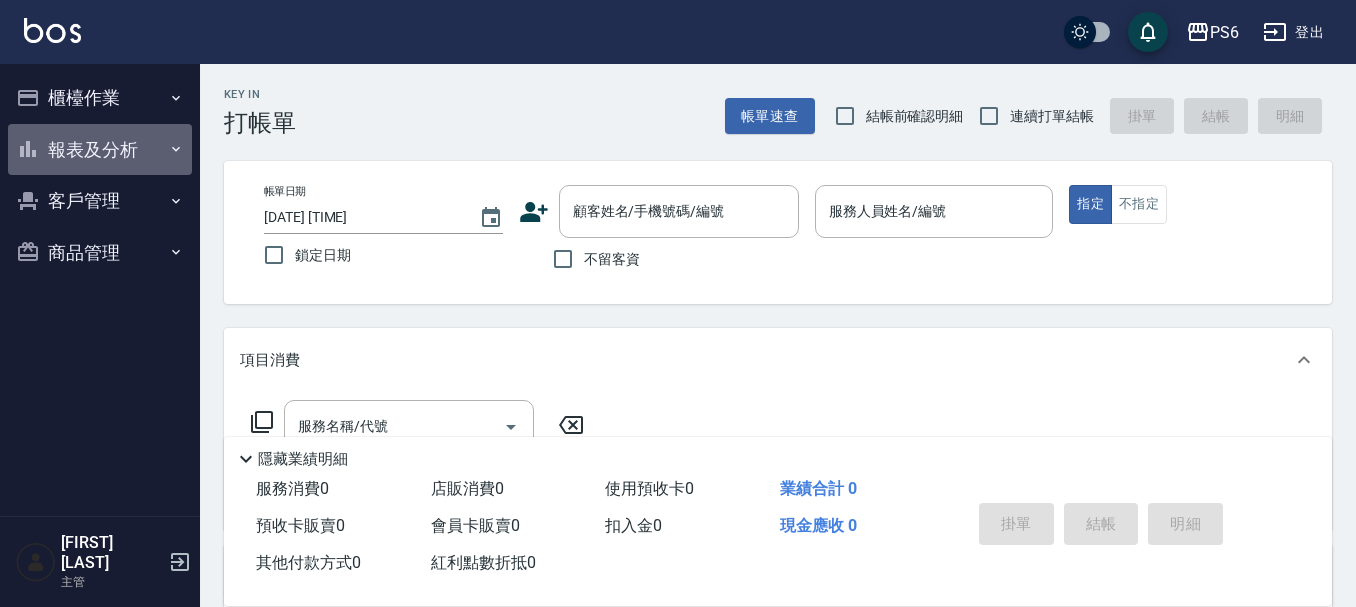 click on "報表及分析" at bounding box center [100, 150] 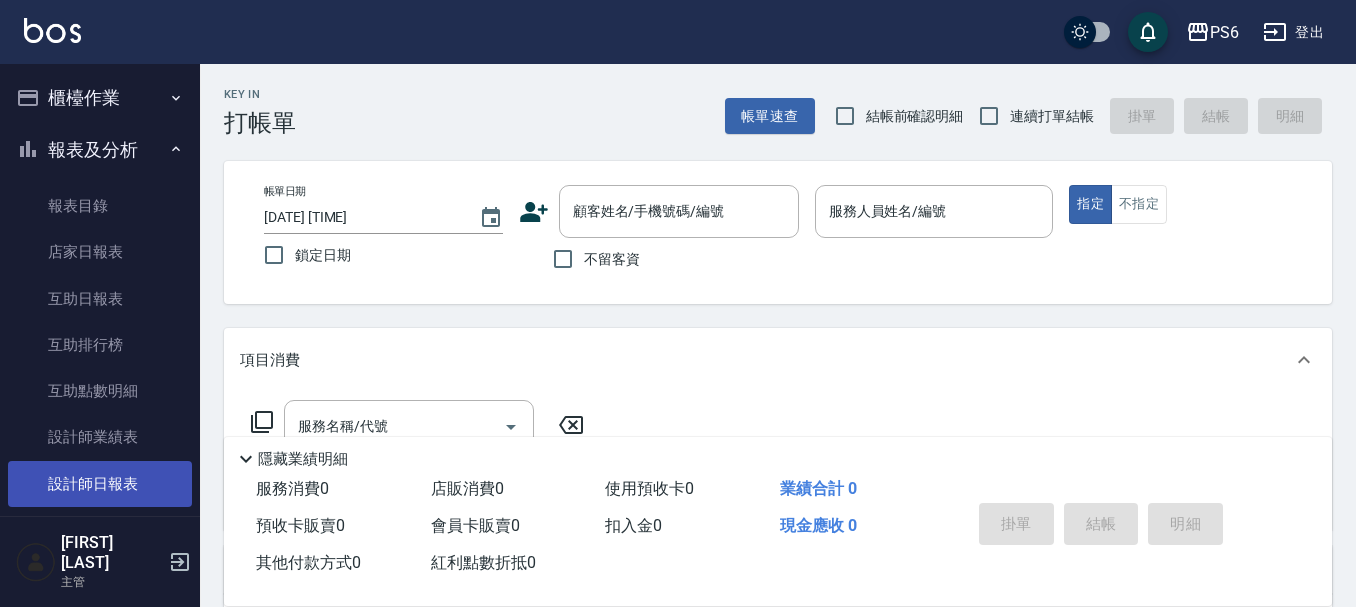 click on "設計師日報表" at bounding box center [100, 484] 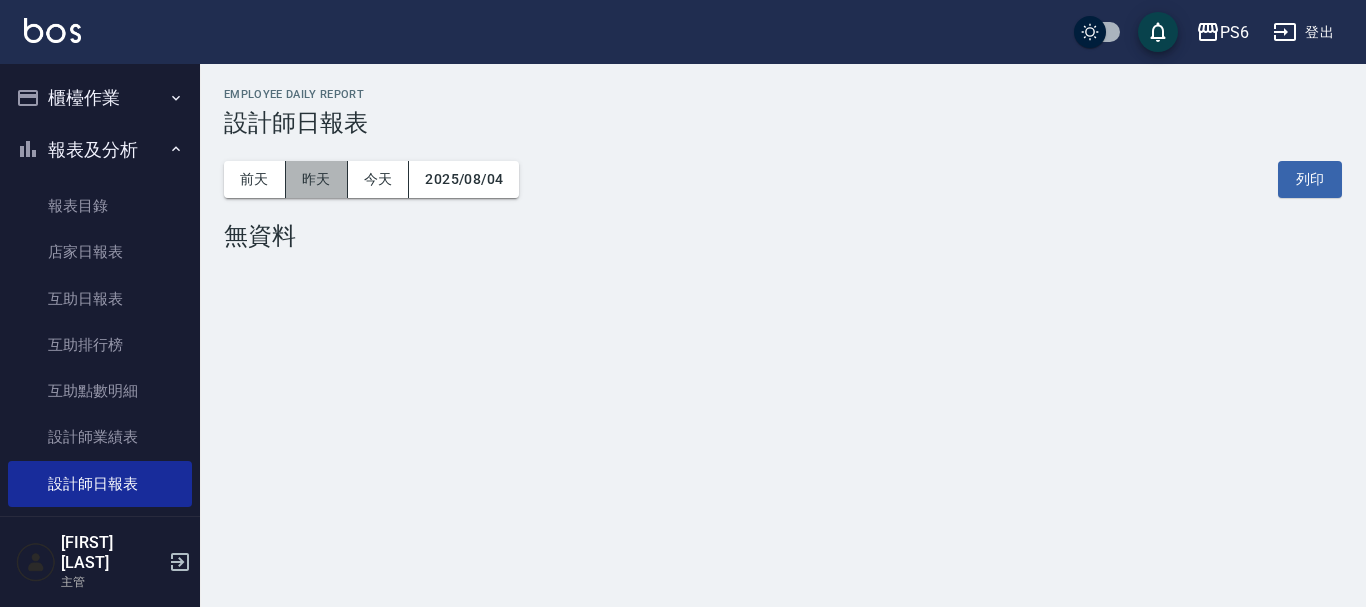 click on "昨天" at bounding box center (317, 179) 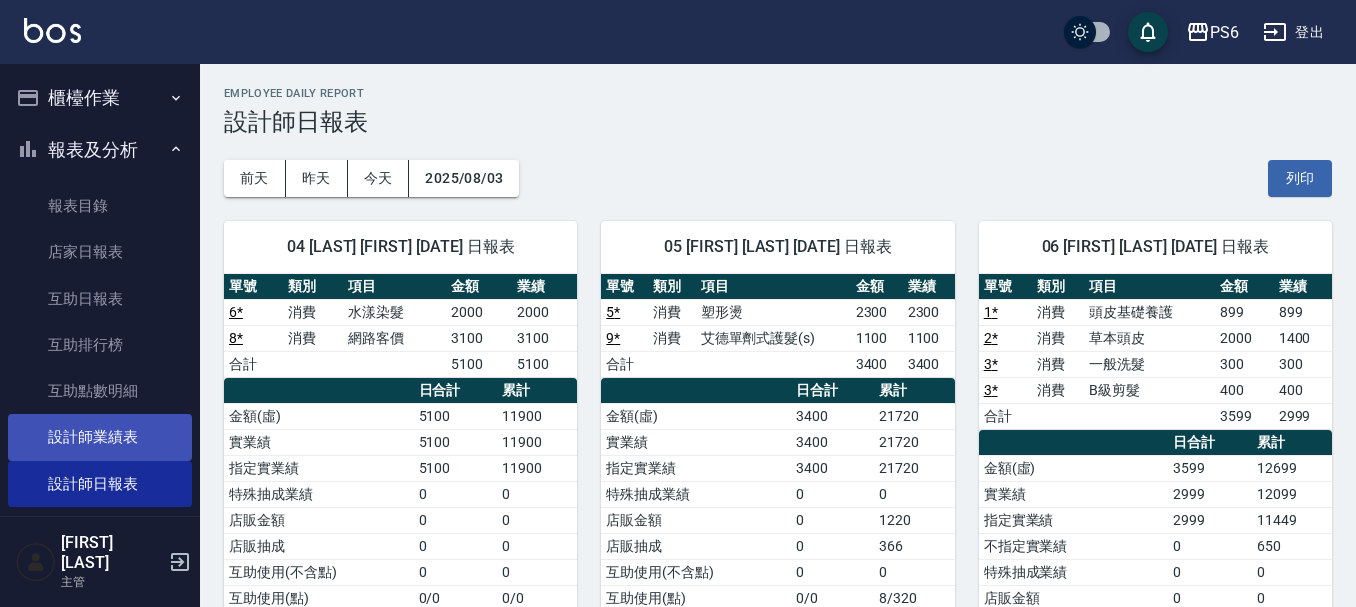 scroll, scrollTop: 0, scrollLeft: 0, axis: both 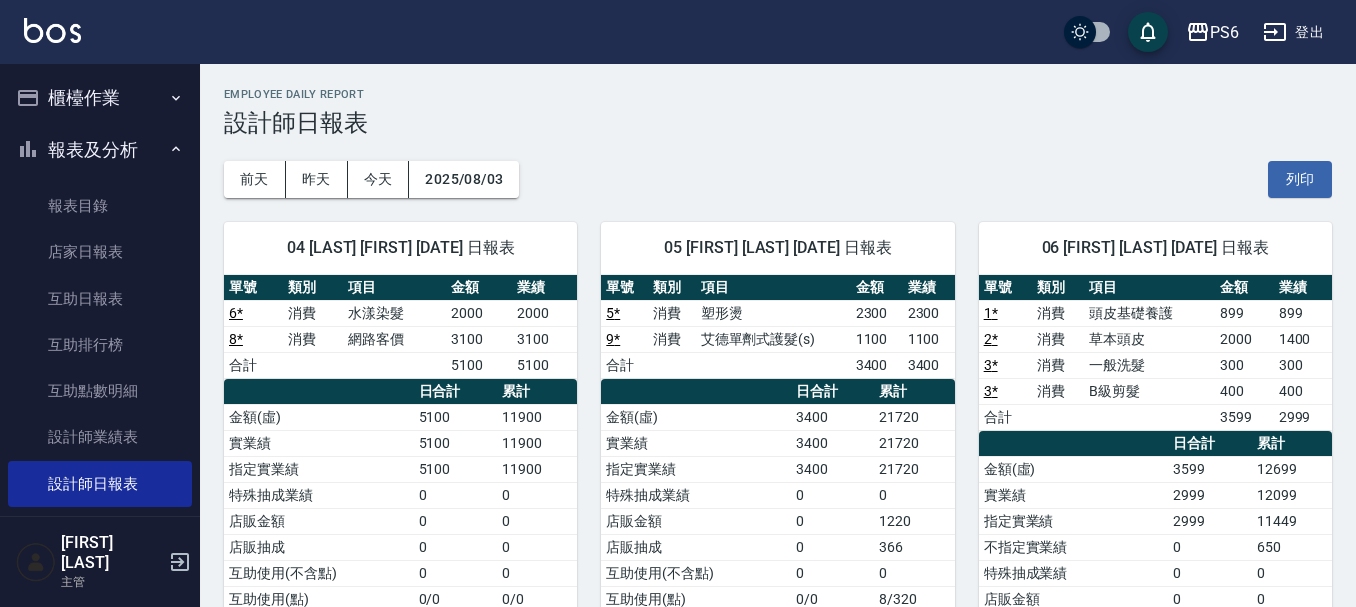 click on "櫃檯作業" at bounding box center [100, 98] 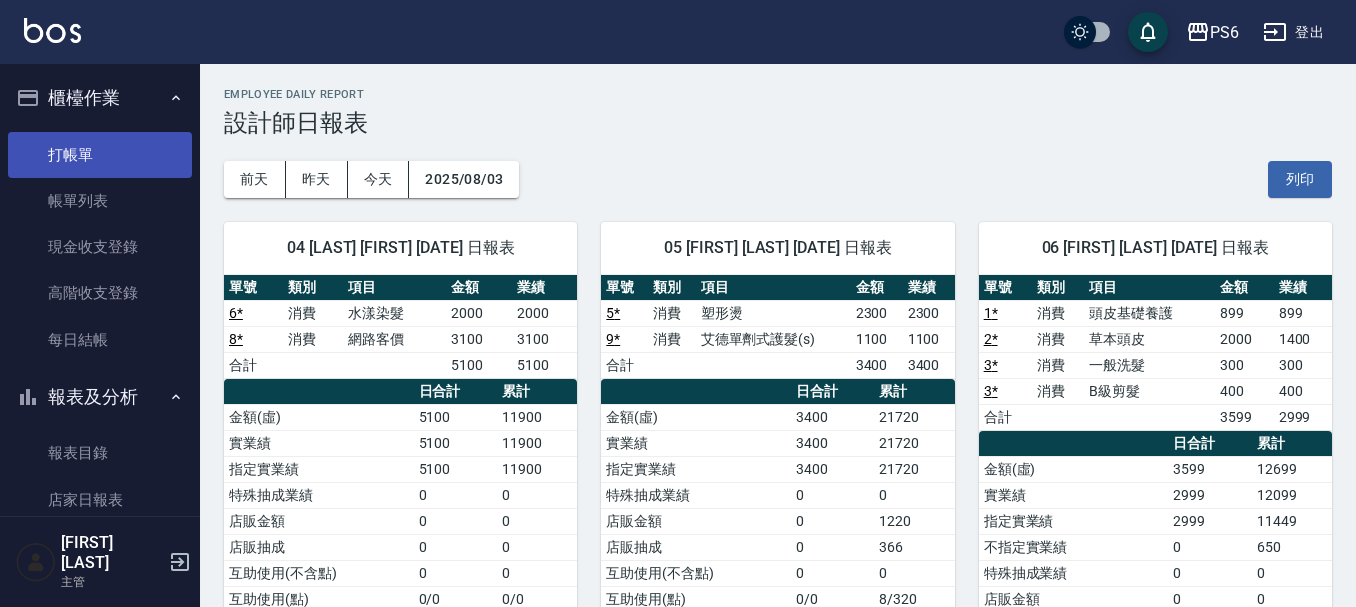 click on "打帳單" at bounding box center [100, 155] 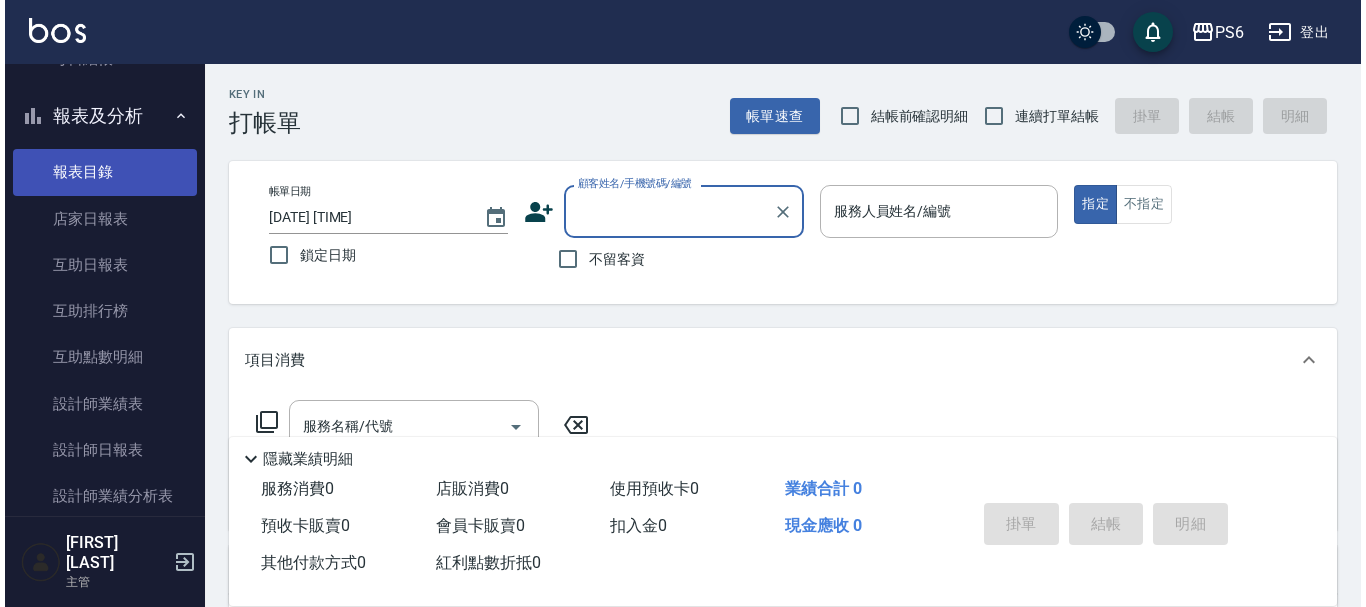 scroll, scrollTop: 300, scrollLeft: 0, axis: vertical 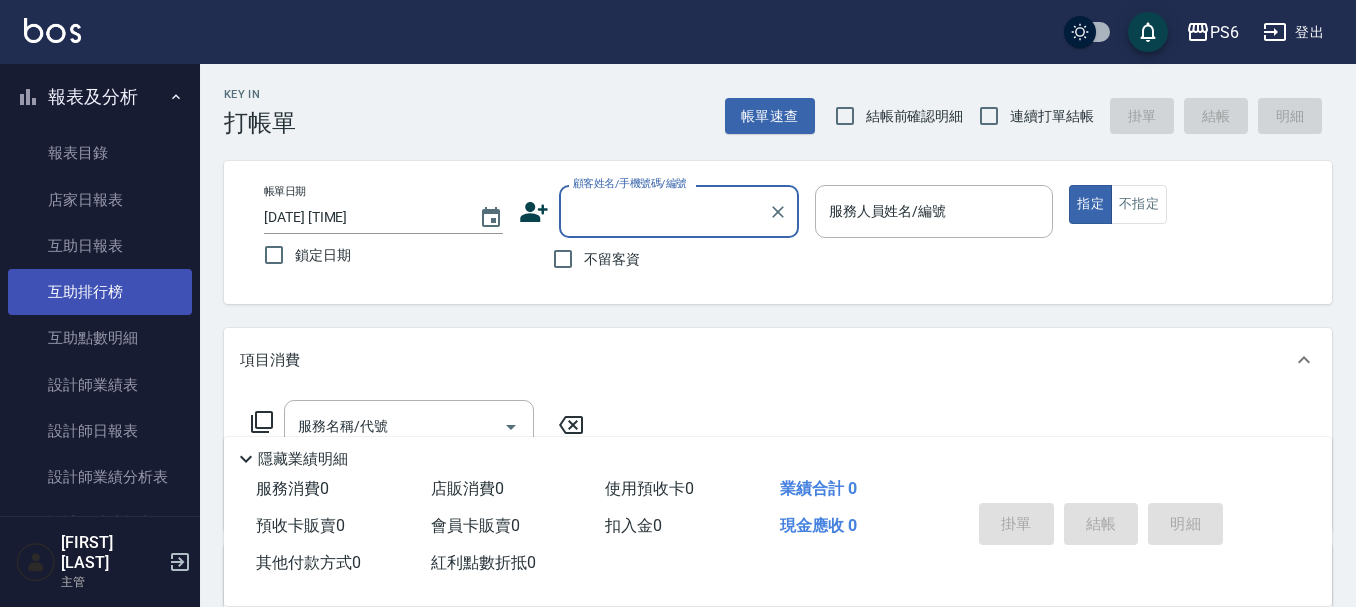 click on "互助排行榜" at bounding box center [100, 292] 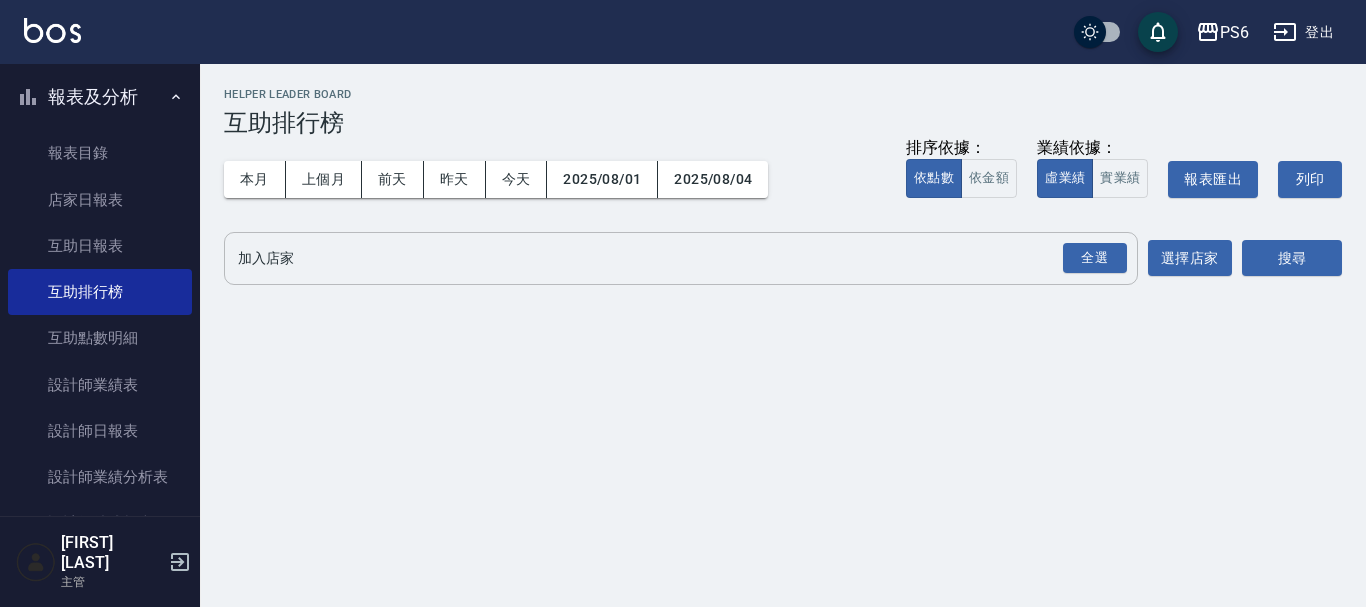 click on "全選" at bounding box center [1095, 258] 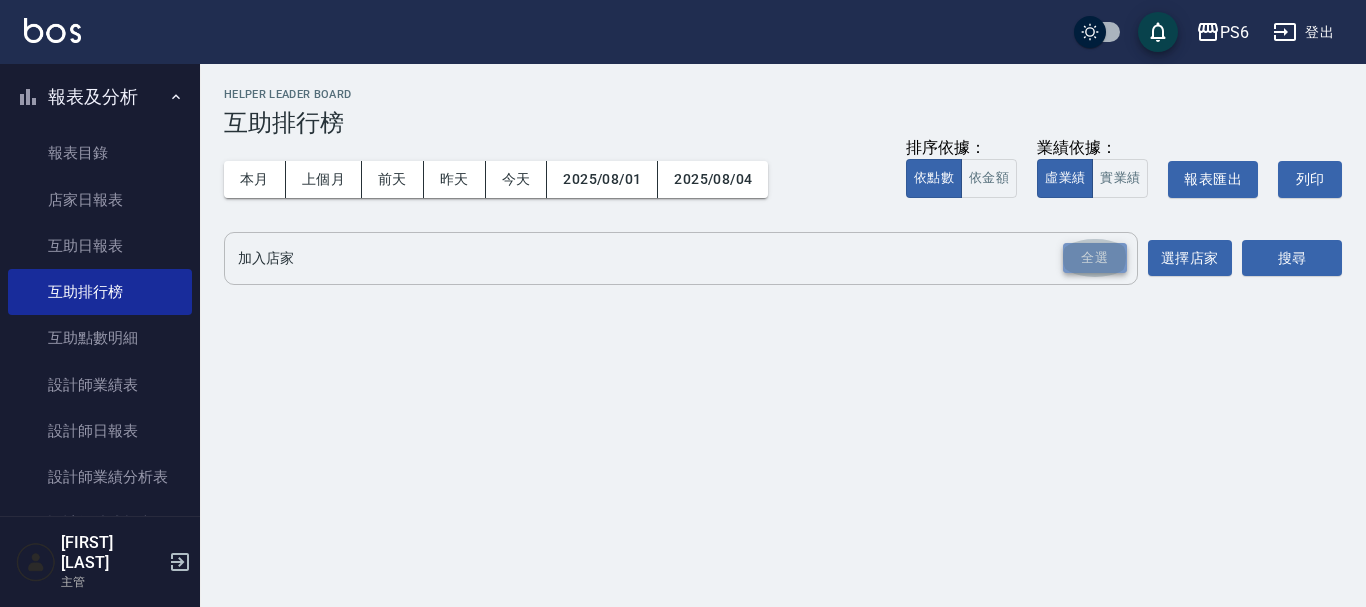 click on "全選" at bounding box center [1095, 258] 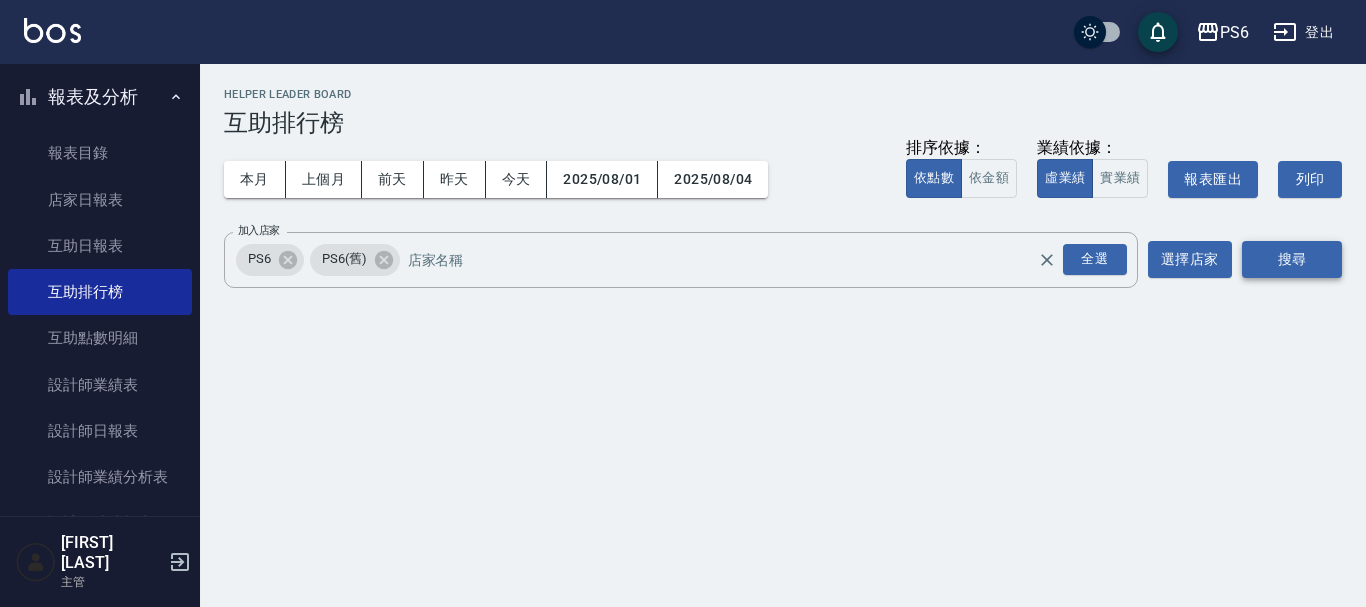 click on "搜尋" at bounding box center [1292, 259] 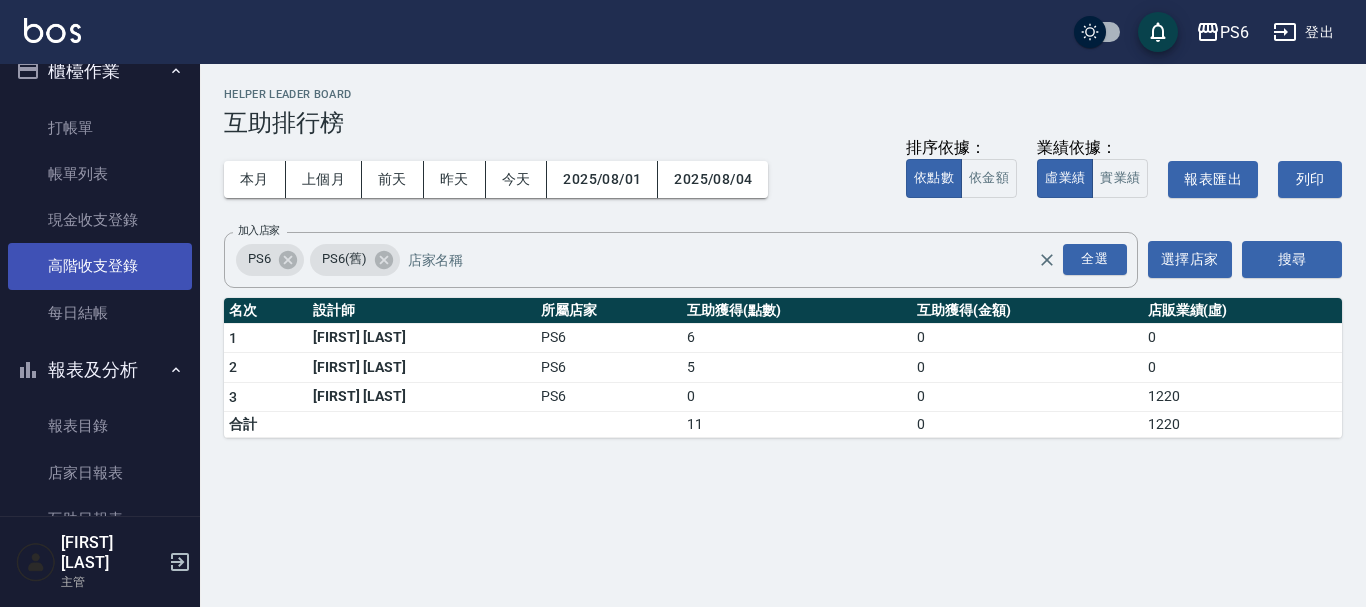 scroll, scrollTop: 0, scrollLeft: 0, axis: both 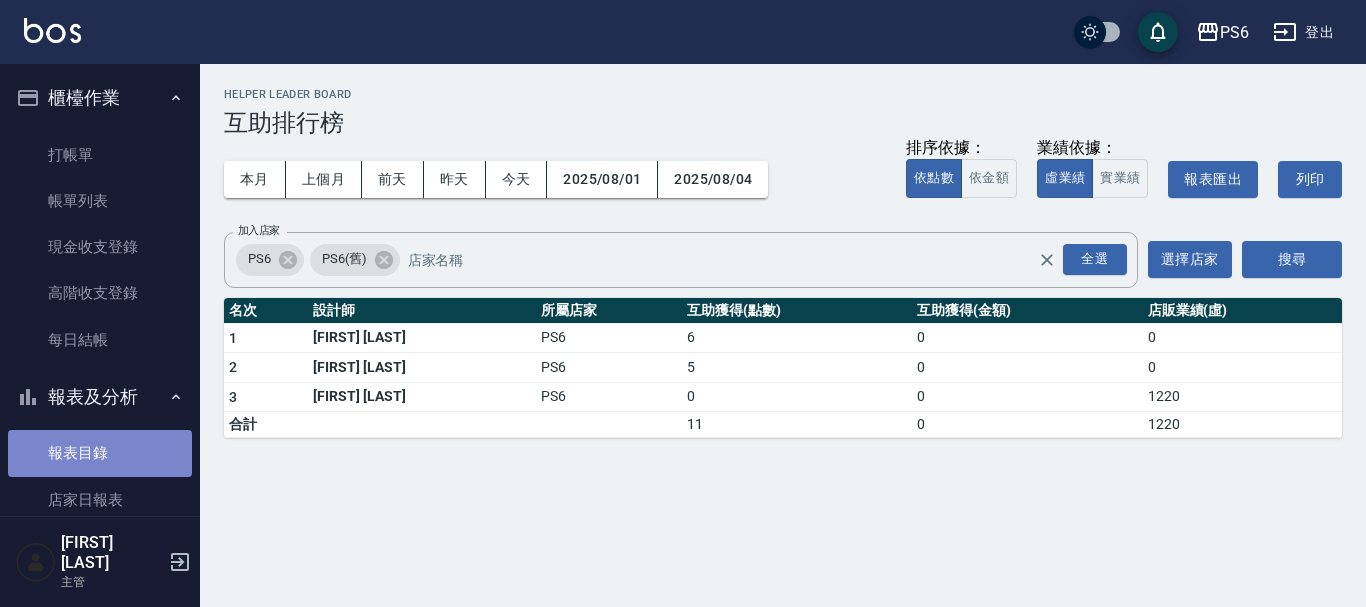 click on "報表目錄" at bounding box center [100, 453] 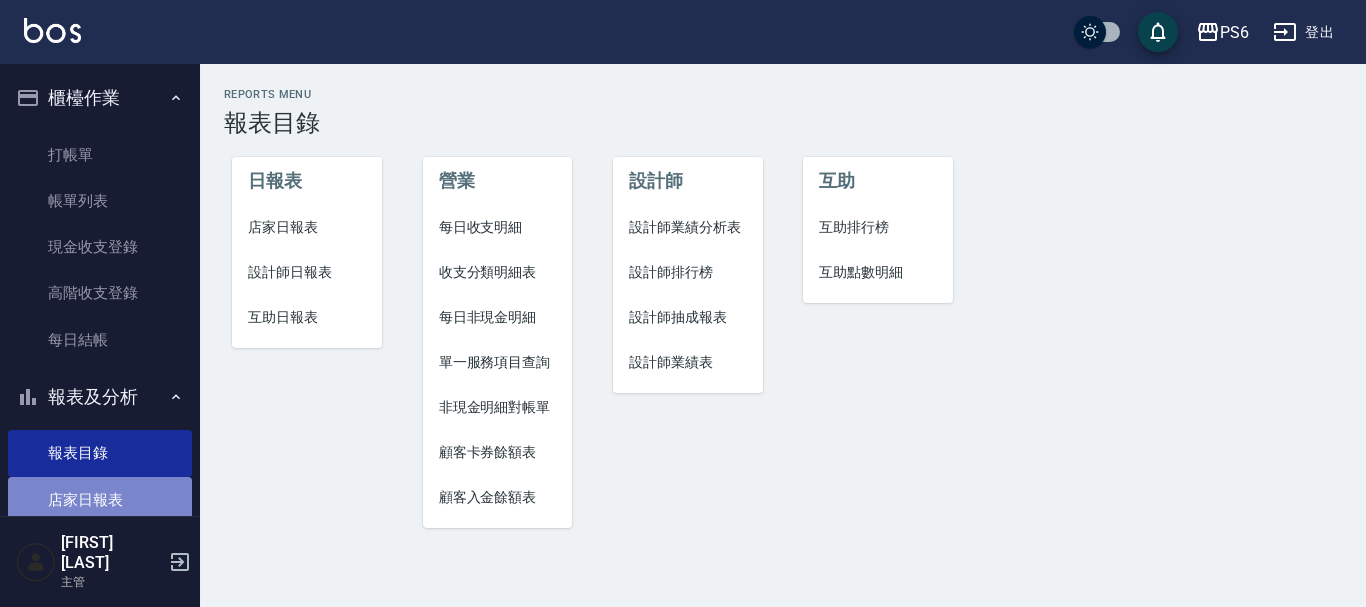 click on "店家日報表" at bounding box center [100, 500] 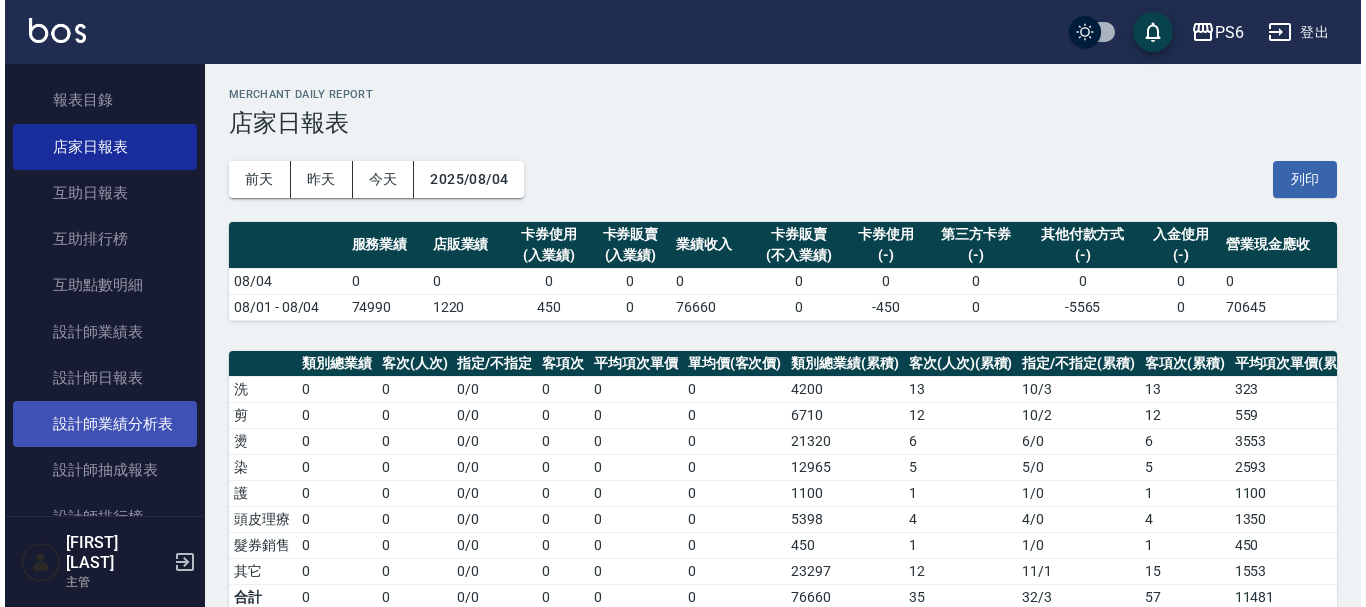 scroll, scrollTop: 400, scrollLeft: 0, axis: vertical 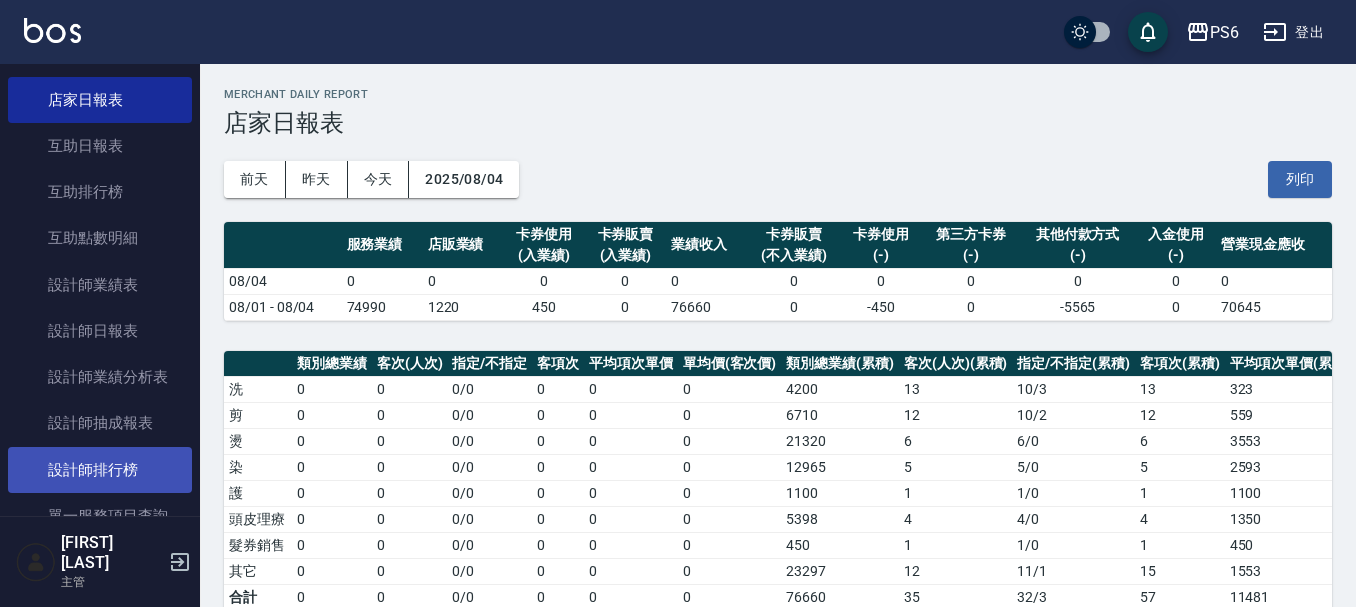 click on "設計師排行榜" at bounding box center [100, 470] 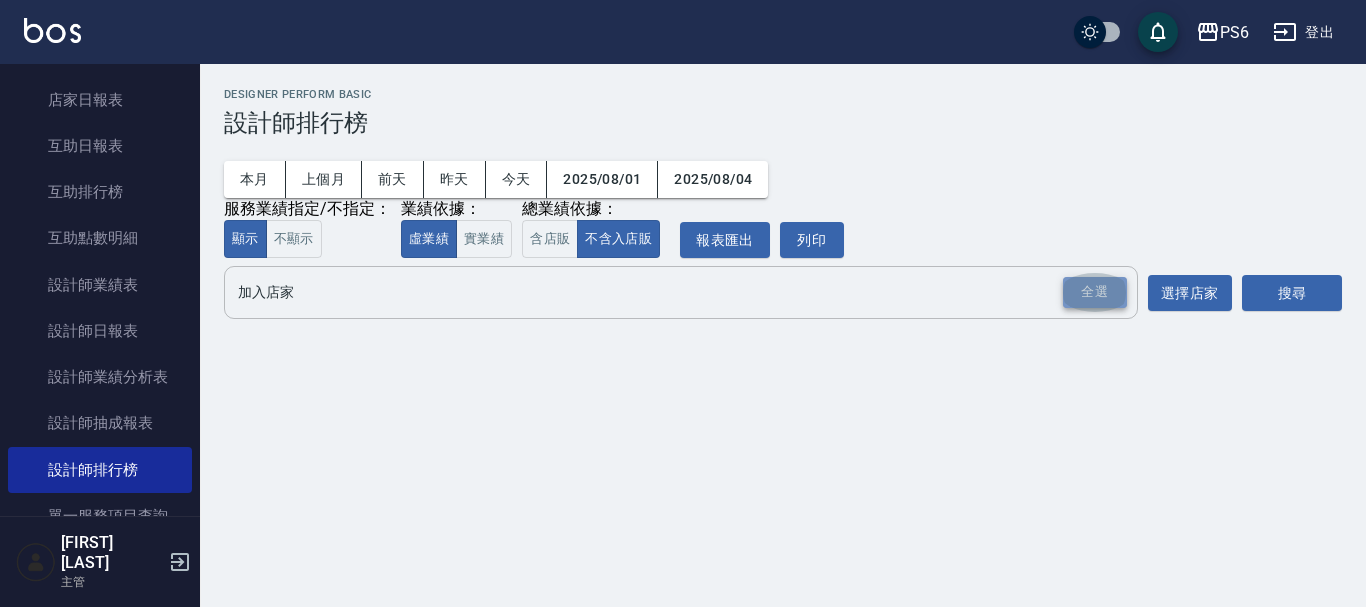 click on "全選" at bounding box center [1095, 292] 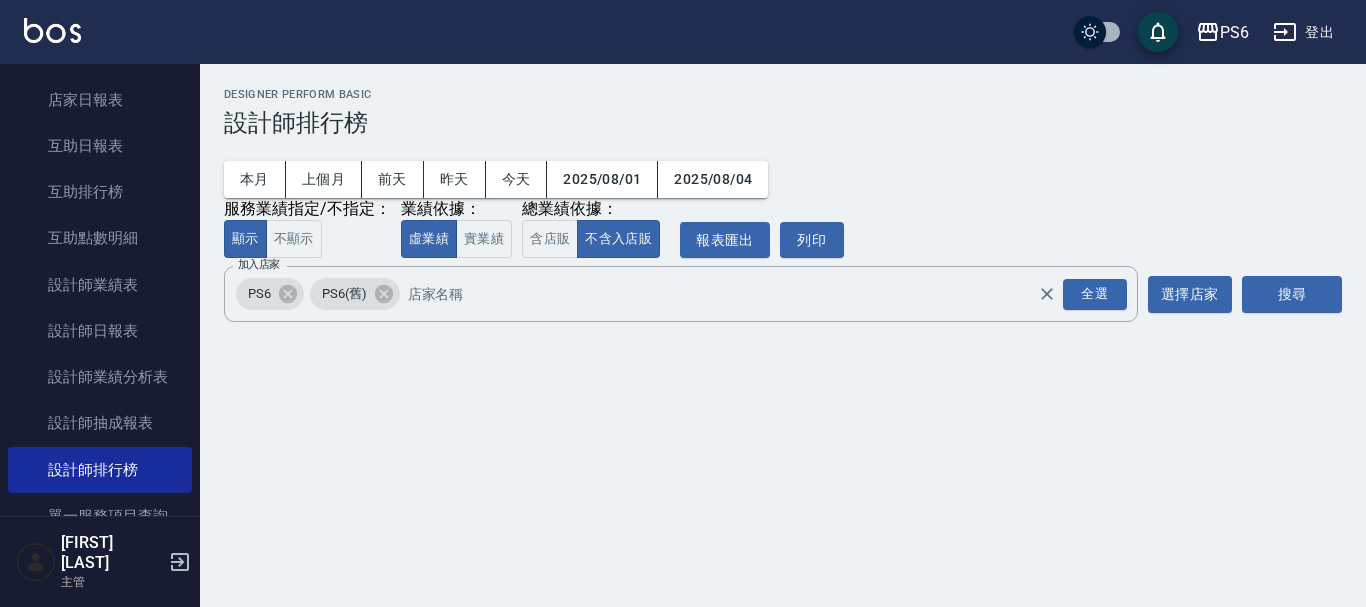 click on "搜尋" at bounding box center [1292, 294] 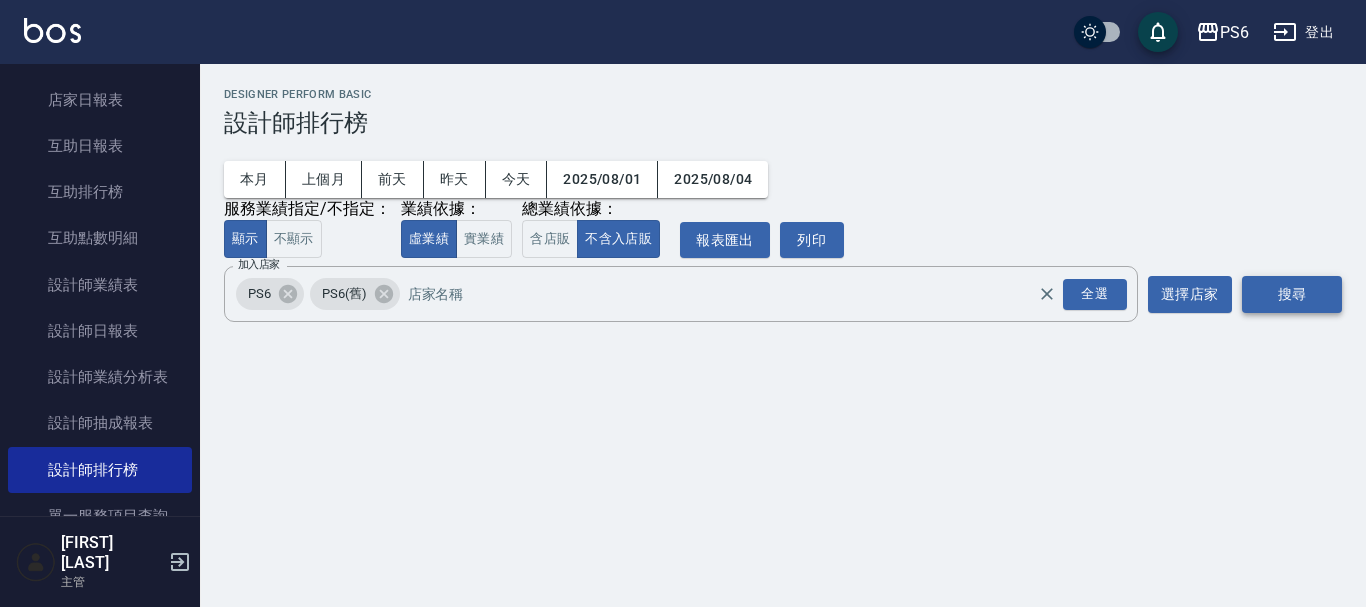 click on "搜尋" at bounding box center (1292, 294) 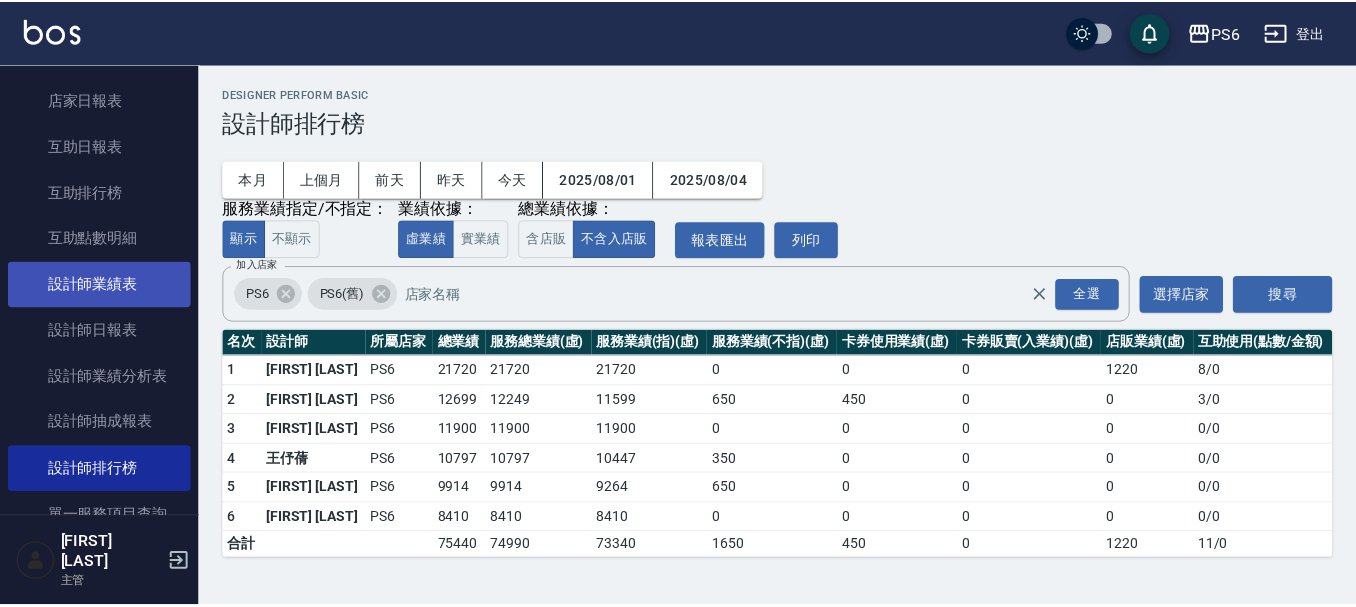 scroll, scrollTop: 0, scrollLeft: 0, axis: both 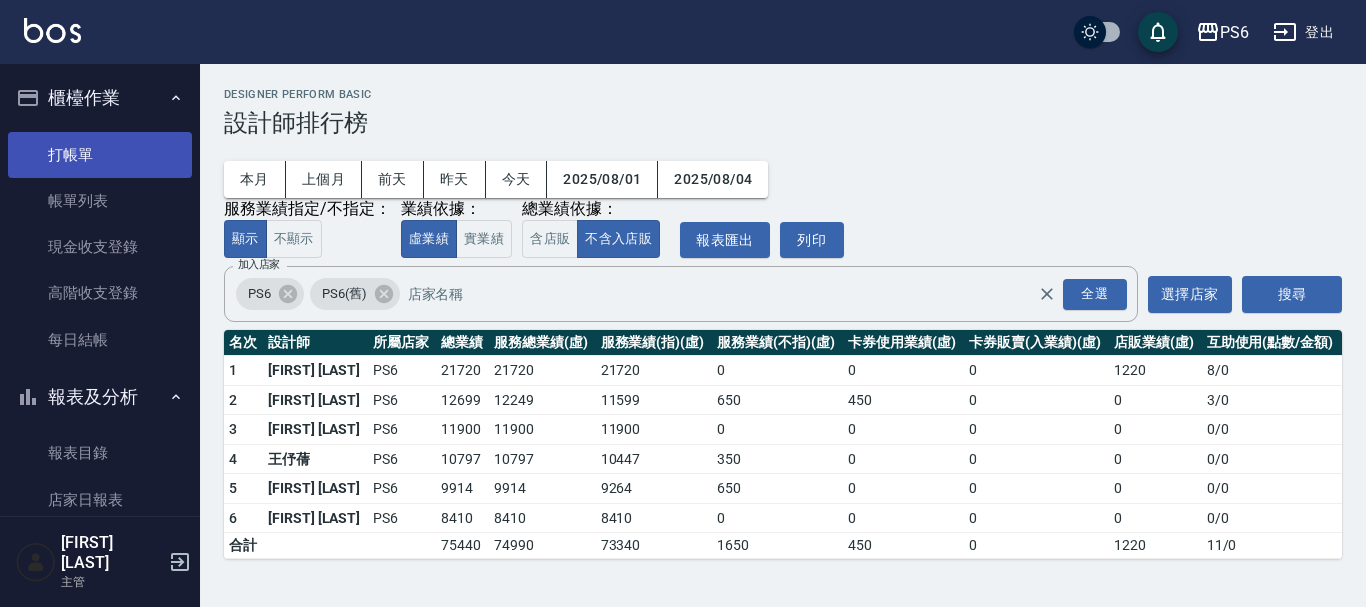 click on "打帳單" at bounding box center (100, 155) 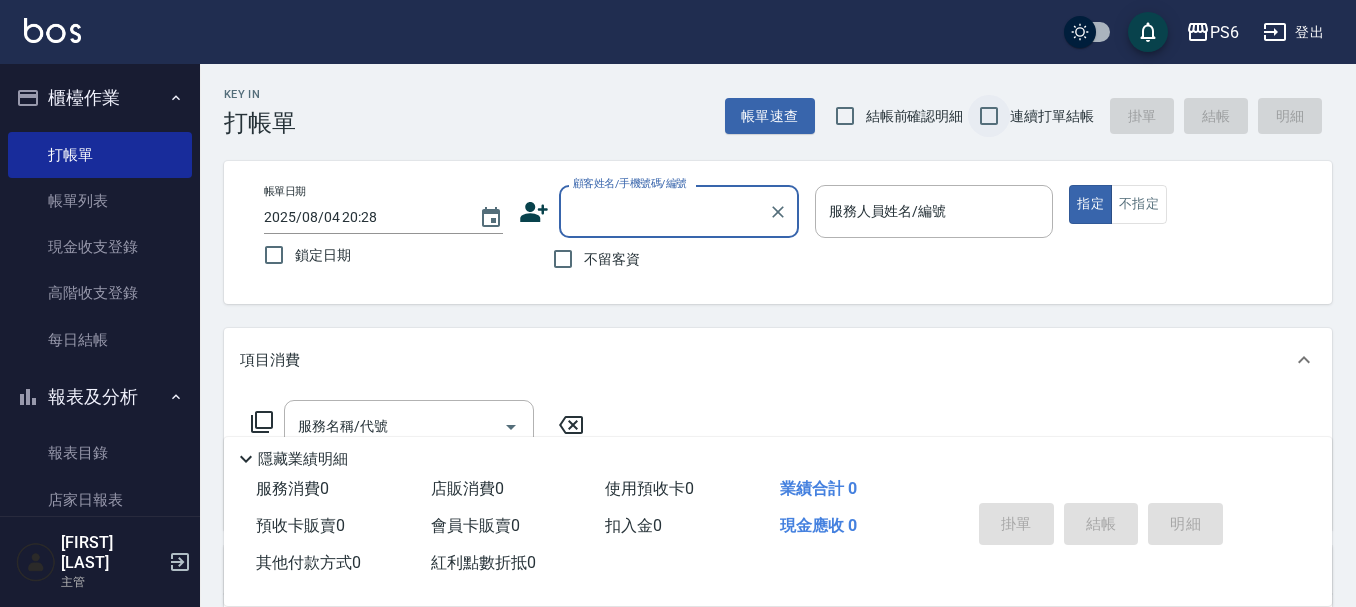 click on "連續打單結帳" at bounding box center [989, 116] 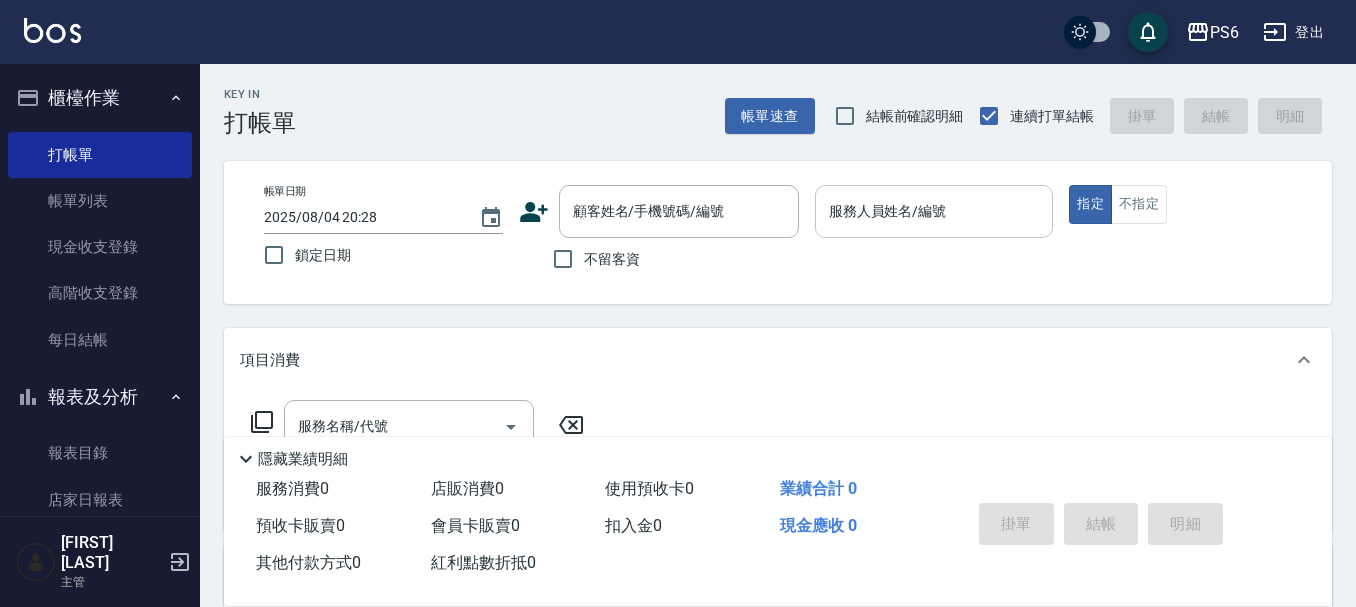 click on "服務人員姓名/編號 服務人員姓名/編號" at bounding box center [934, 211] 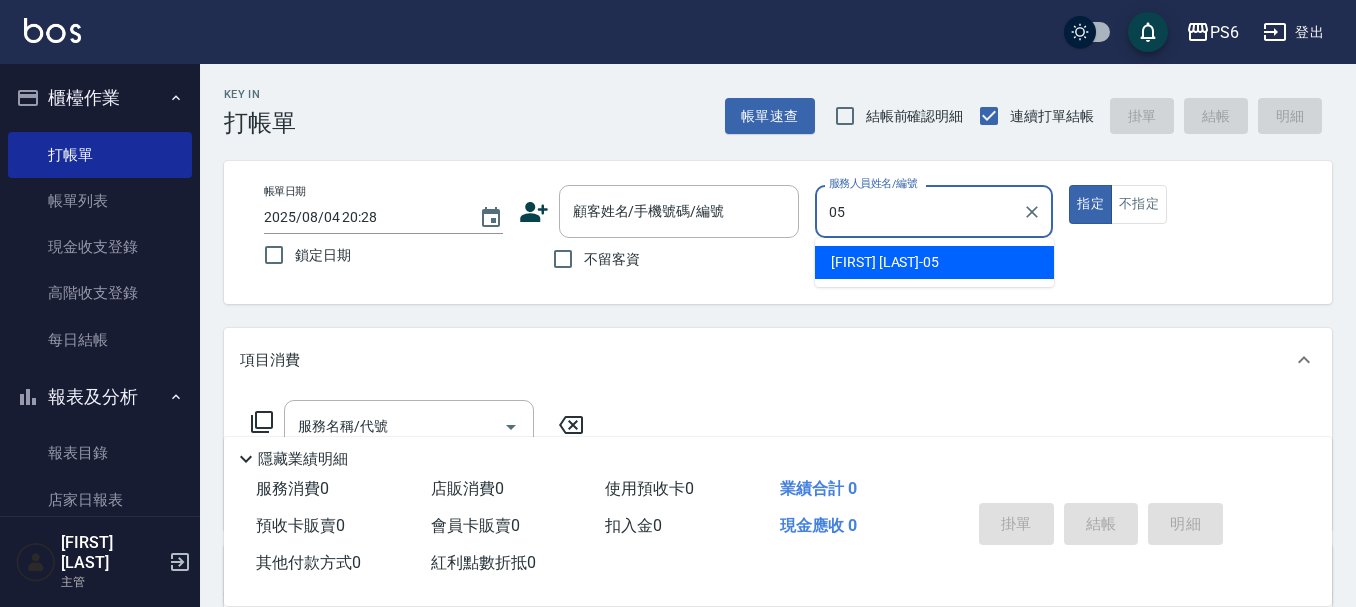 click on "[FIRST] [LAST] -05" at bounding box center (934, 262) 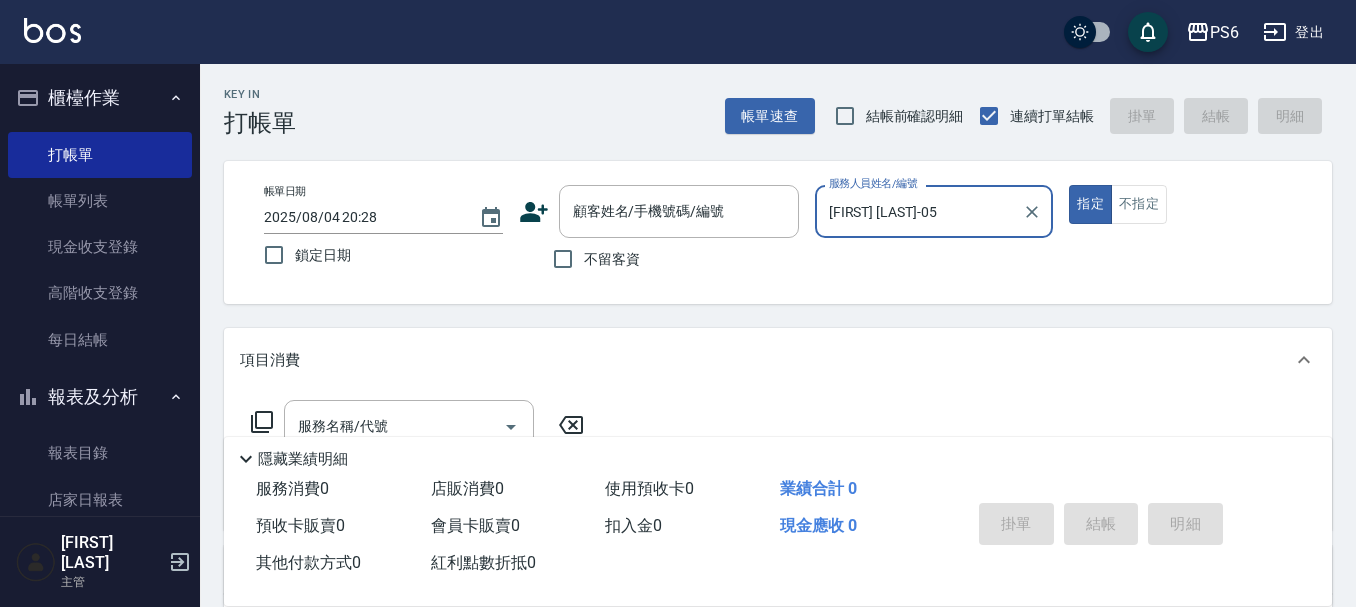 type on "[FIRST] [LAST]-05" 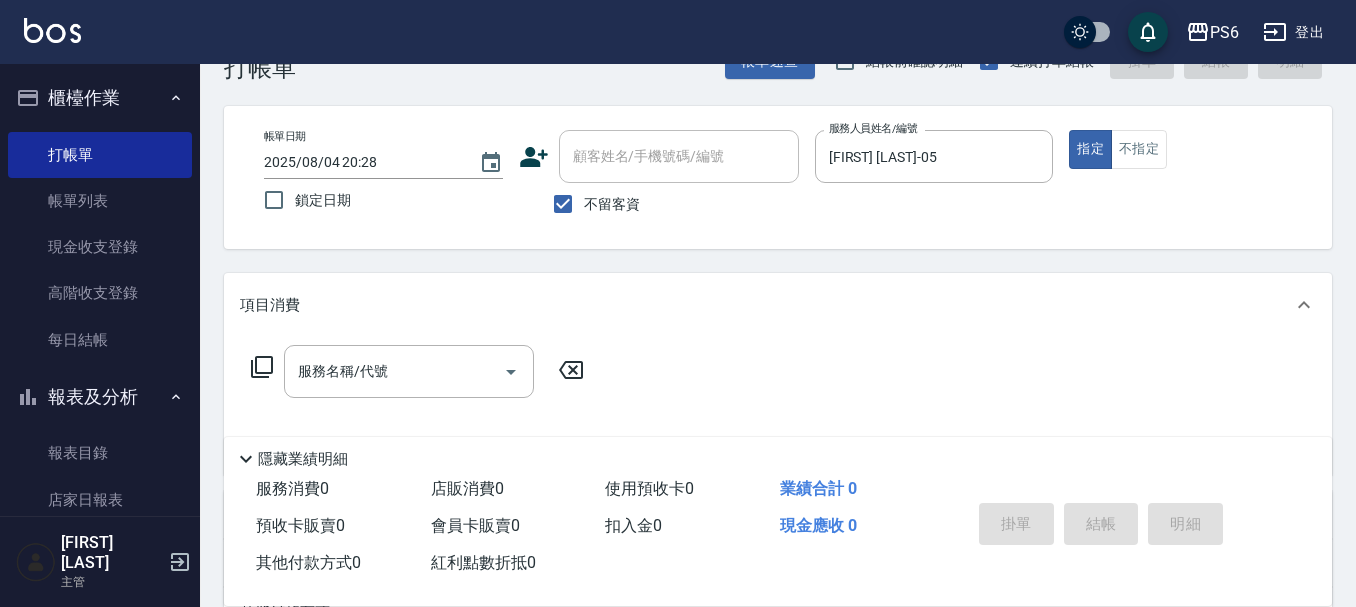 scroll, scrollTop: 100, scrollLeft: 0, axis: vertical 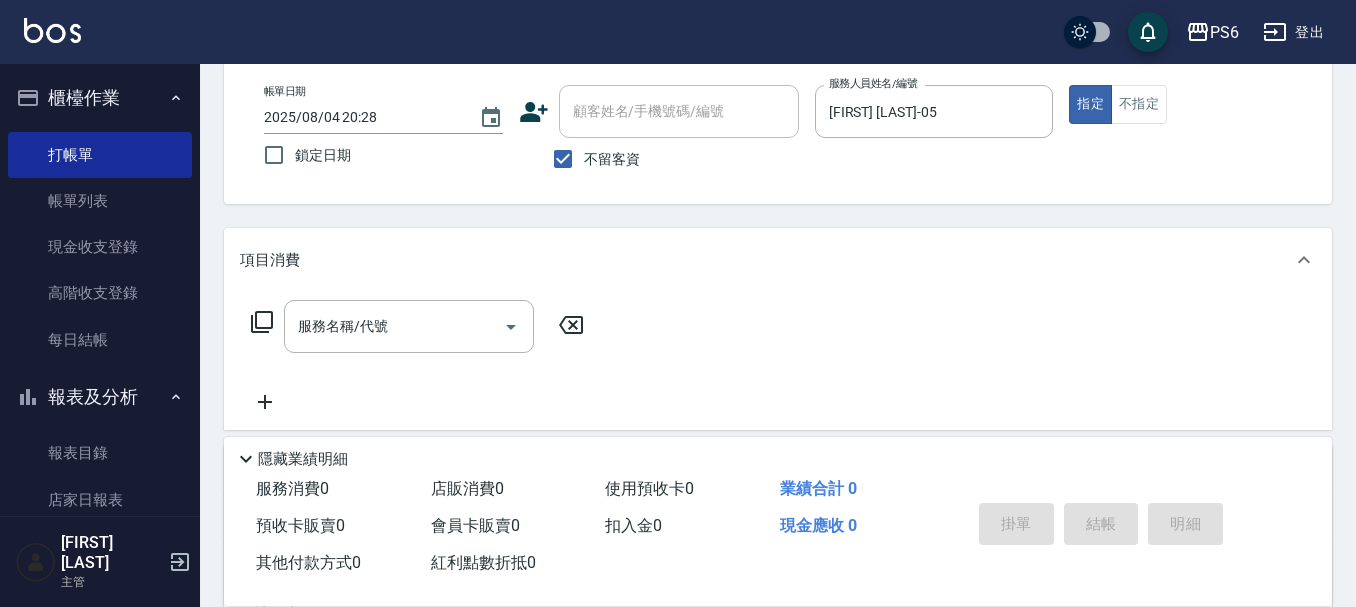 click 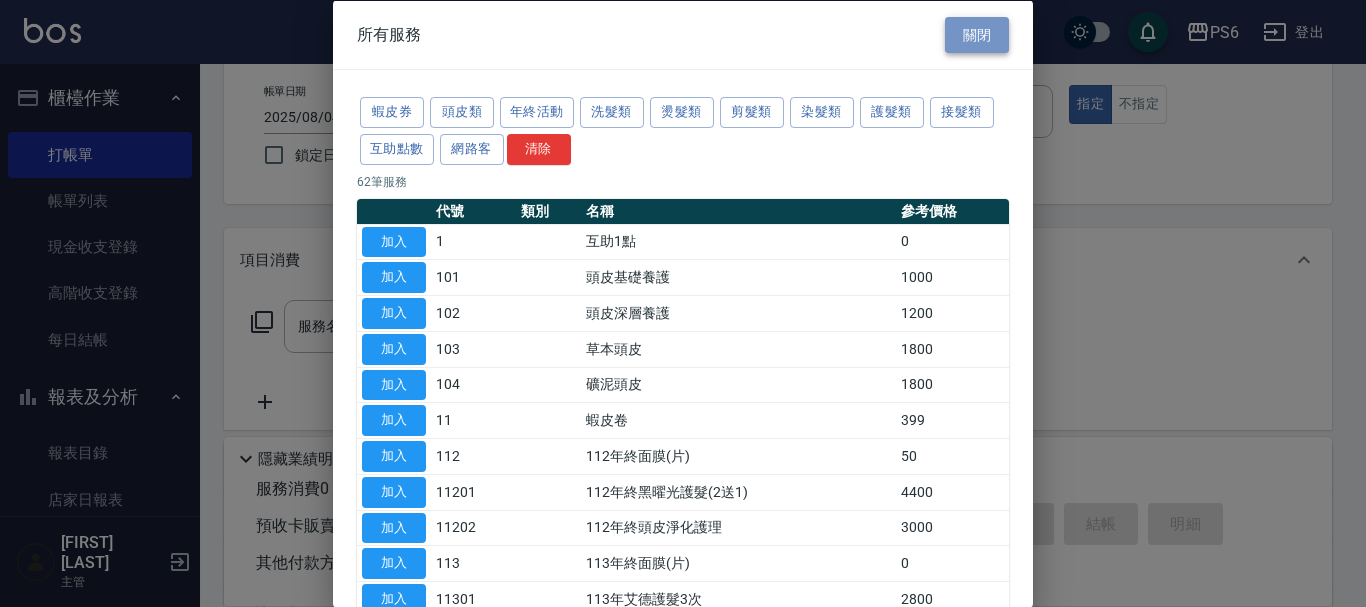 click on "關閉" at bounding box center [977, 34] 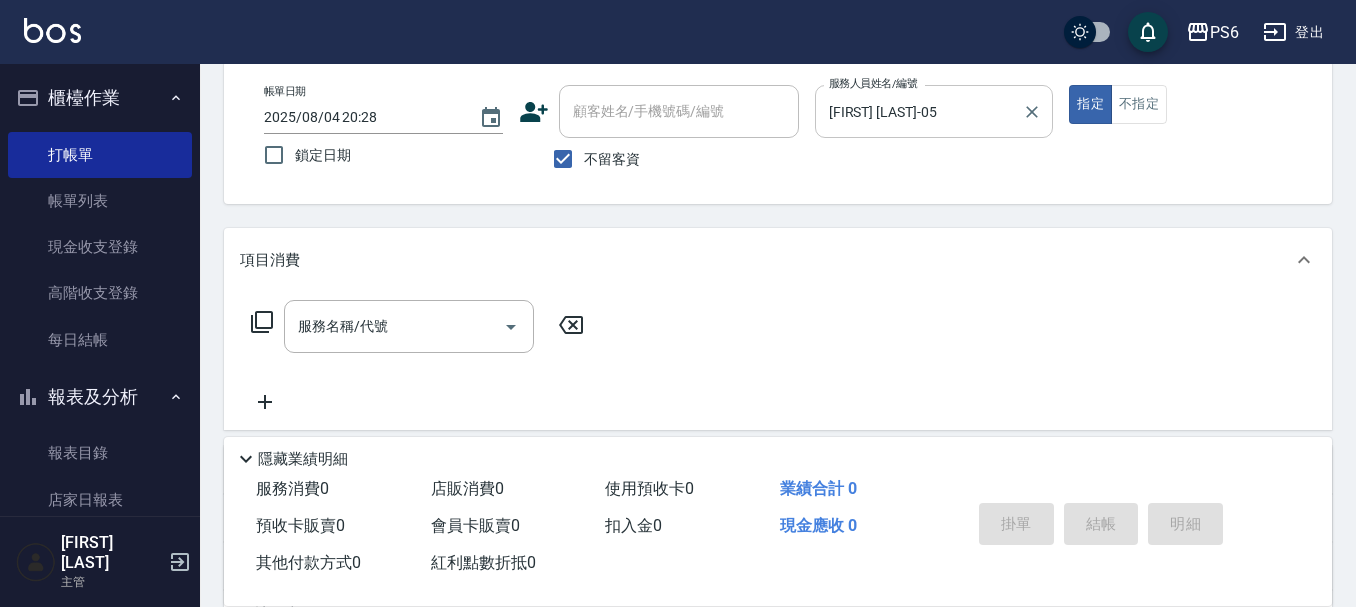 click on "[FIRST] [LAST]-05" at bounding box center [919, 111] 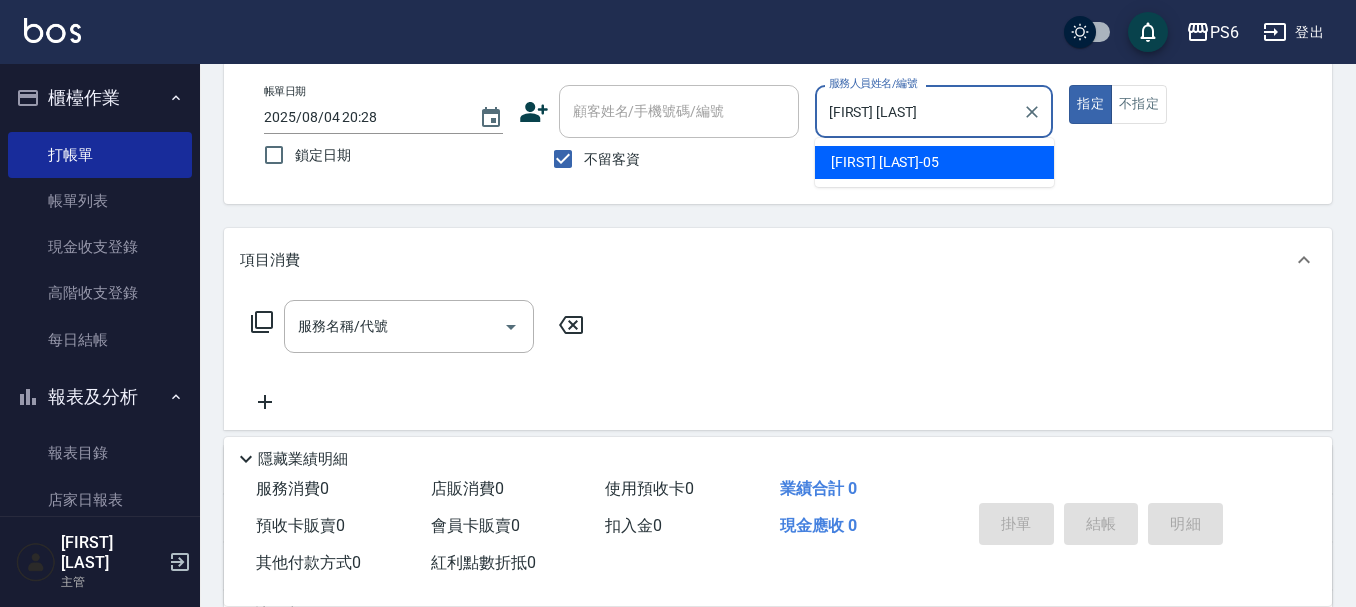 type on "林" 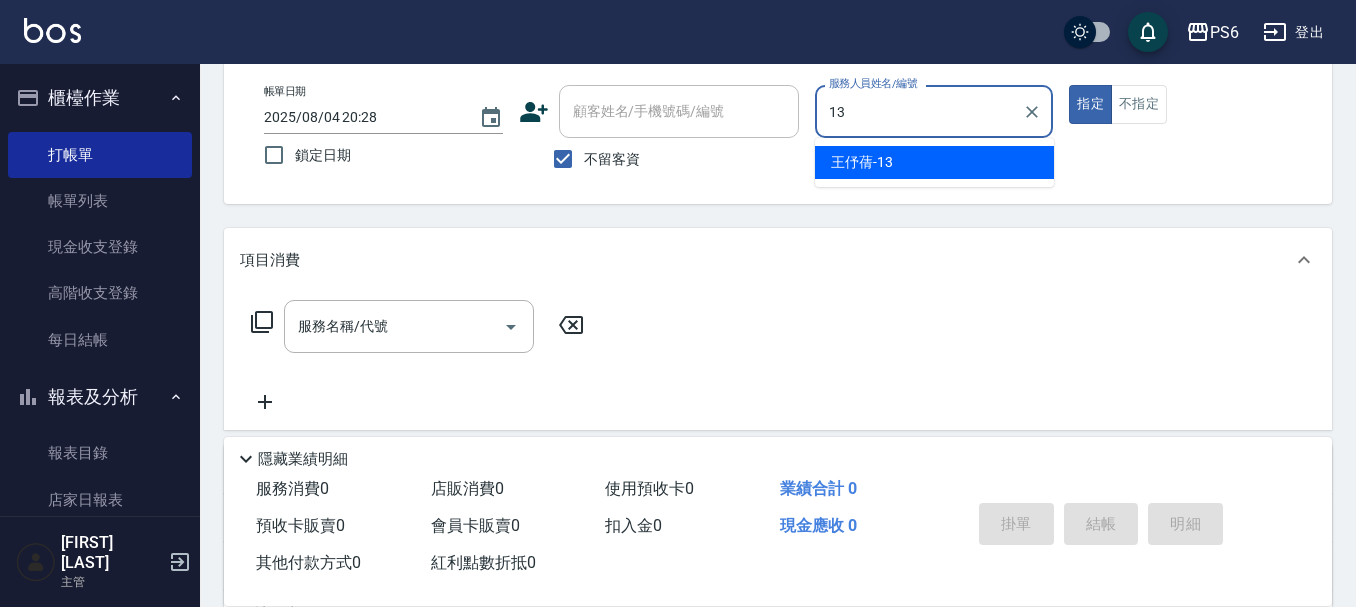 click on "[FIRST] [LAST] -13" at bounding box center [862, 162] 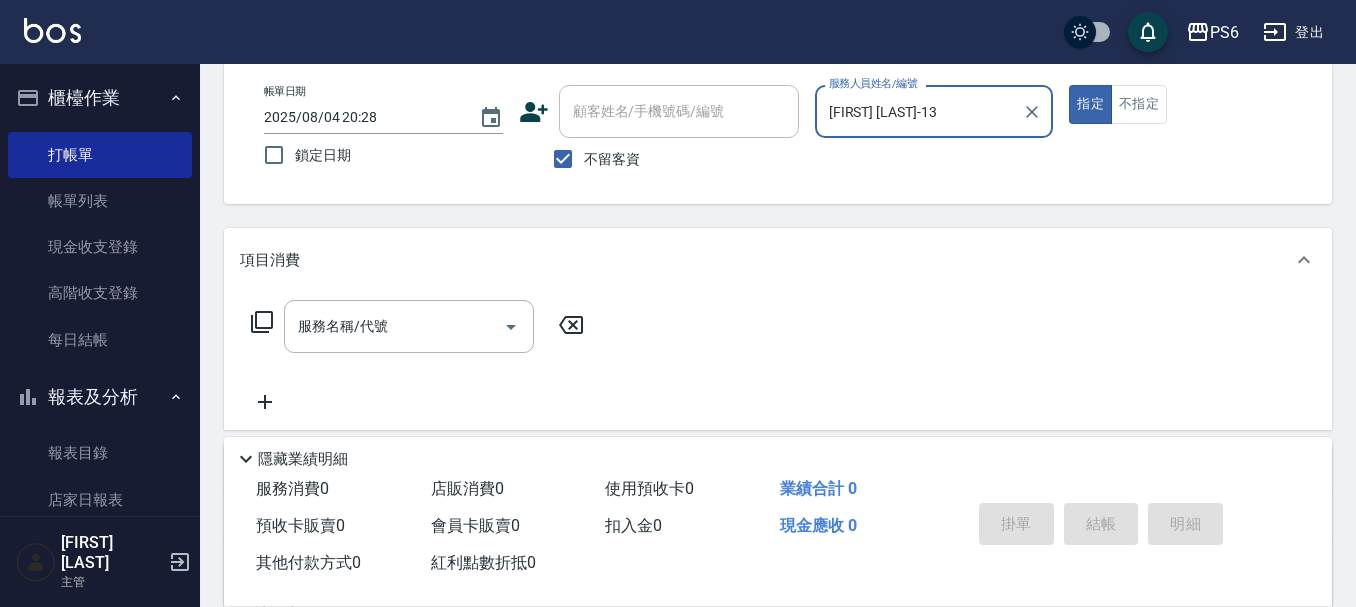 type on "[FIRST] [LAST]-13" 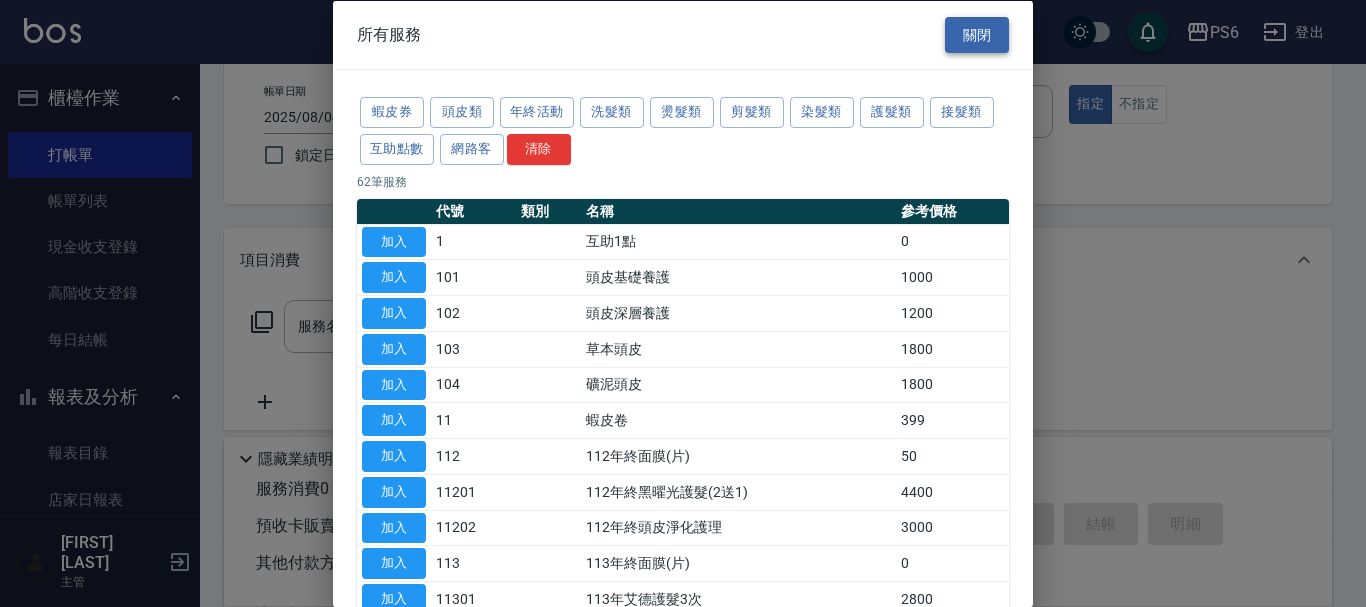 click on "關閉" at bounding box center [977, 34] 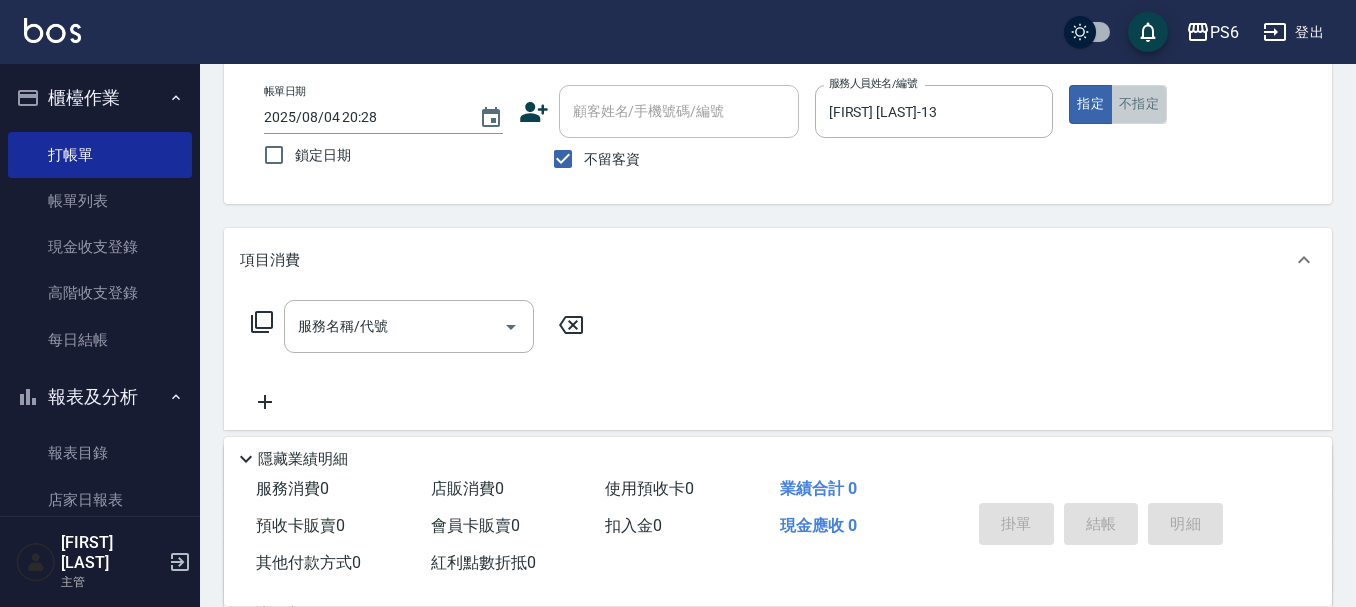 click on "不指定" at bounding box center [1139, 104] 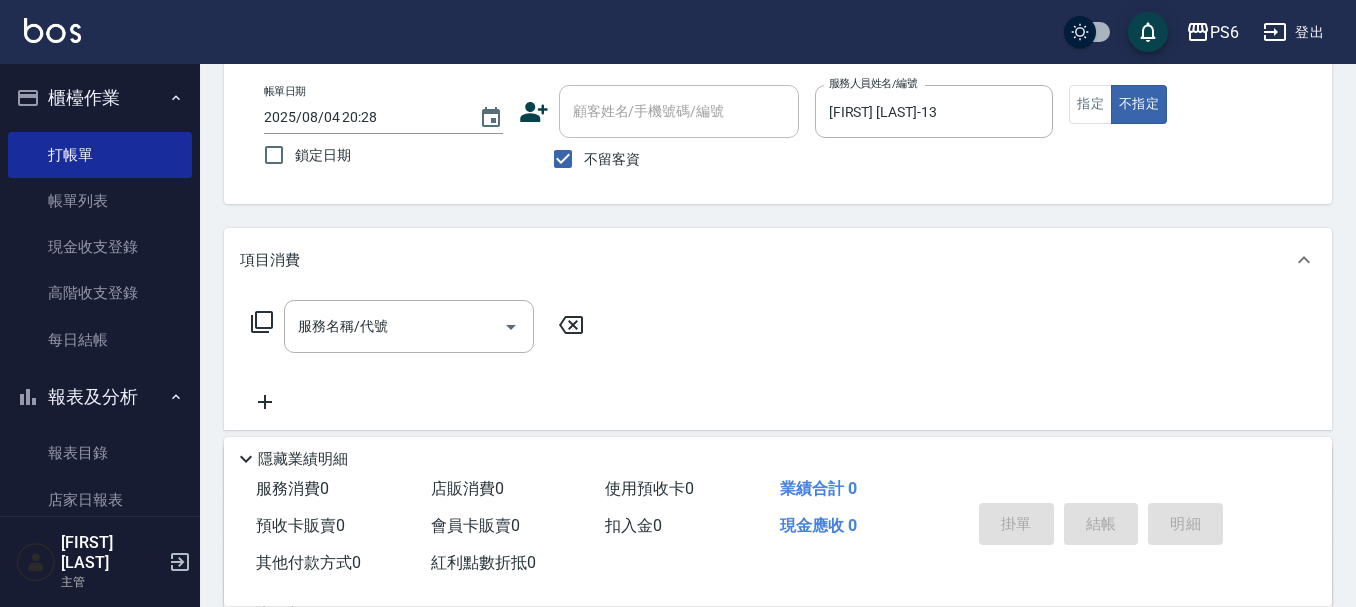 click 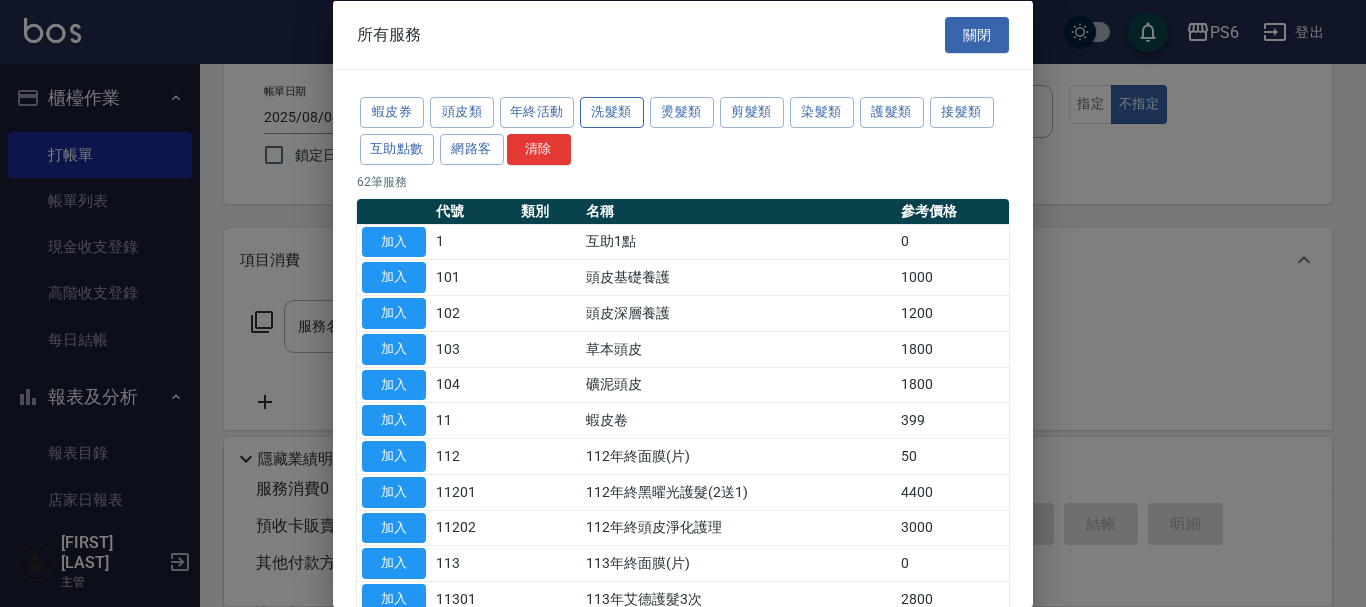 click on "洗髮類" at bounding box center [612, 112] 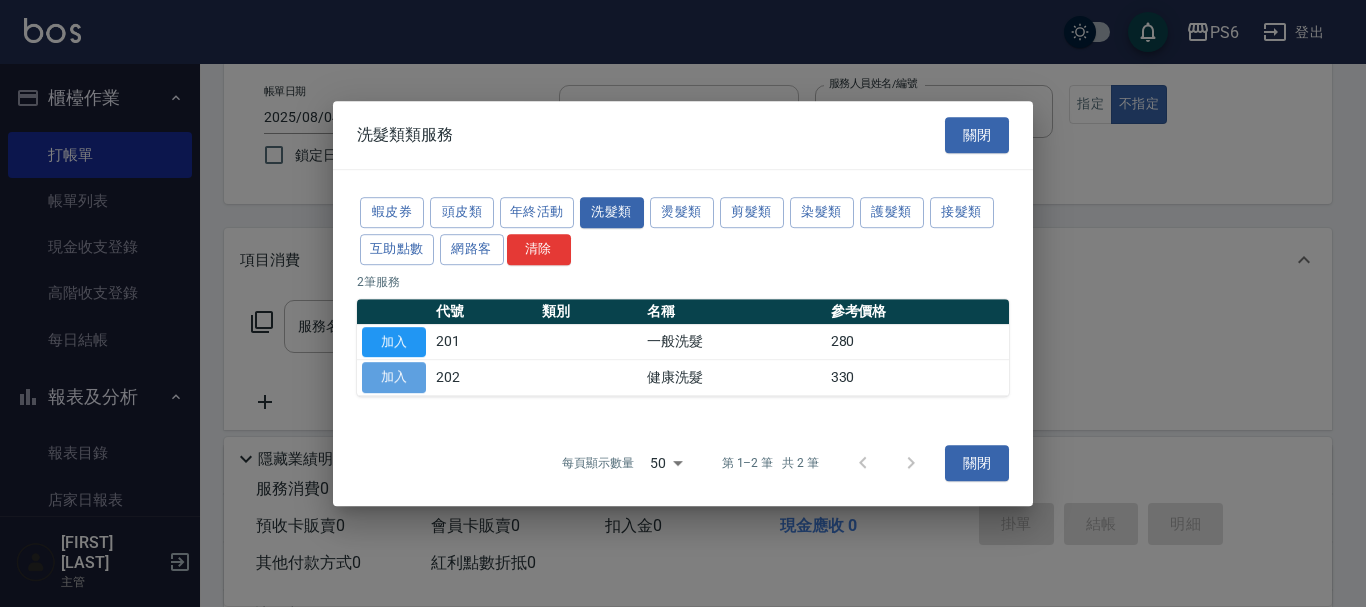 click on "加入" at bounding box center [394, 377] 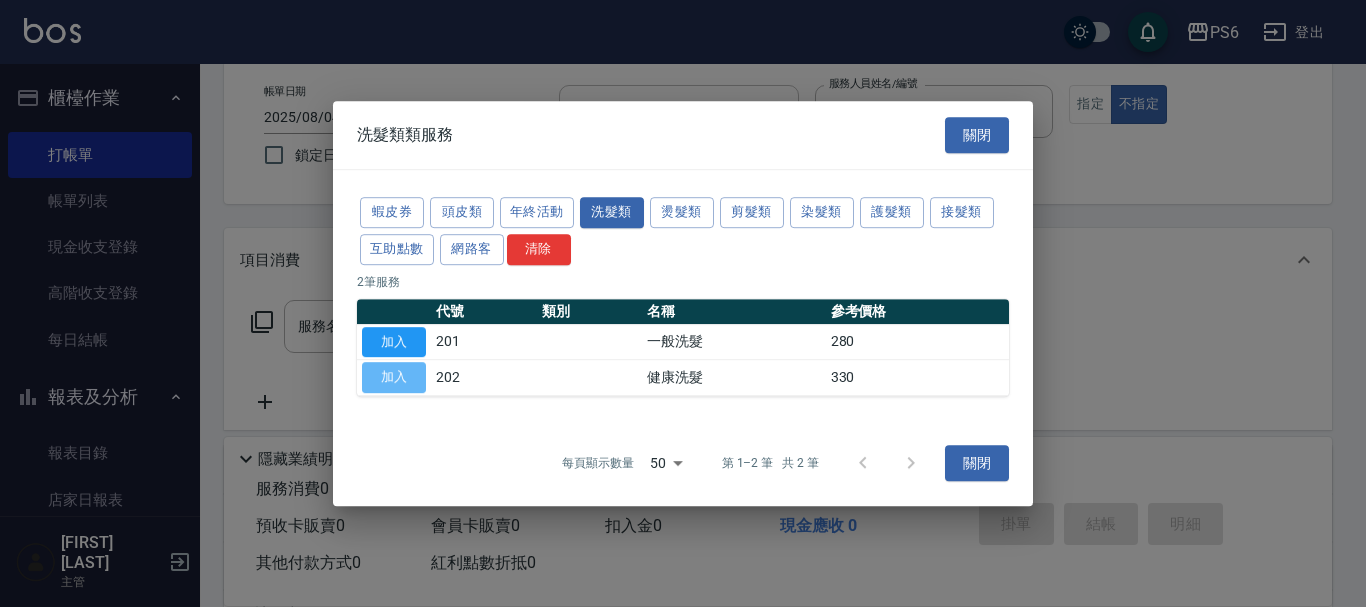 type on "健康洗髮(202)" 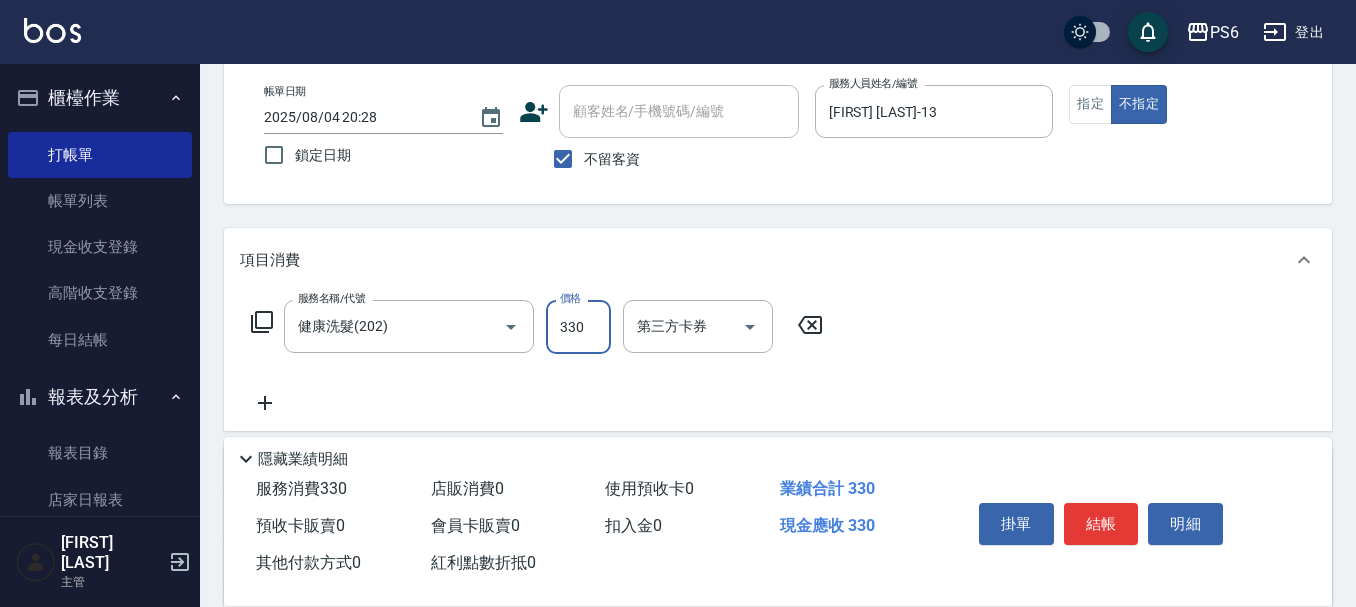 click on "330" at bounding box center [578, 327] 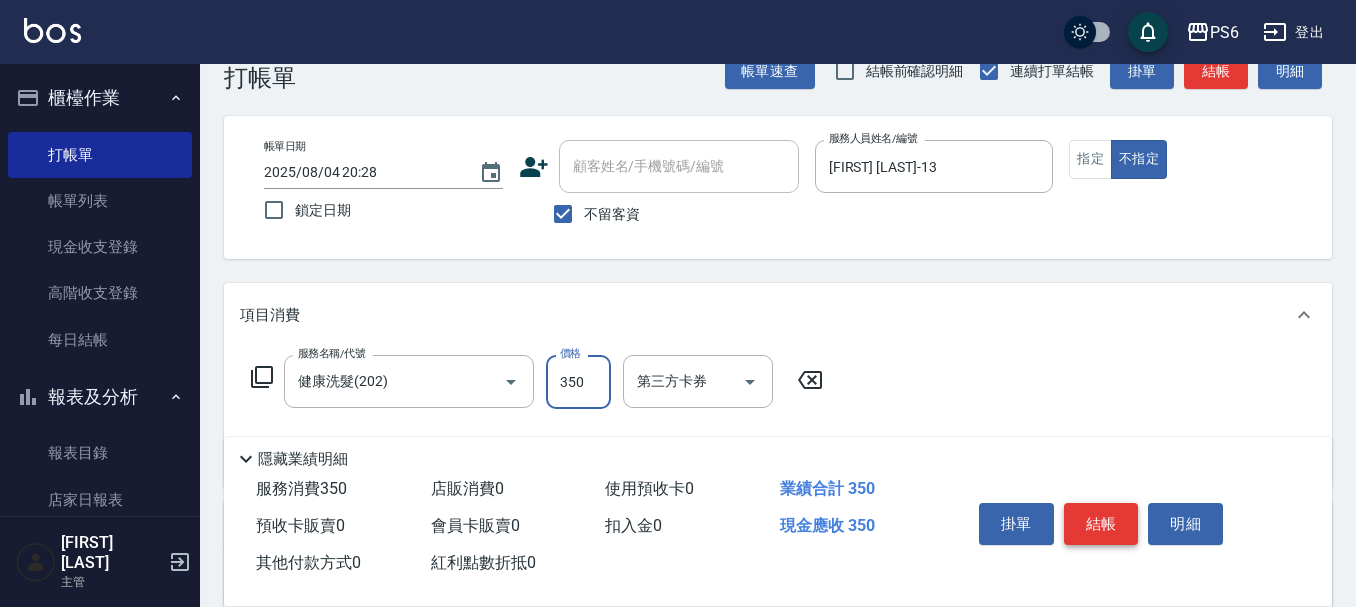 scroll, scrollTop: 0, scrollLeft: 0, axis: both 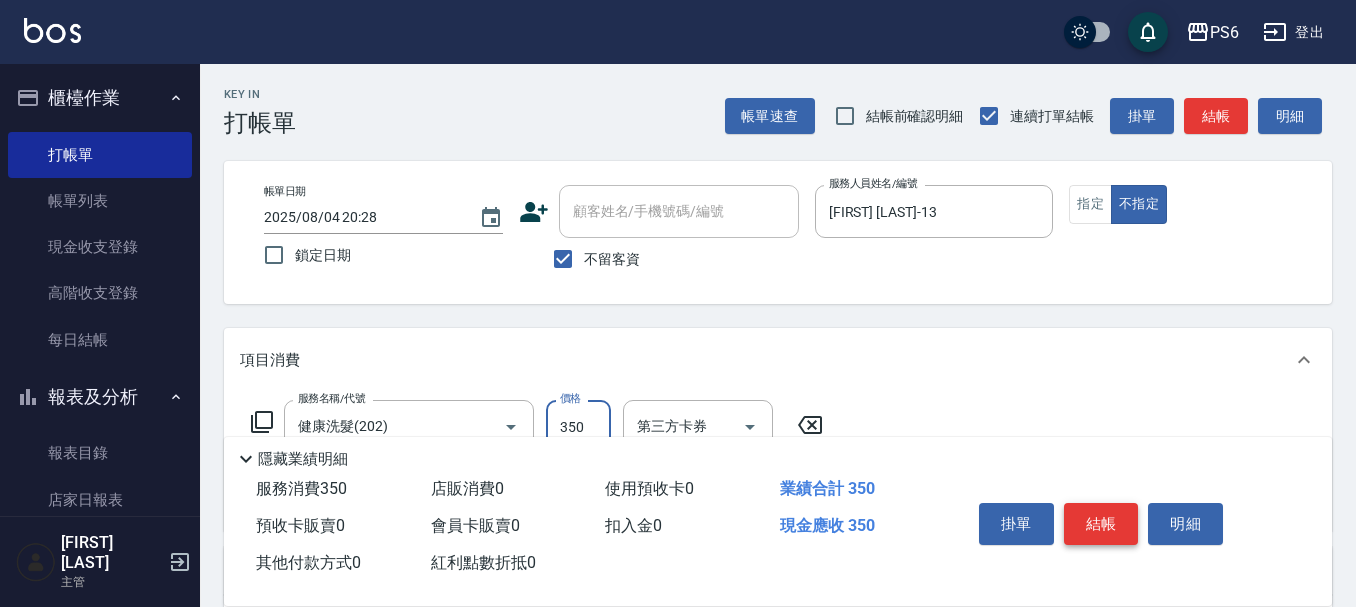 type on "350" 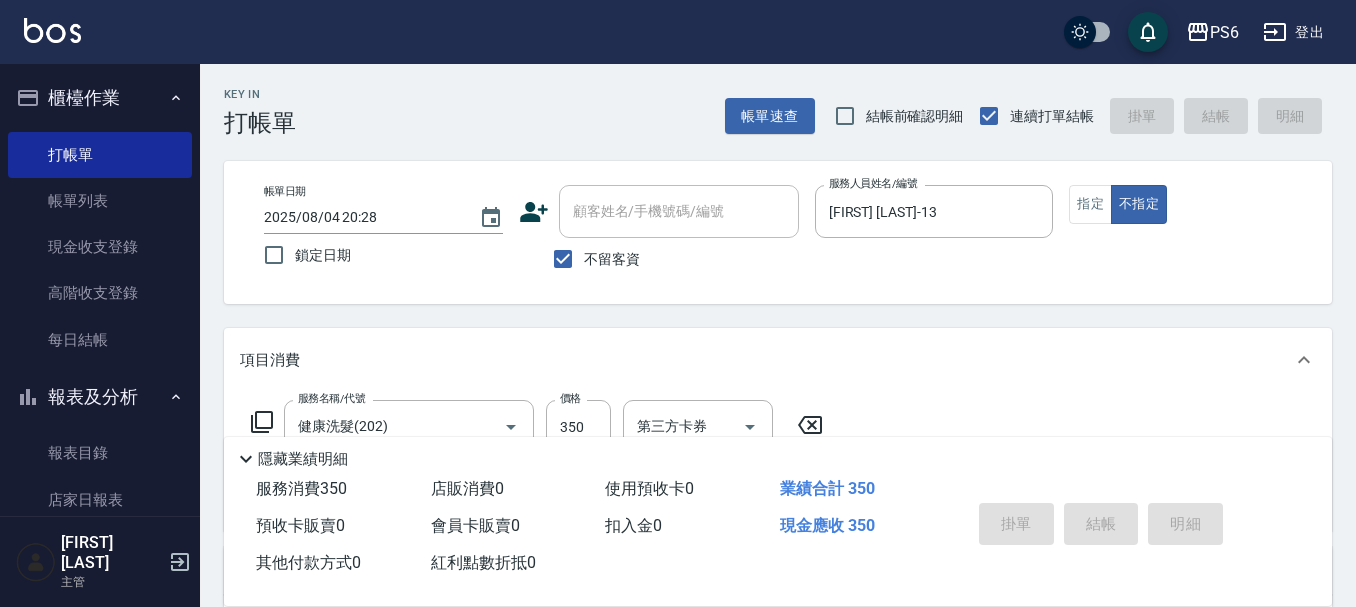 type on "2025/08/04 20:29" 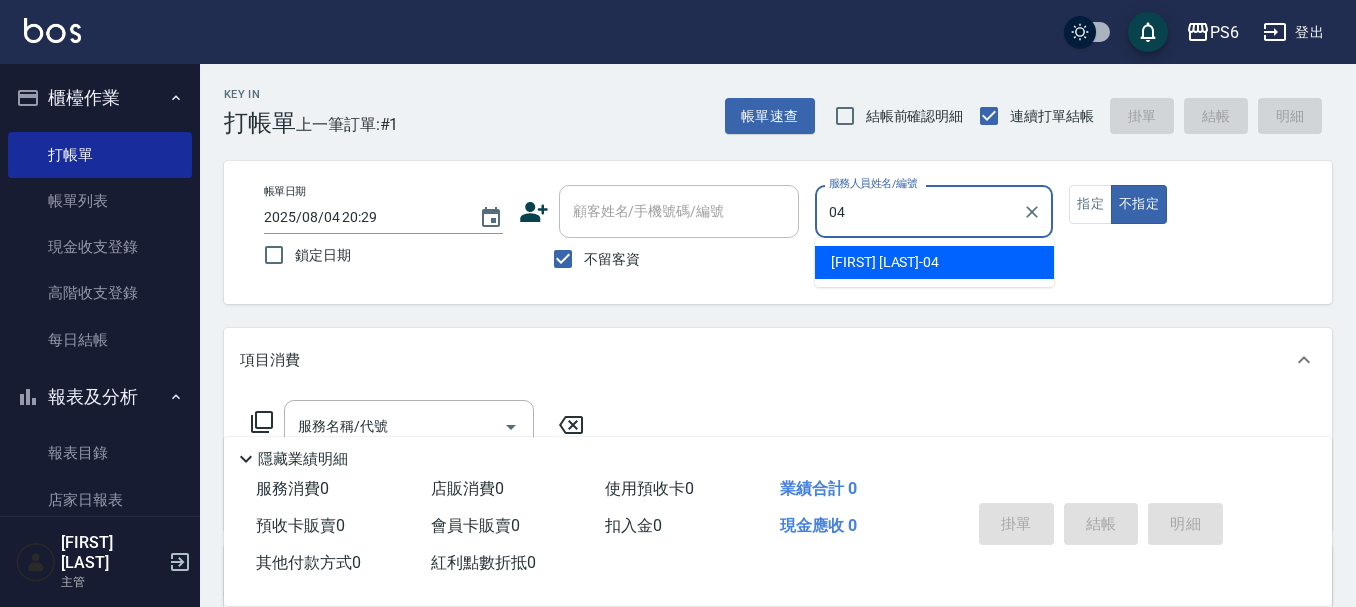 click on "[FIRST] [LAST] -04" at bounding box center [934, 262] 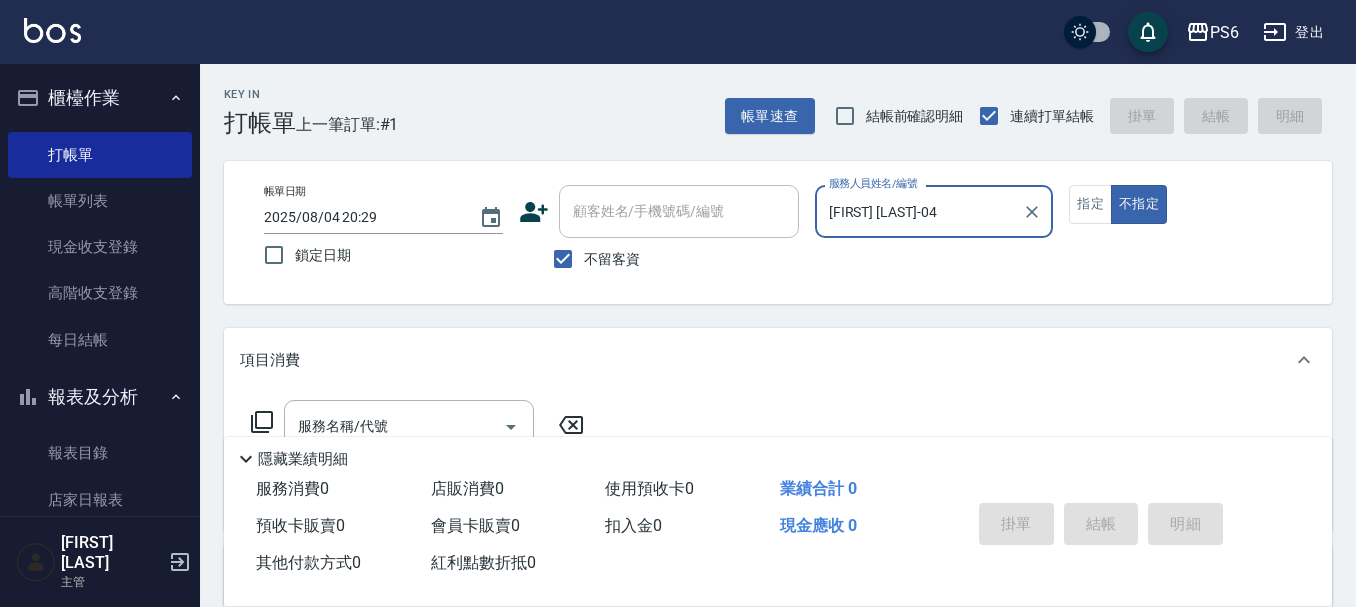 scroll, scrollTop: 100, scrollLeft: 0, axis: vertical 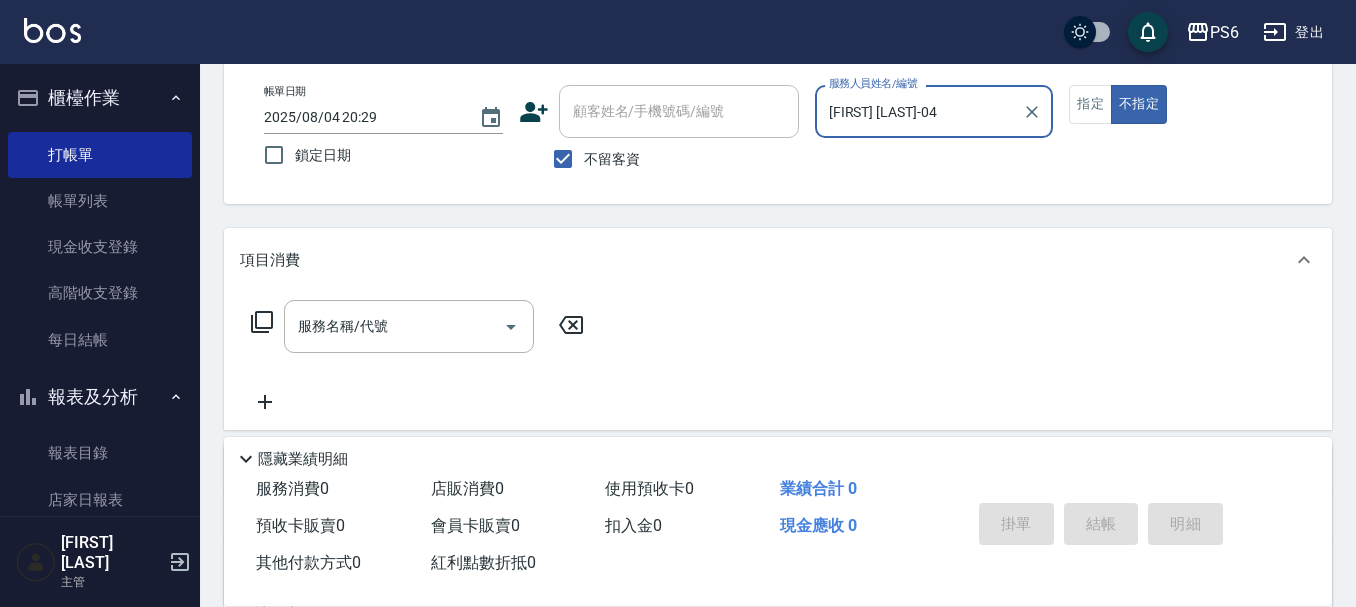 type on "[FIRST] [LAST]-04" 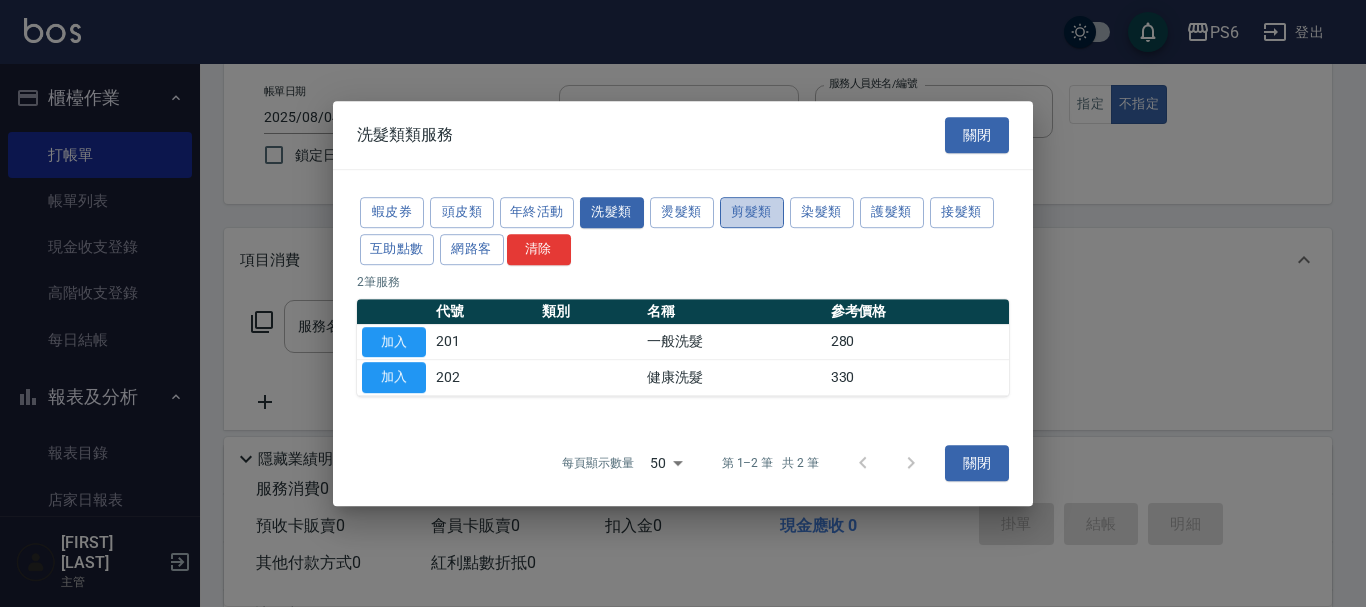 click on "剪髮類" at bounding box center (752, 212) 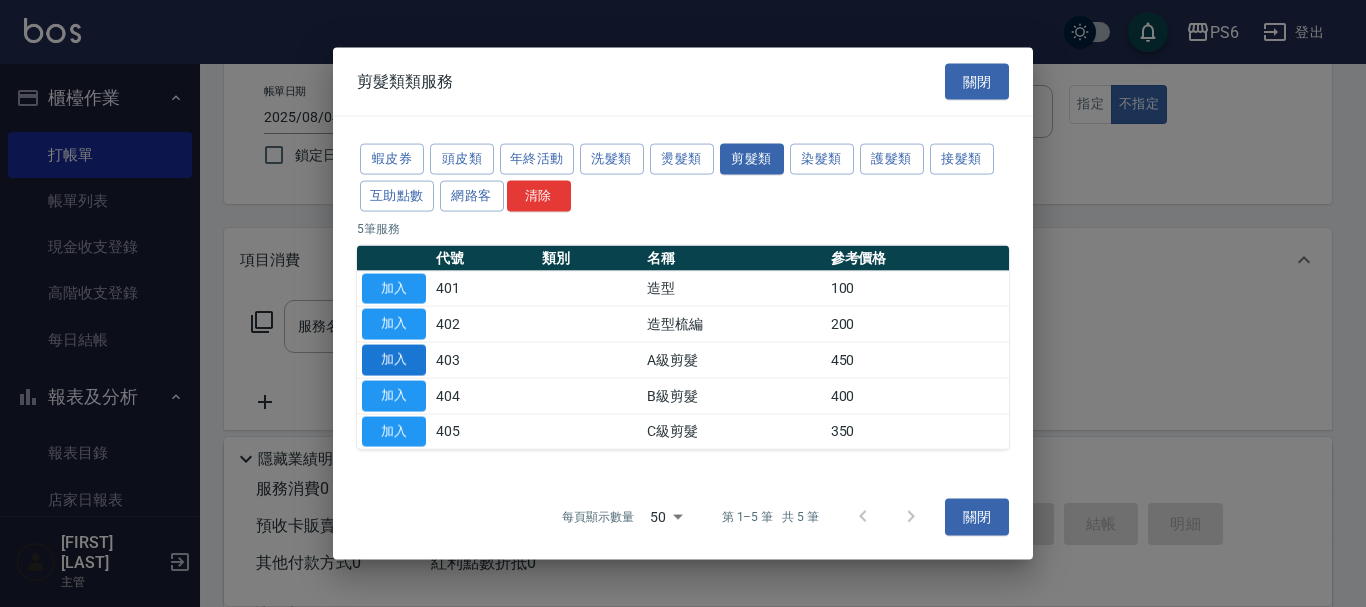 click on "加入" at bounding box center [394, 360] 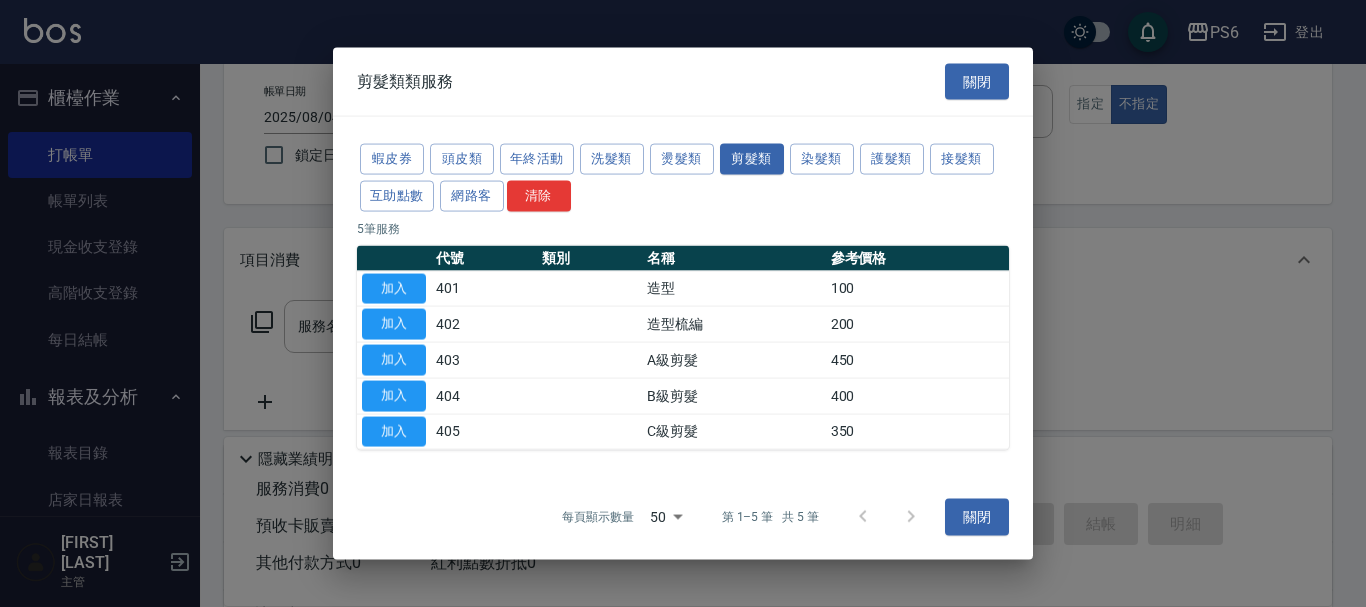 type on "A級剪髮(403)" 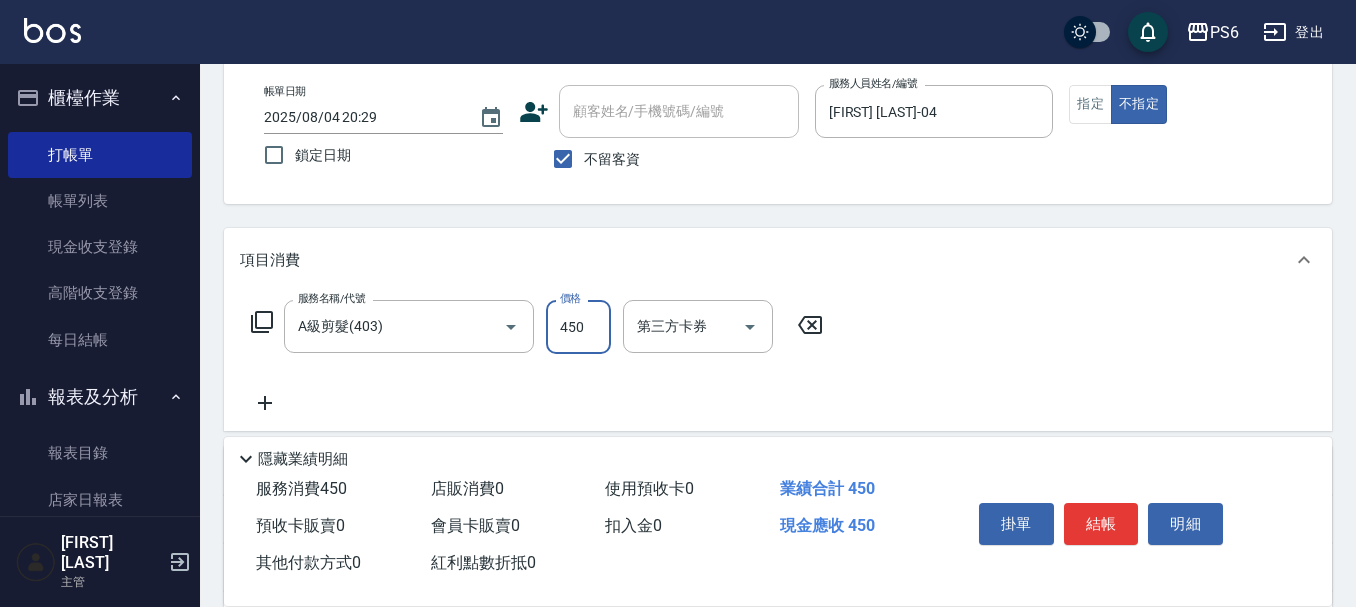 click on "450" at bounding box center [578, 327] 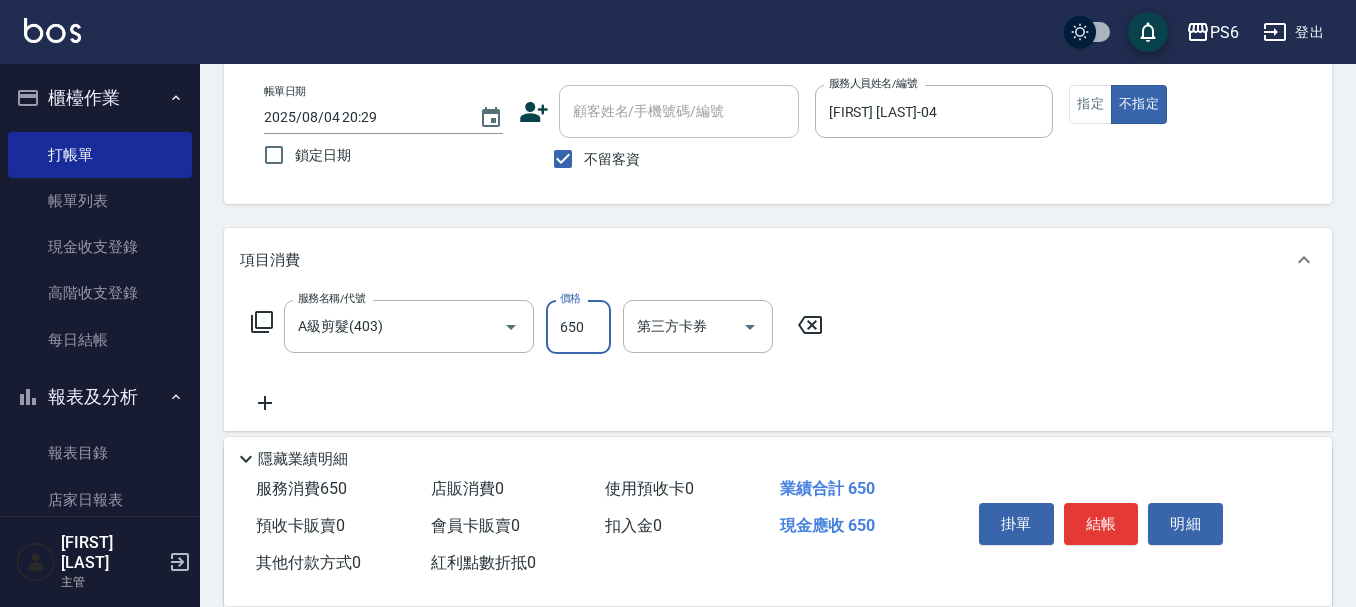 type on "650" 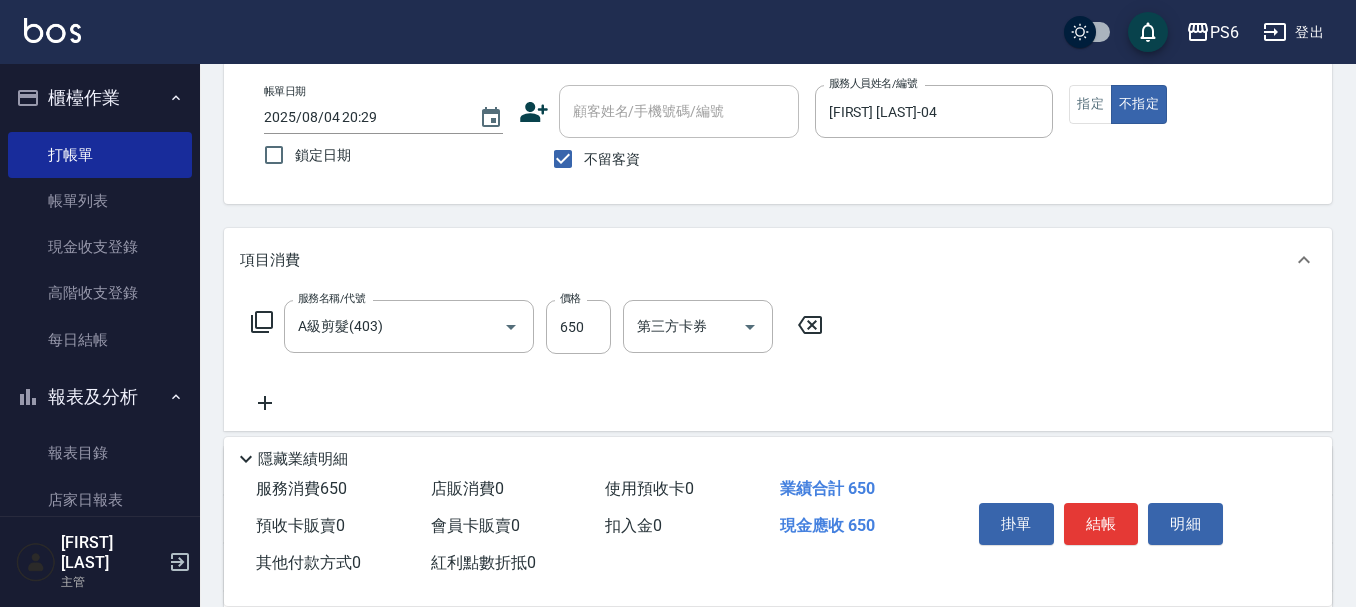 click on "Key In 打帳單 上一筆訂單:#1 帳單速查 結帳前確認明細 連續打單結帳 掛單 結帳 明細 帳單日期 [DATE] [TIME] 鎖定日期 顧客姓名/手機號碼/編號 顧客姓名/手機號碼/編號 不留客資 服務人員姓名/編號 [FIRST] [LAST]-04 服務人員姓名/編號 指定 不指定 項目消費 服務名稱/代號 A級剪髮(403) 服務名稱/代號 價格 650 價格 第三方卡券 第三方卡券 店販銷售 服務人員姓名/編號 服務人員姓名/編號 商品代號/名稱 商品代號/名稱 預收卡販賣 卡券名稱/代號 卡券名稱/代號 其他付款方式 其他付款方式 其他付款方式 備註及來源 備註 備註 訂單來源 ​ 訂單來源 隱藏業績明細 服務消費  650 店販消費  0 使用預收卡  0 業績合計   650 預收卡販賣  0 會員卡販賣  0 扣入金  0 現金應收   650 其他付款方式  0 紅利點數折抵  0 掛單 結帳 明細" at bounding box center [778, 397] 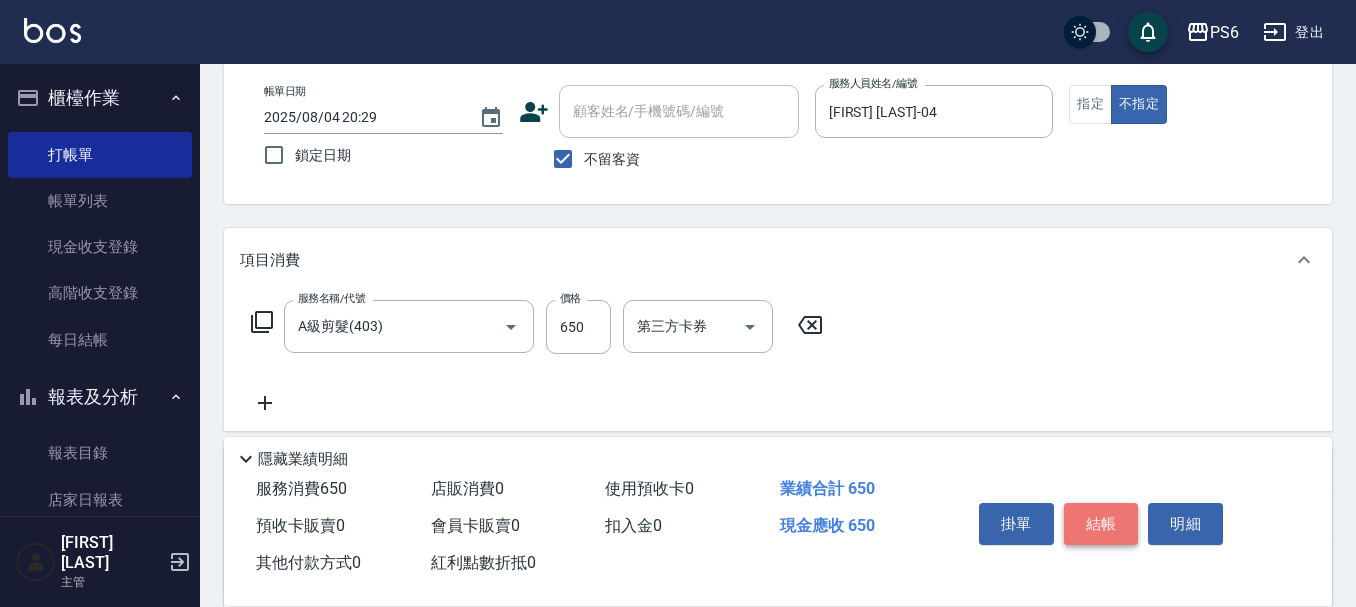 click on "結帳" at bounding box center (1101, 524) 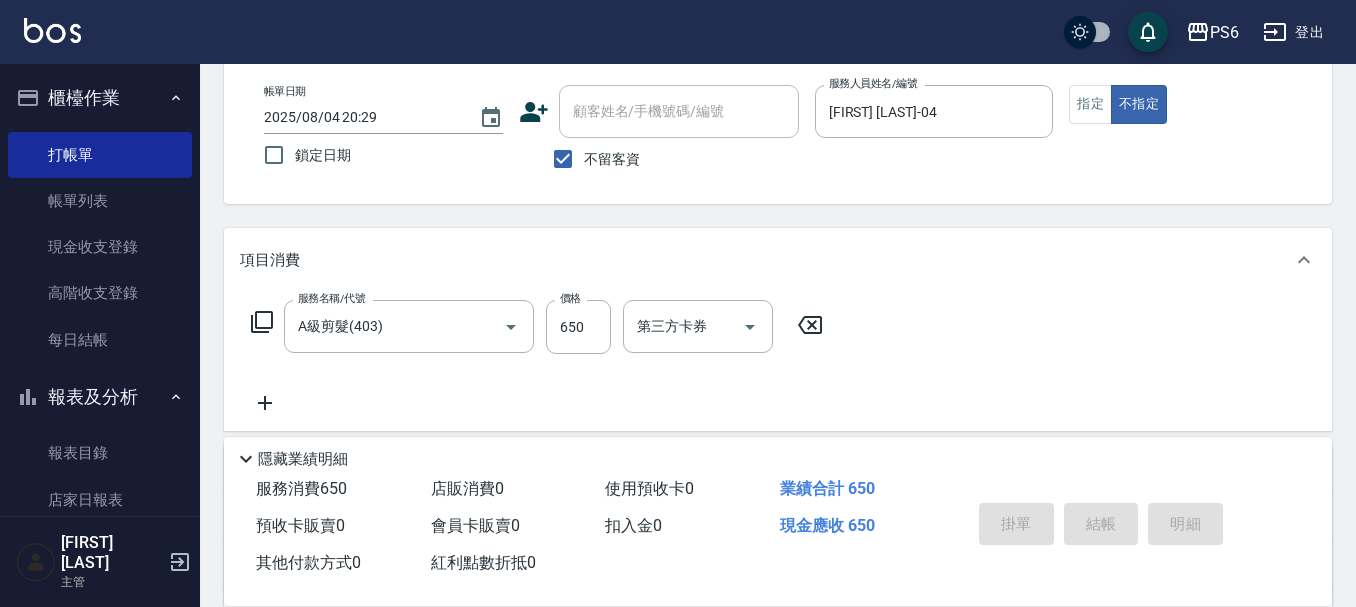 type on "[DATE] [TIME]" 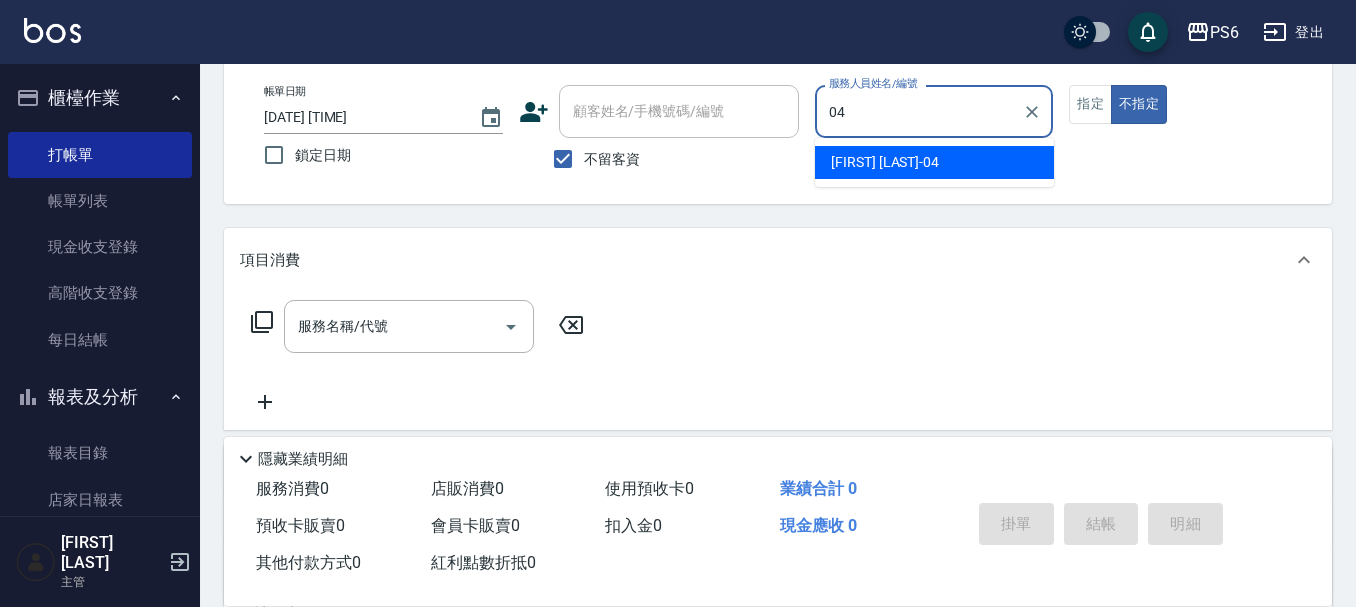 click on "[FIRST] [LAST] -04" at bounding box center [934, 162] 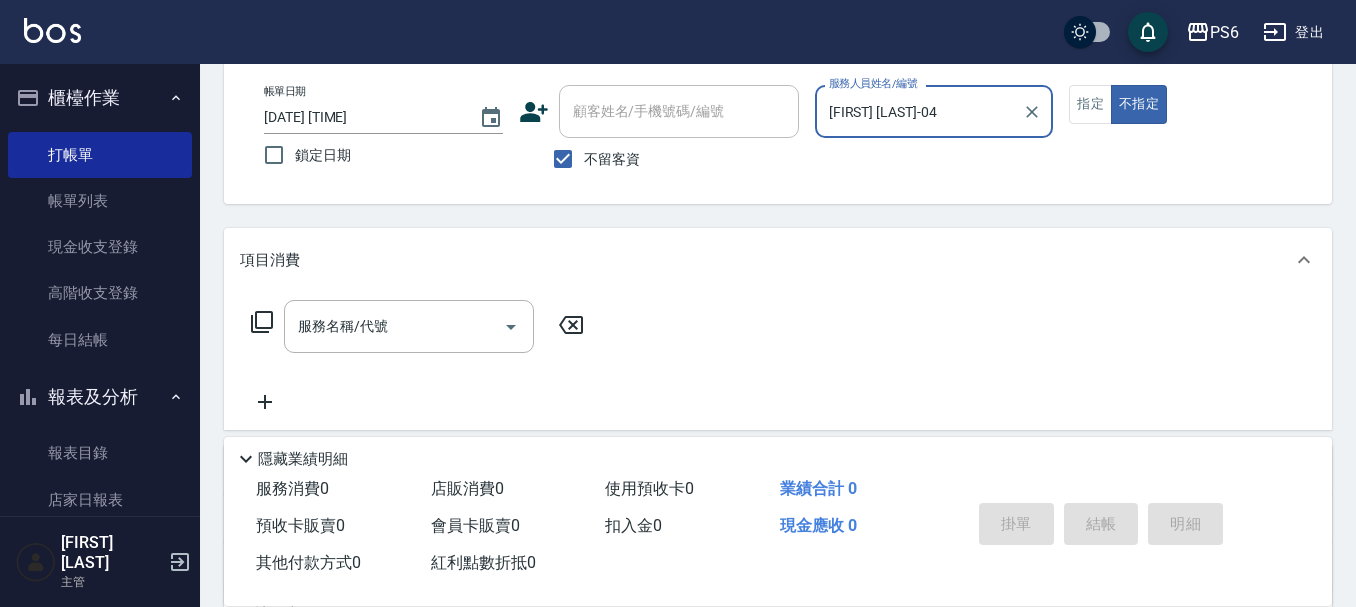 type on "[FIRST] [LAST]-04" 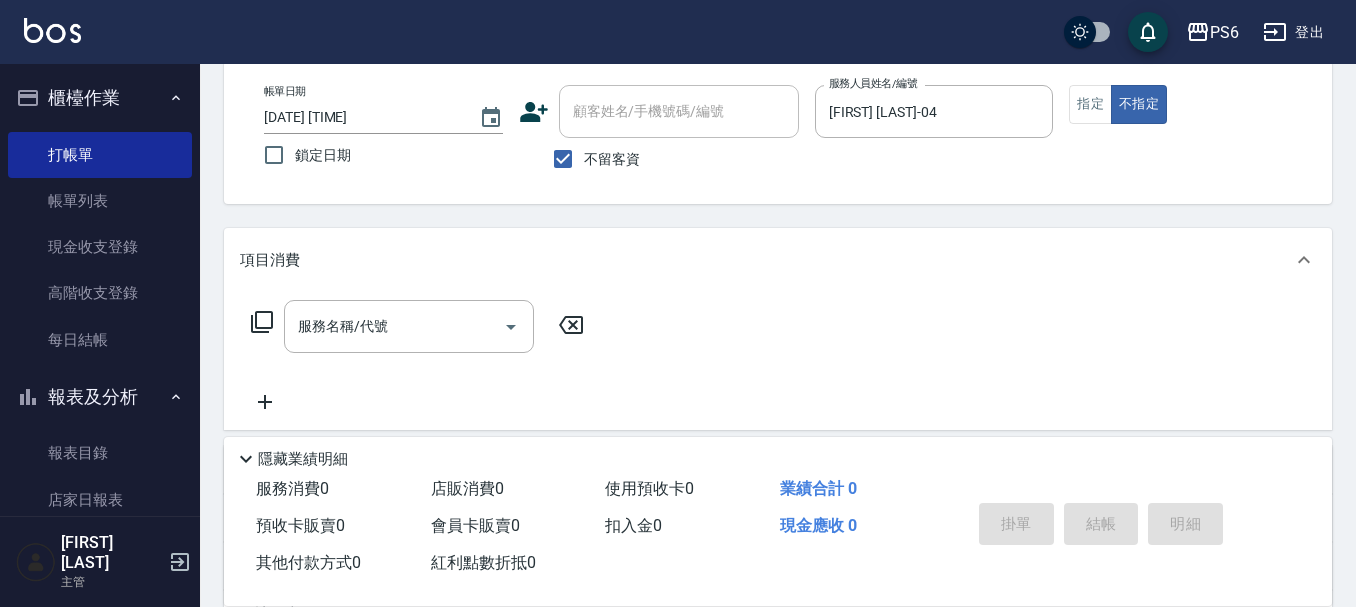 click 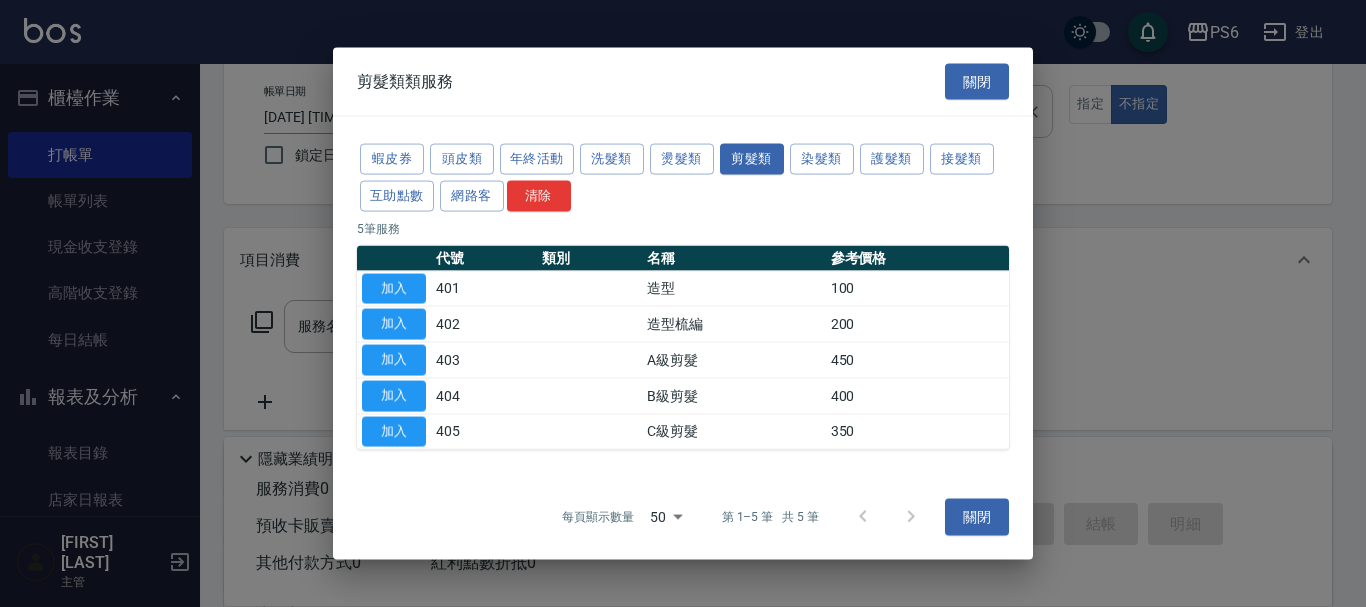 click on "關閉" at bounding box center (977, 81) 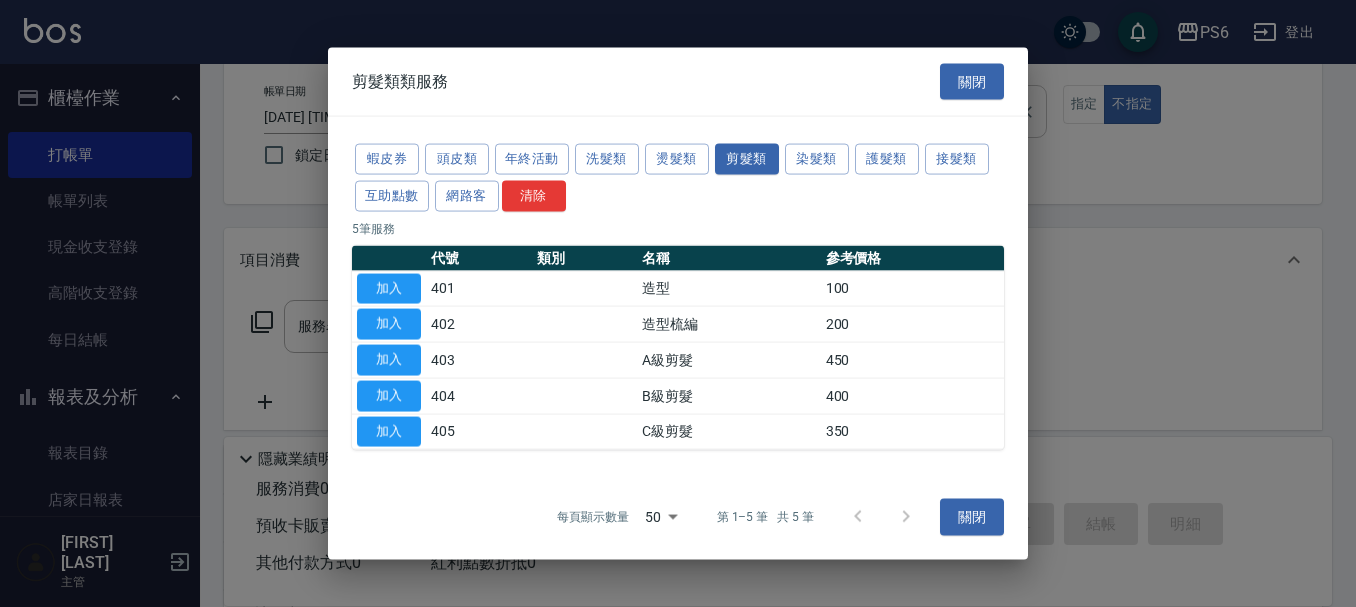 click on "[FIRST] [LAST]-04 服務人員姓名/編號" at bounding box center (928, 111) 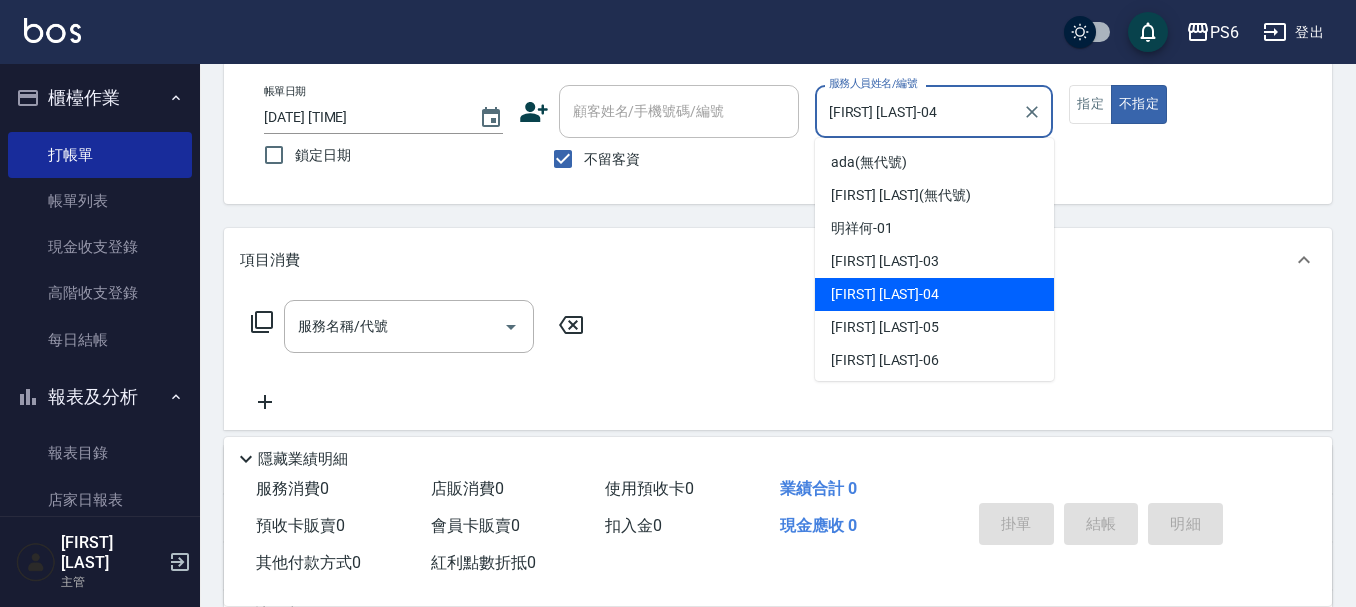 click on "帳單日期 [DATE] [TIME] 鎖定日期 顧客姓名/手機號碼/編號 顧客姓名/手機號碼/編號 不留客資 服務人員姓名/編號 [FIRST] [LAST]-04 服務人員姓名/編號 指定 不指定" at bounding box center [778, 132] 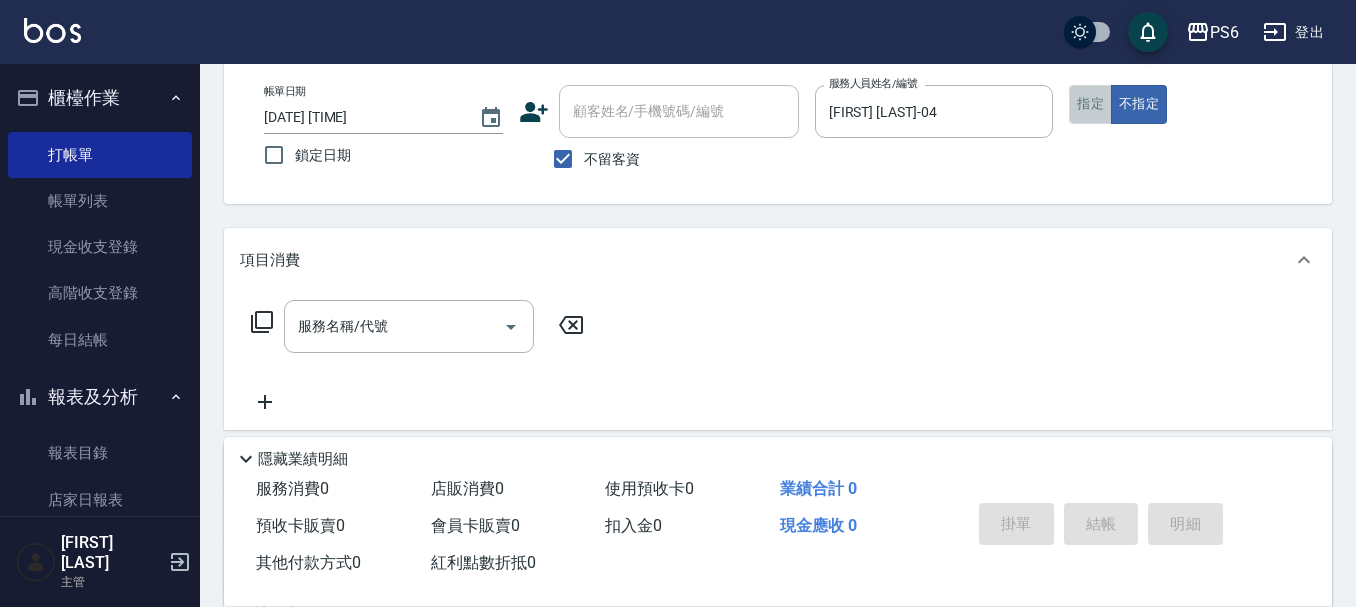 click on "指定" at bounding box center (1090, 104) 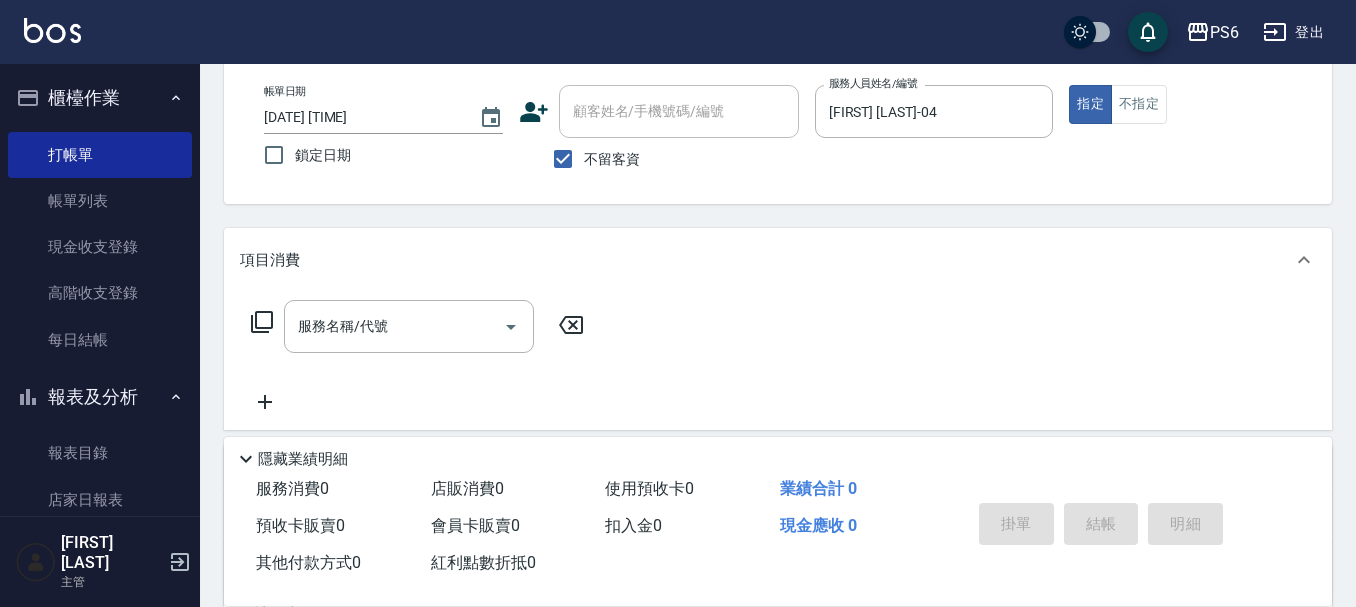 click 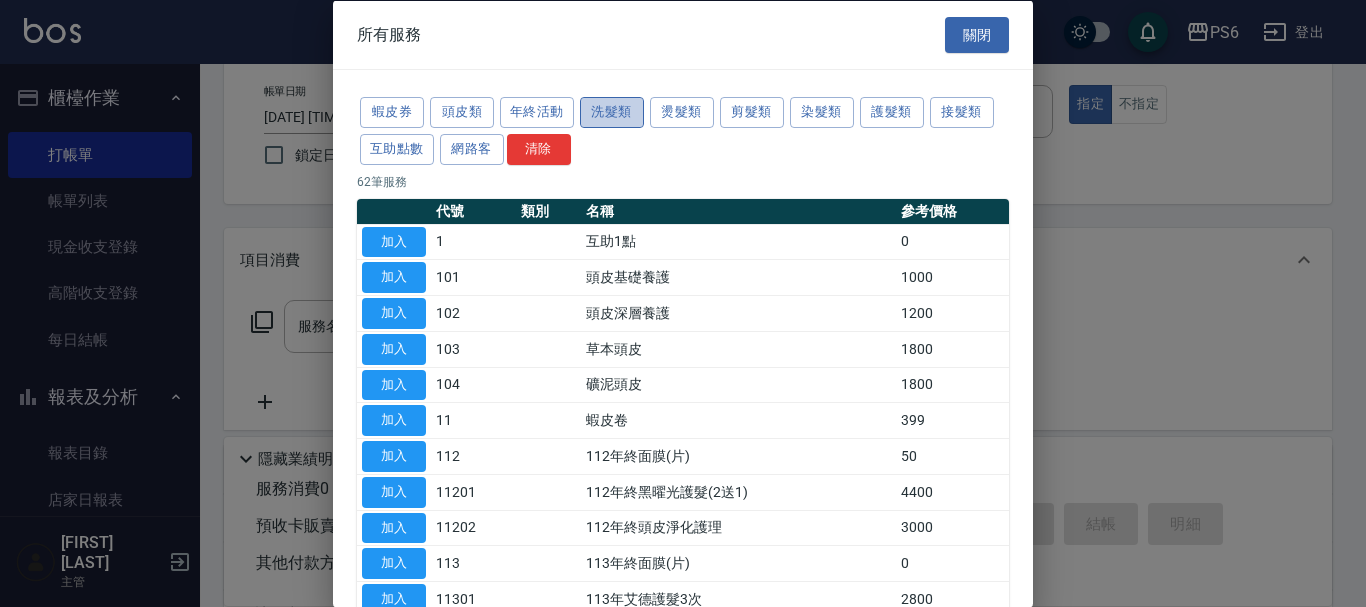 click on "洗髮類" at bounding box center [612, 112] 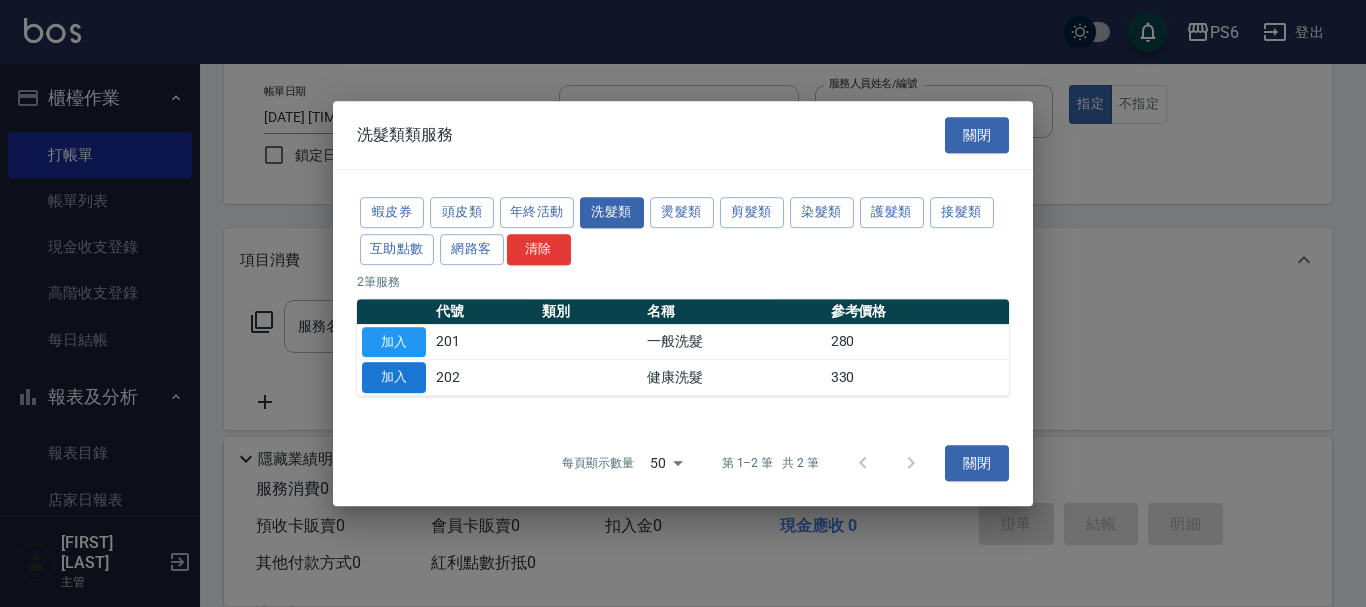 click on "加入" at bounding box center (394, 377) 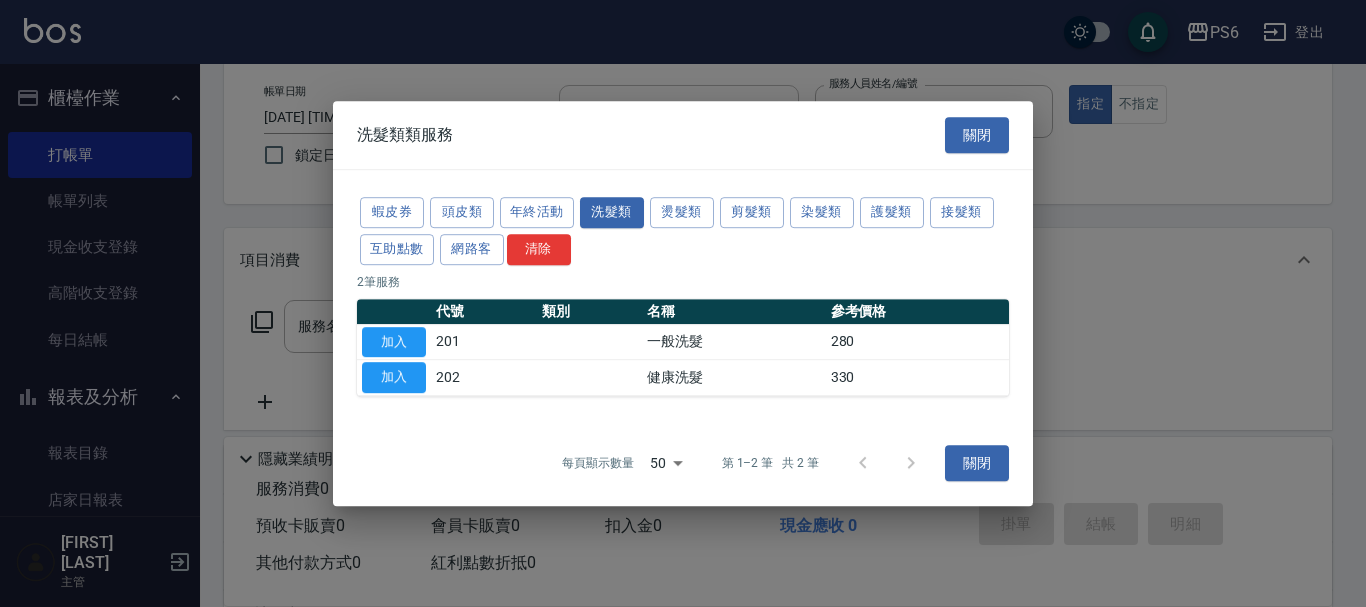 type on "健康洗髮(202)" 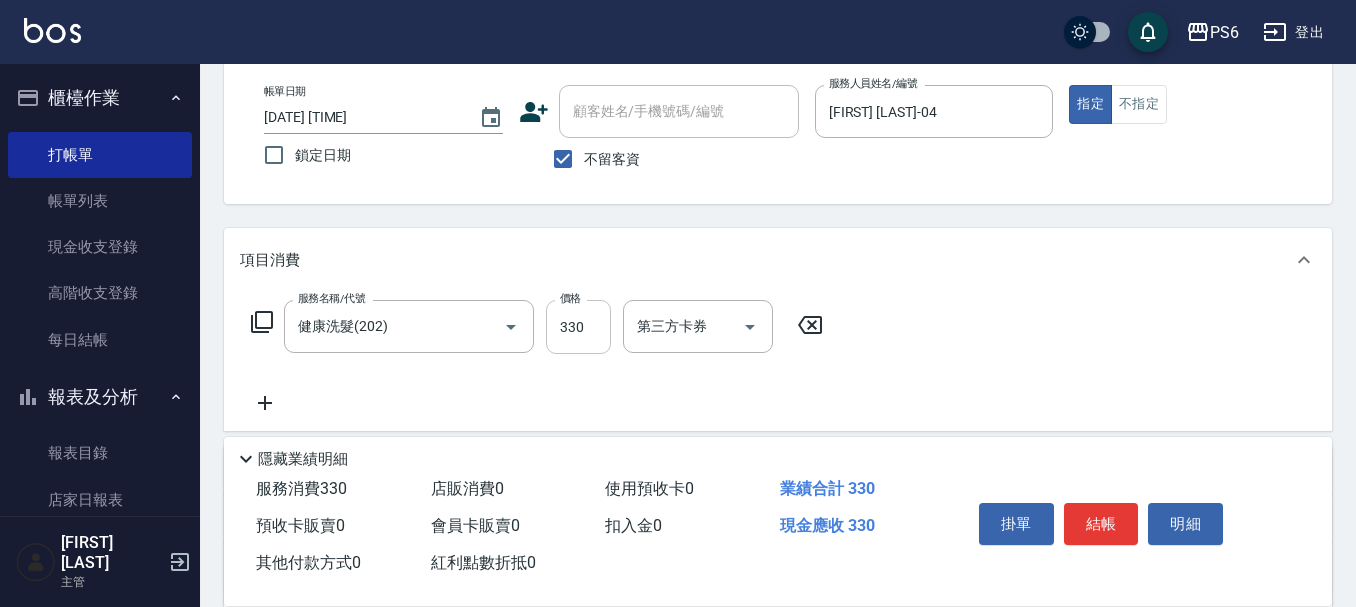 click on "330" at bounding box center (578, 327) 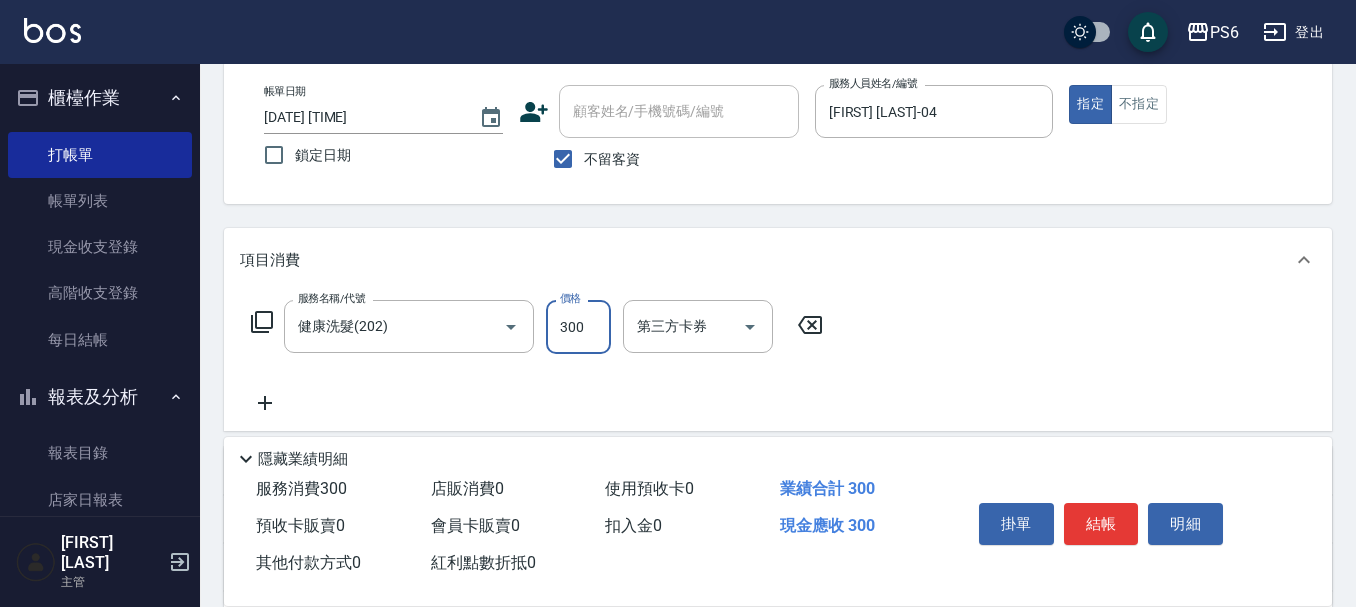 type on "300" 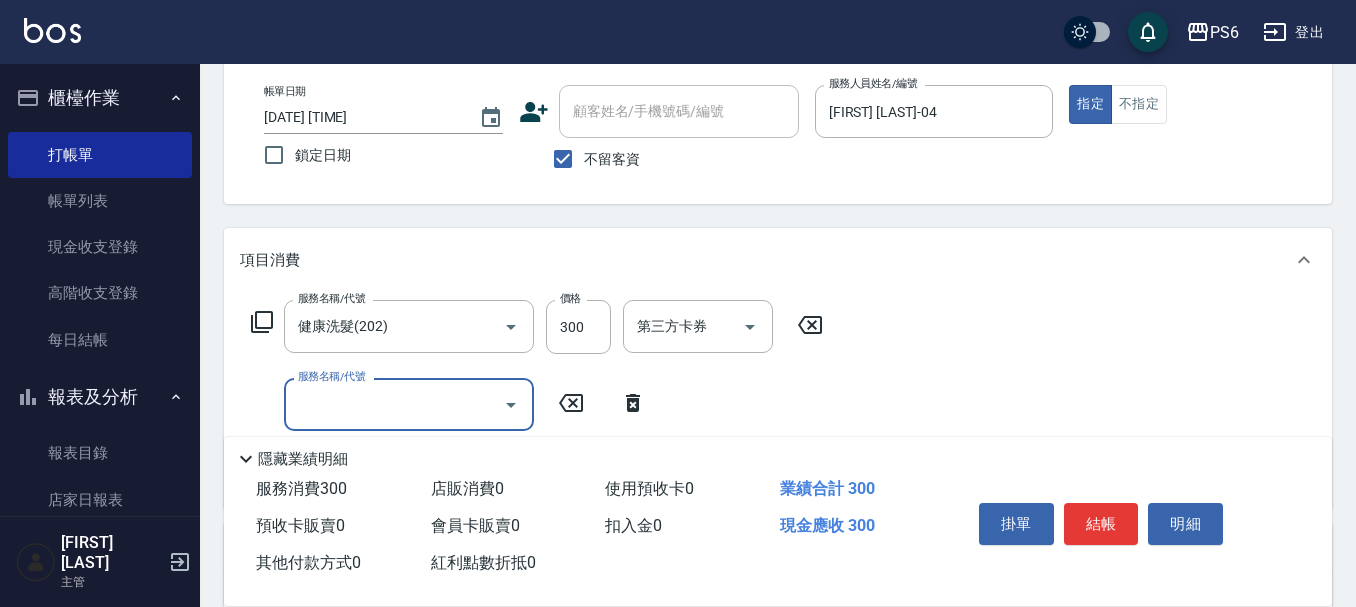 click on "服務名稱/代號" at bounding box center (394, 404) 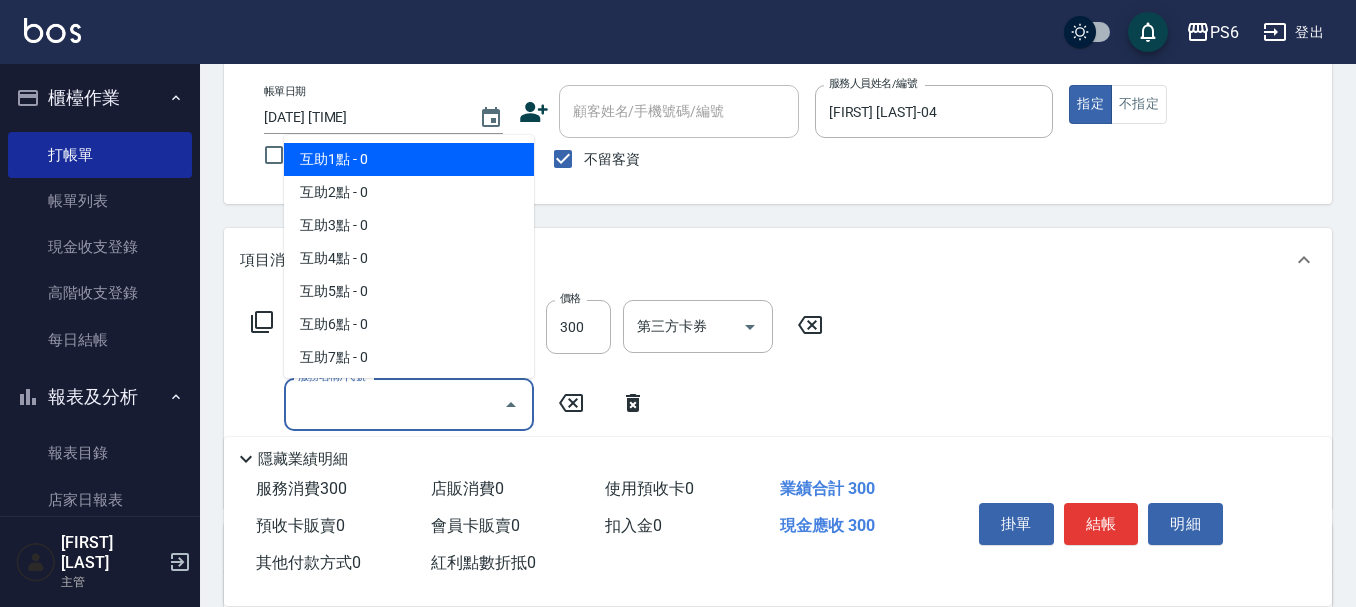 click on "互助1點 - 0" at bounding box center [409, 159] 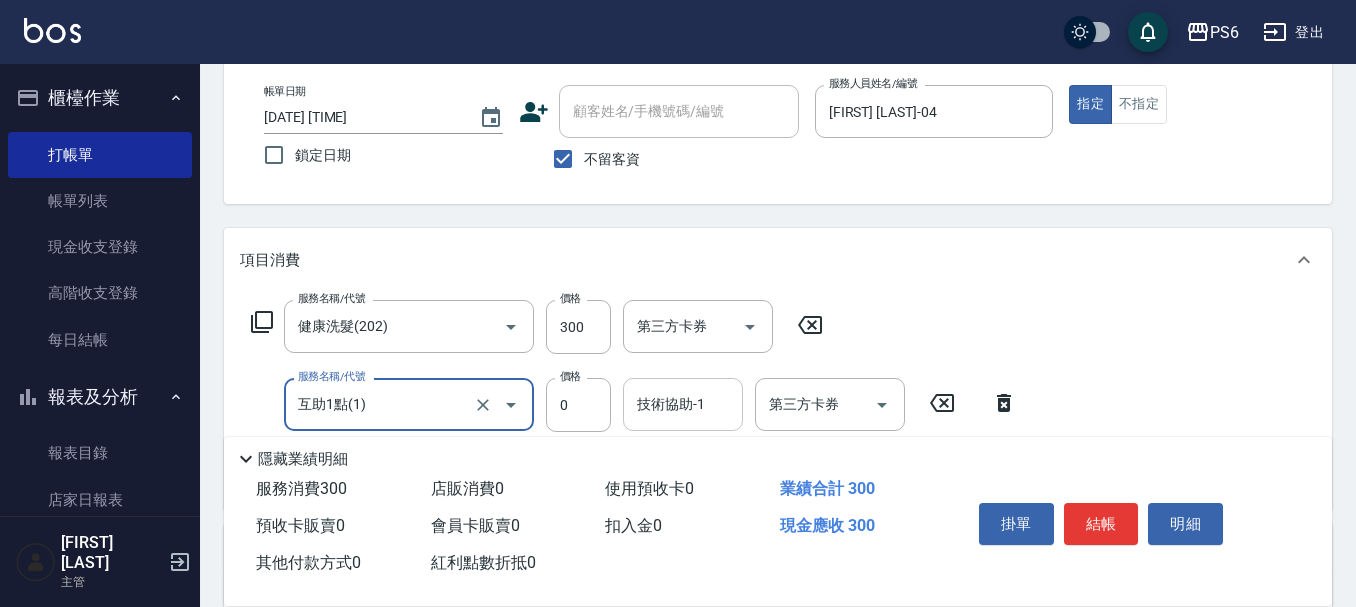 click on "技術協助-1" at bounding box center (683, 404) 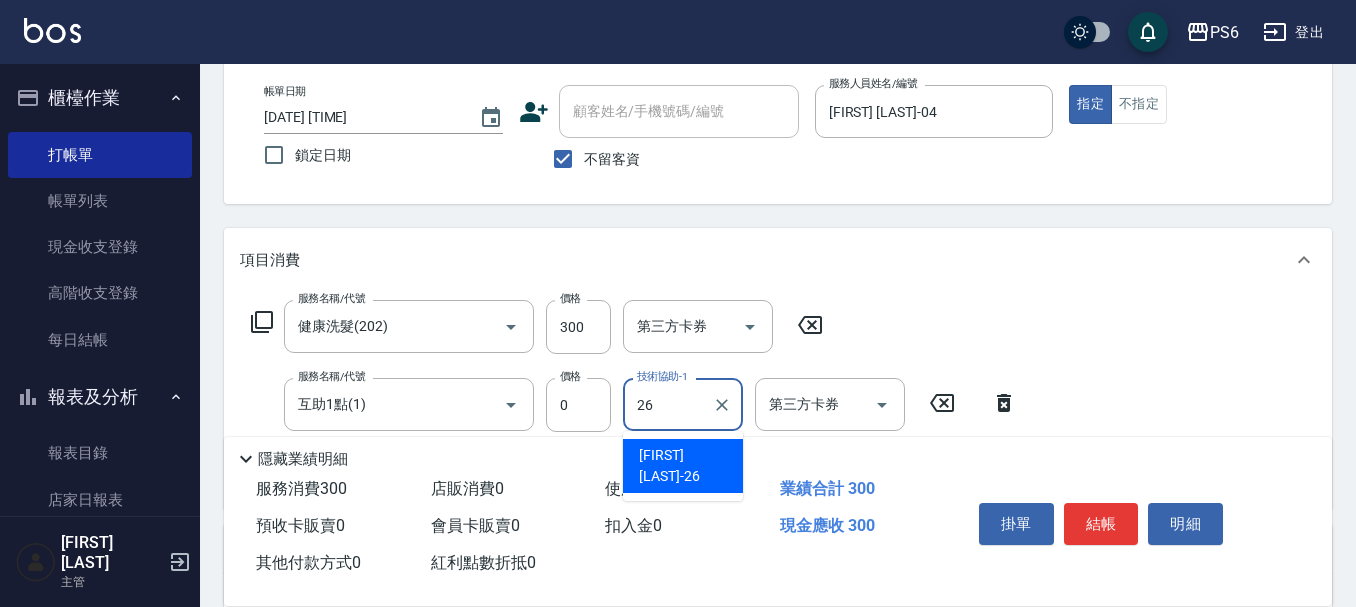 click on "[FIRST] [LAST]-26" at bounding box center (683, 466) 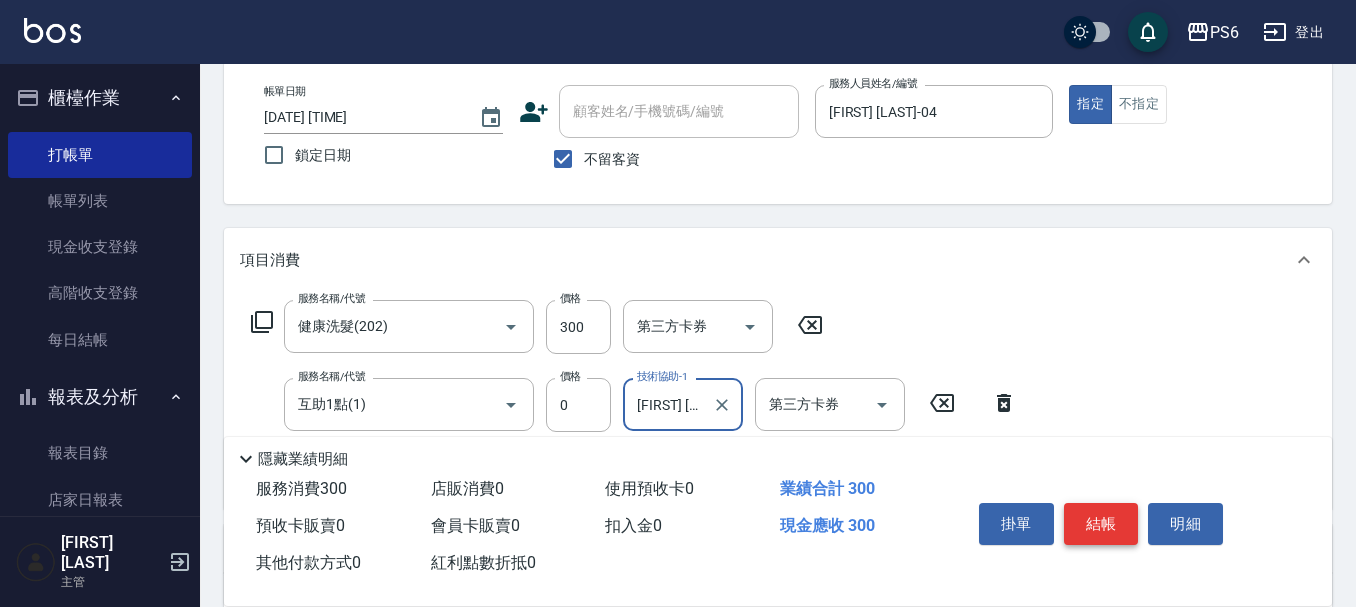 type on "[FIRST] [LAST]-26" 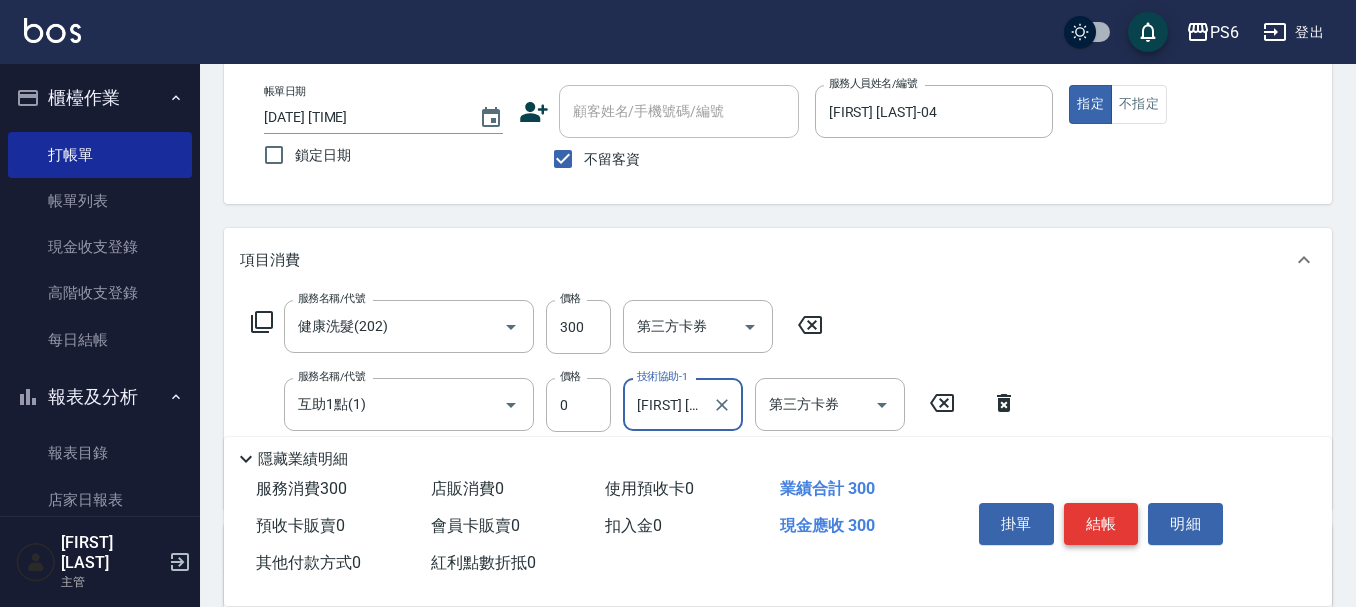 click on "結帳" at bounding box center [1101, 524] 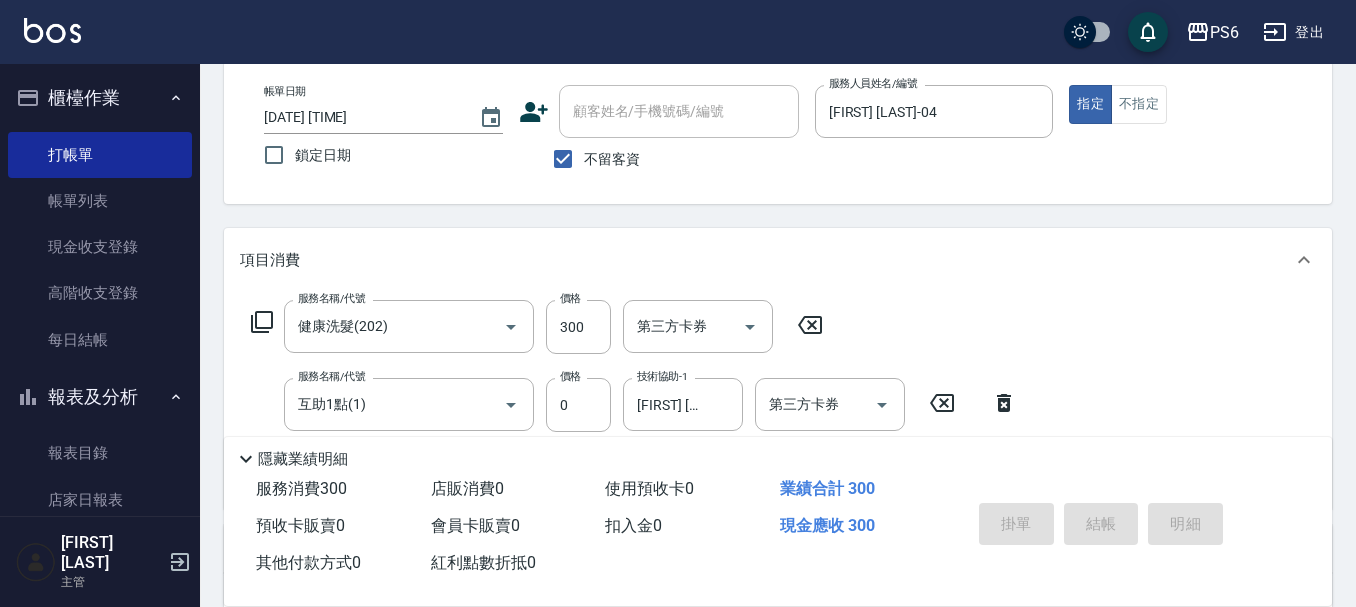 type 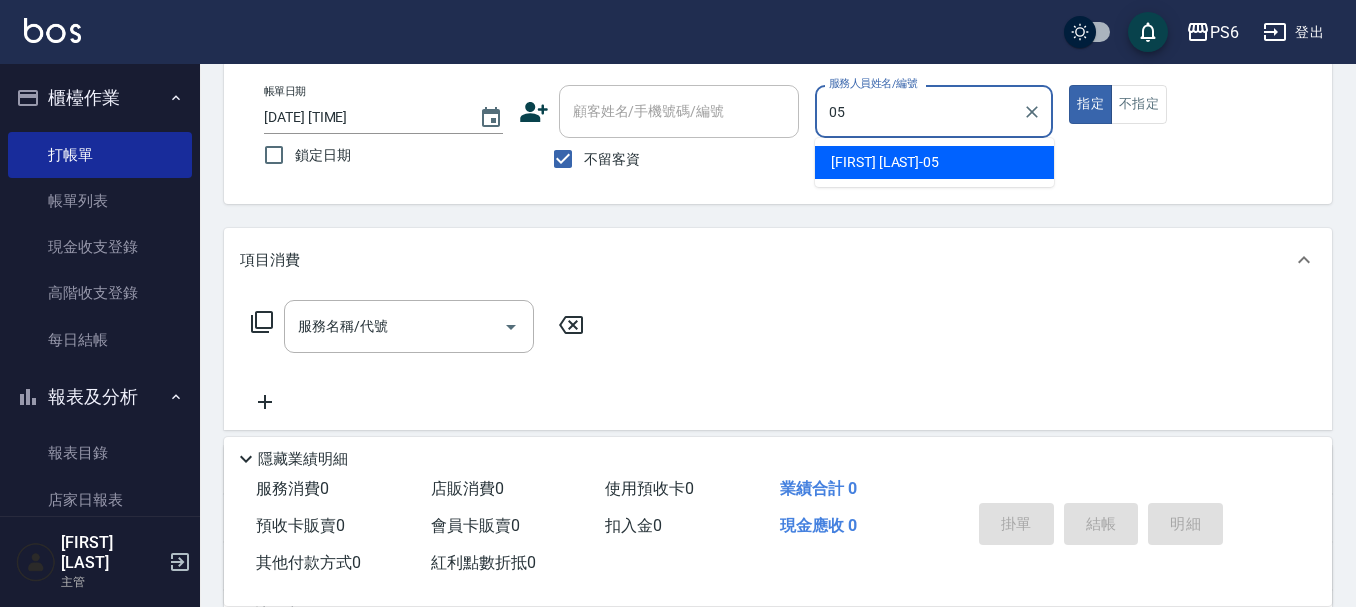 click on "[FIRST] [LAST] -05" at bounding box center (934, 162) 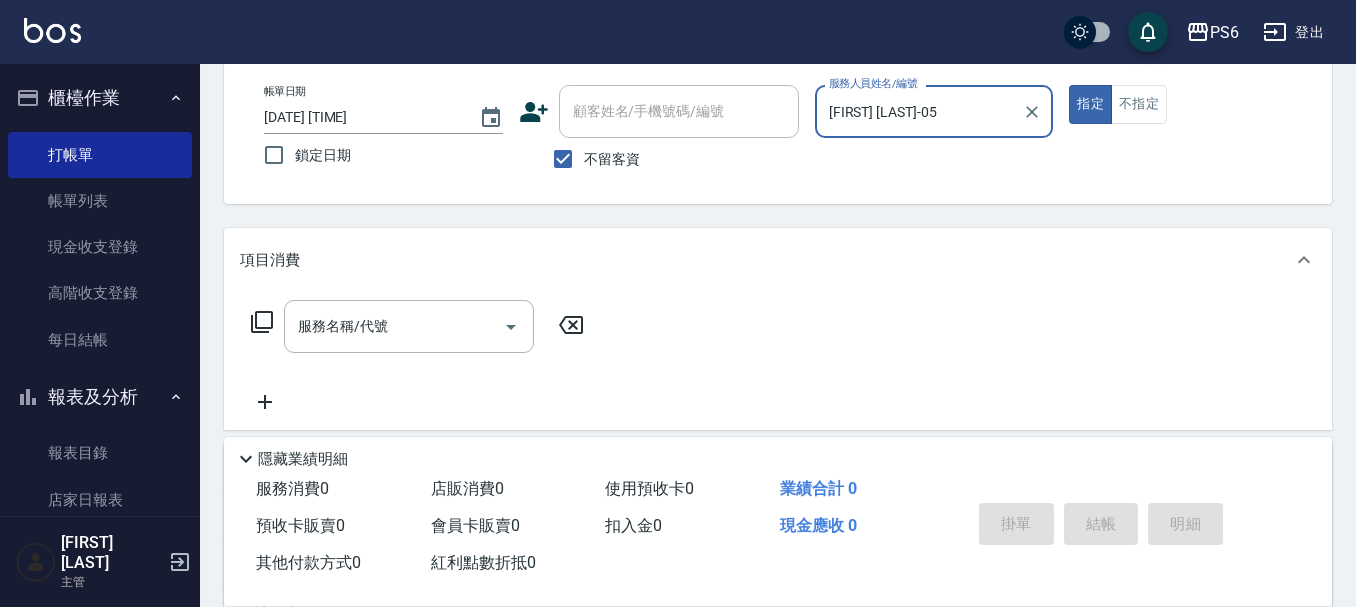 type on "[FIRST] [LAST]-05" 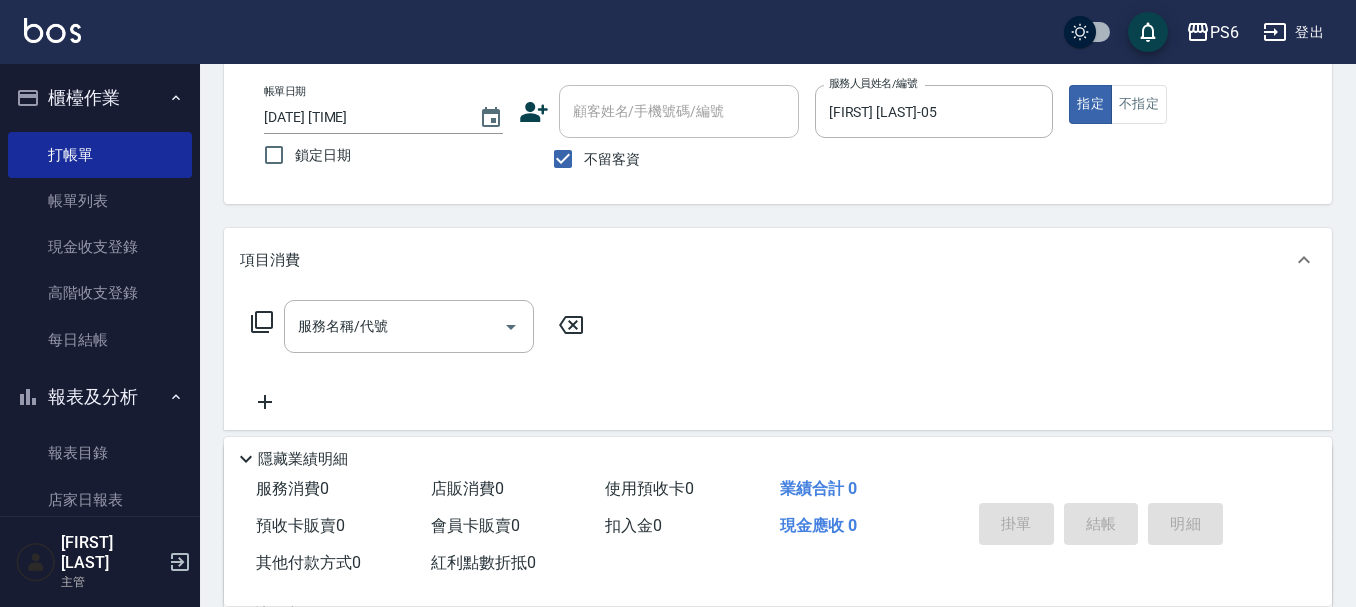 click 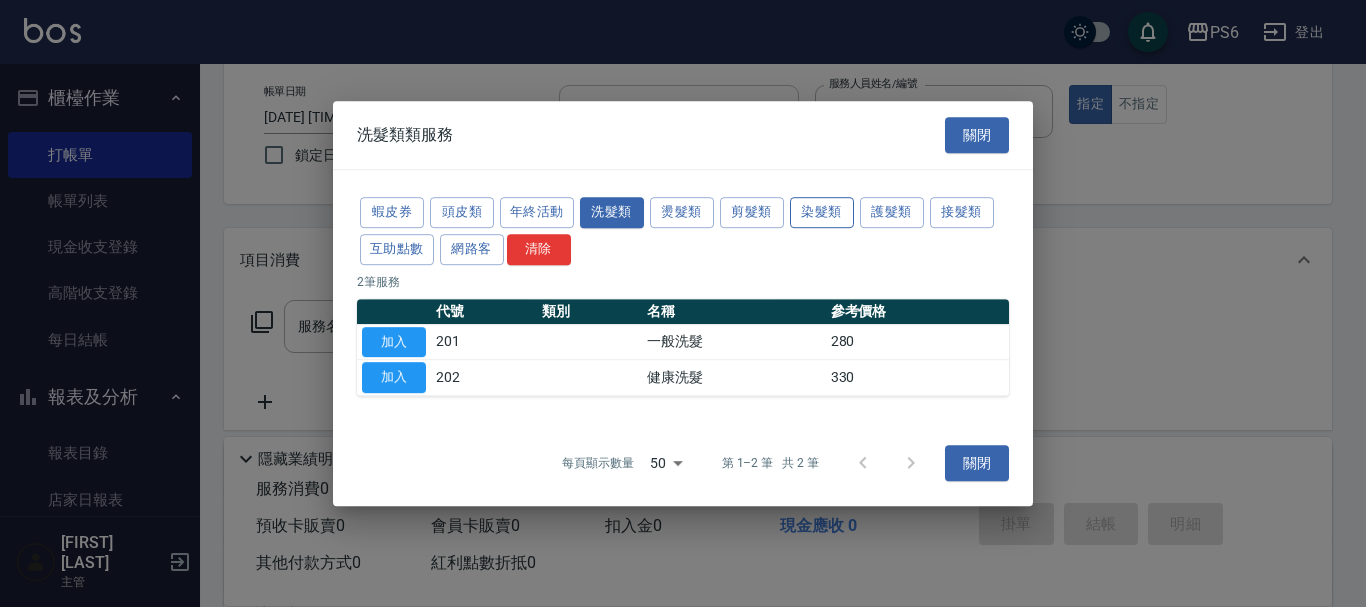 click on "染髮類" at bounding box center [822, 212] 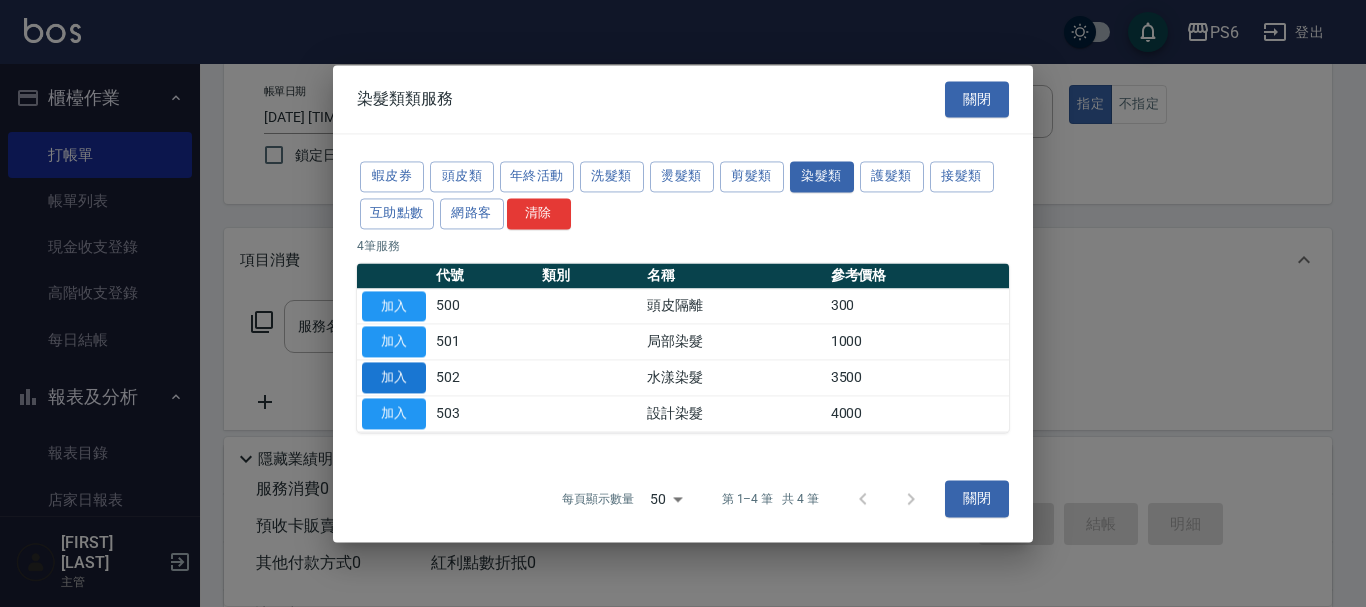 click on "加入" at bounding box center [394, 377] 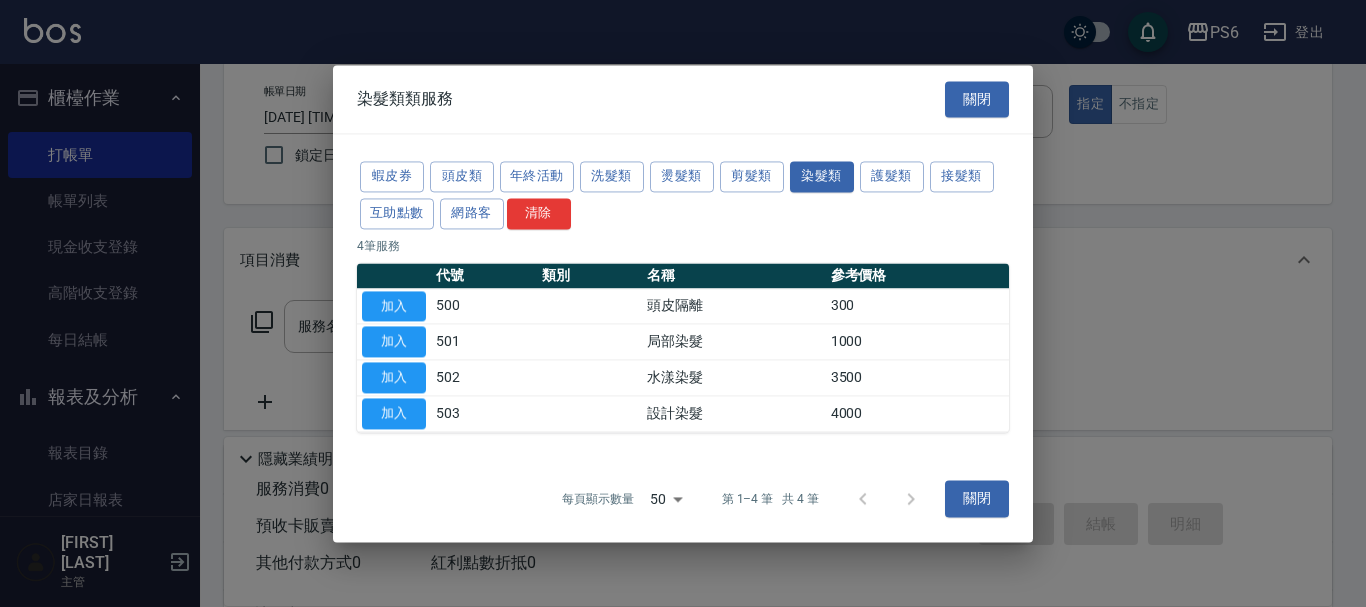 type on "水漾染髮(502)" 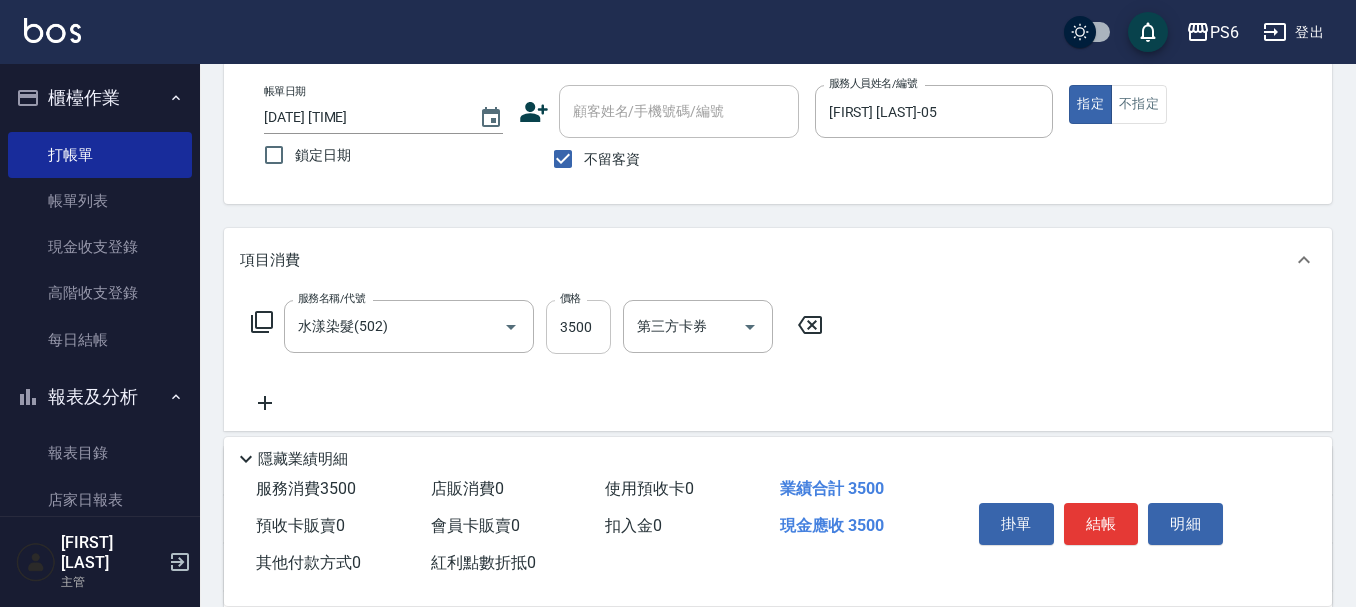 click on "3500" at bounding box center (578, 327) 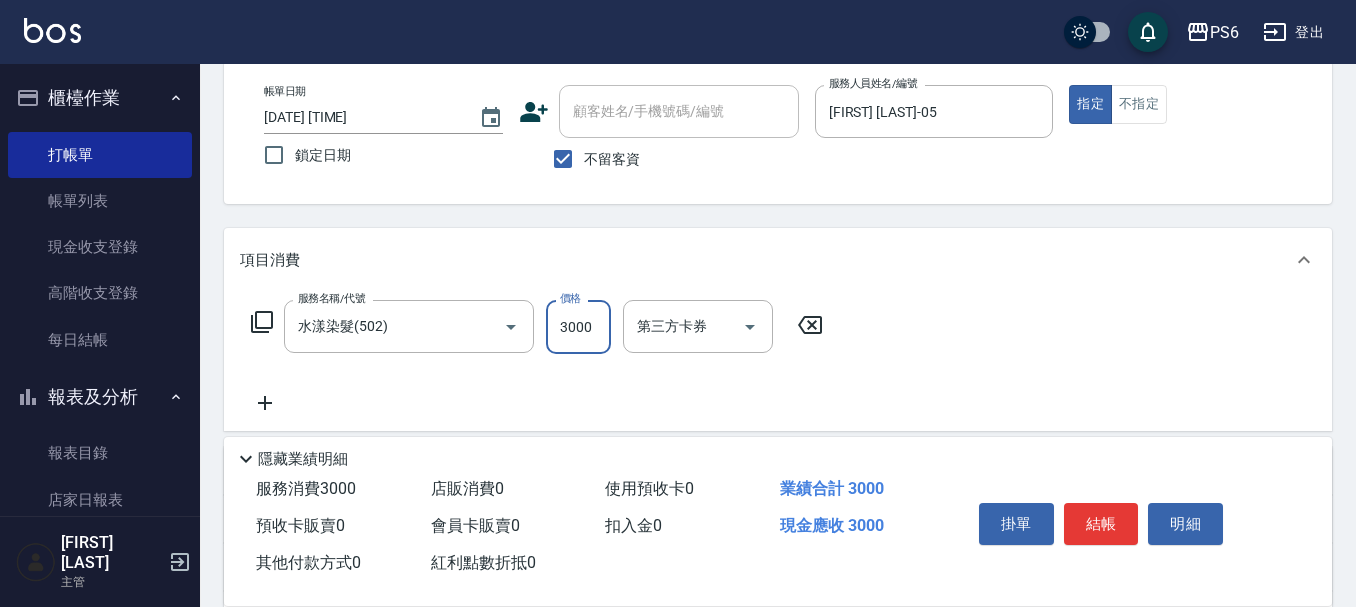 type on "3000" 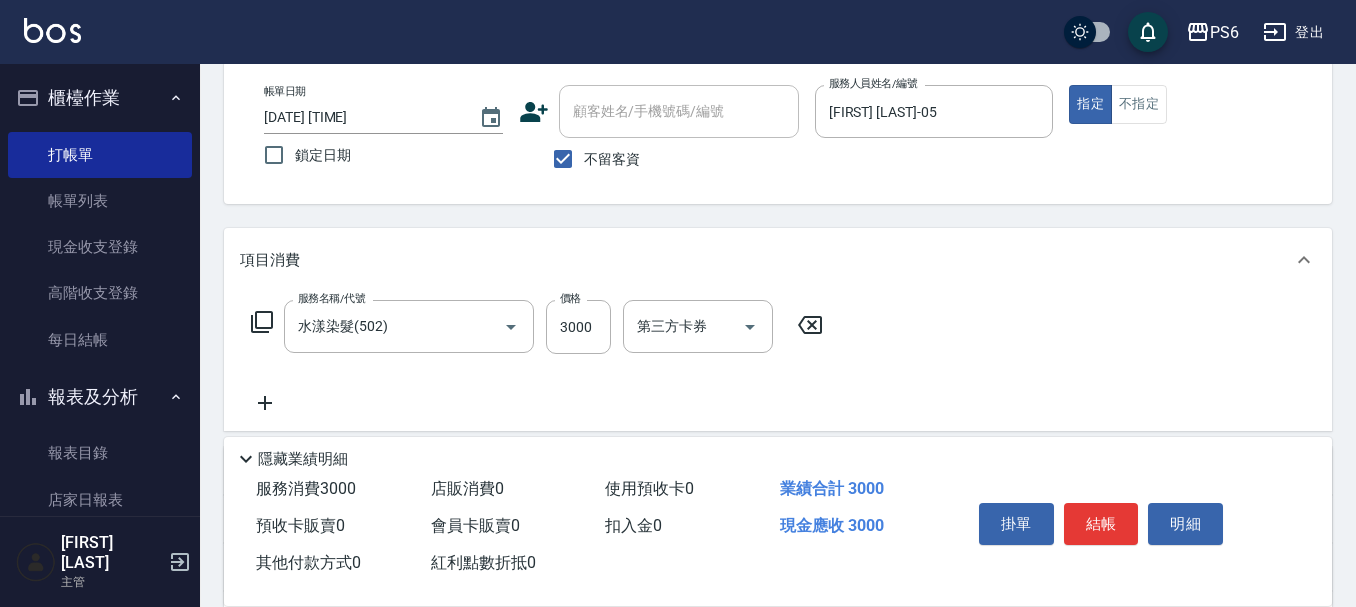 click 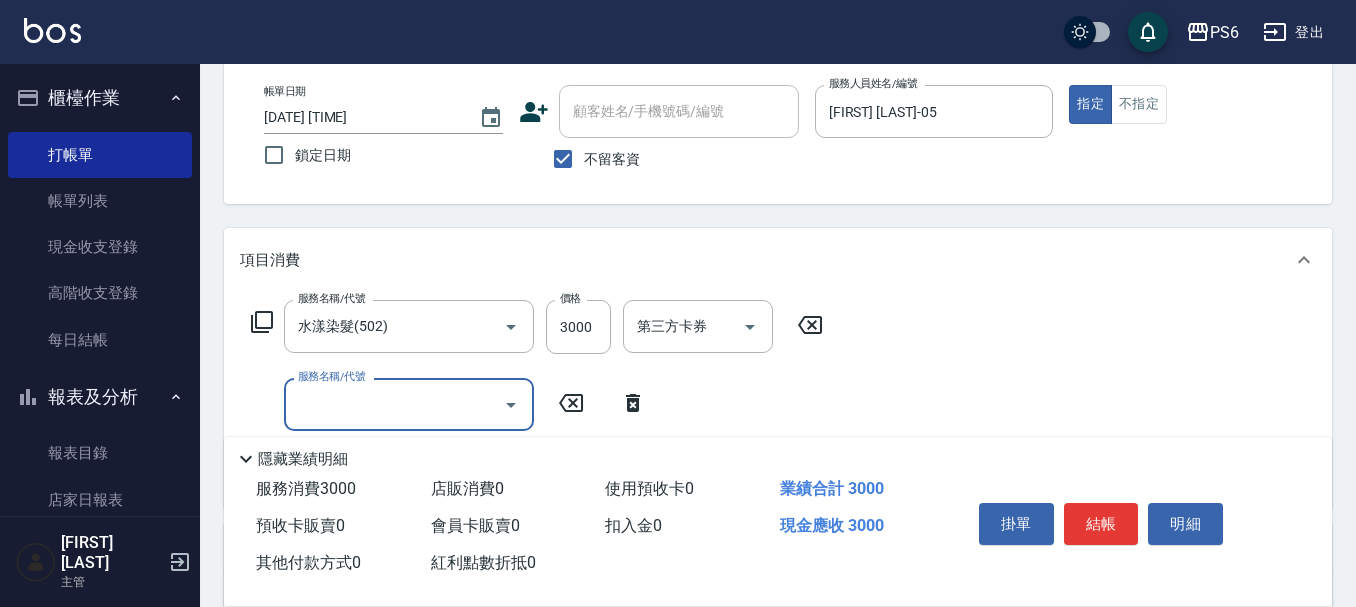 click on "服務名稱/代號" at bounding box center [394, 404] 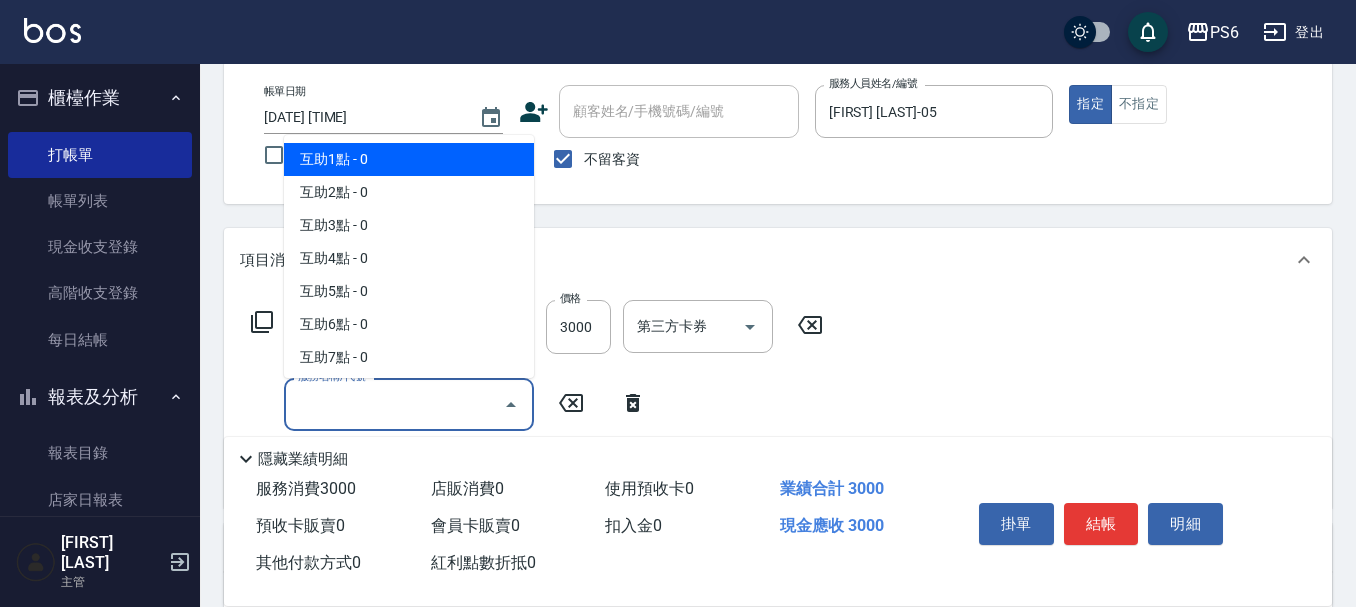 click on "互助1點 - 0" at bounding box center (409, 159) 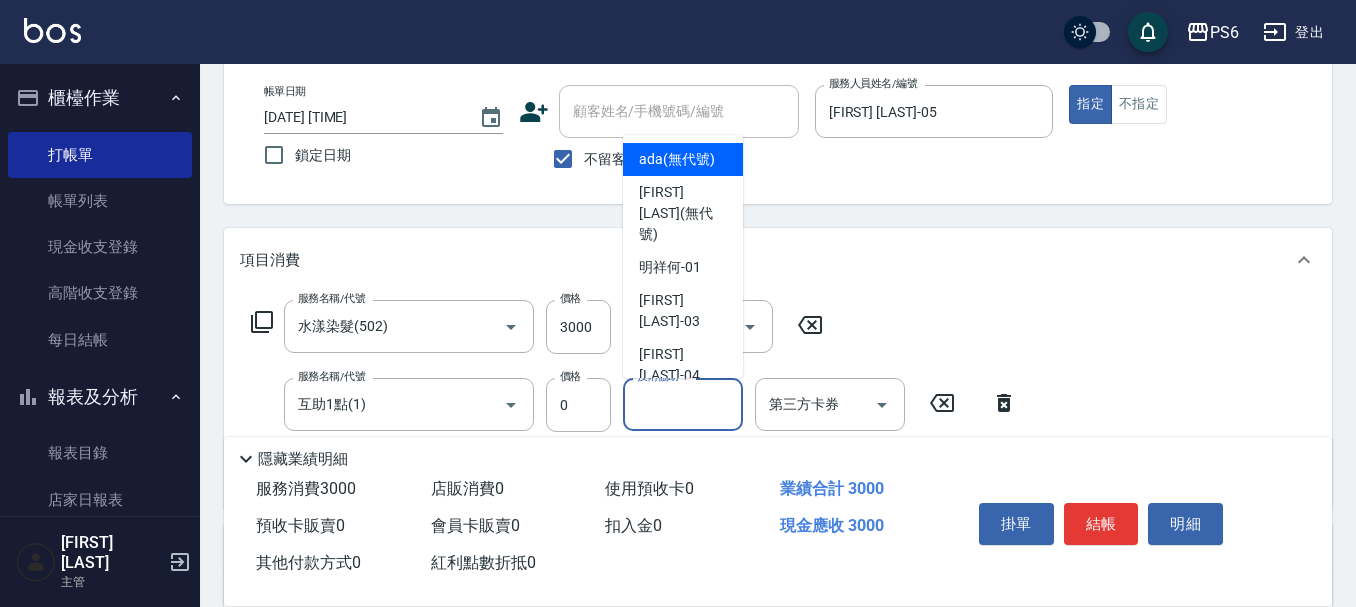 click on "技術協助-1 技術協助-1" at bounding box center (683, 404) 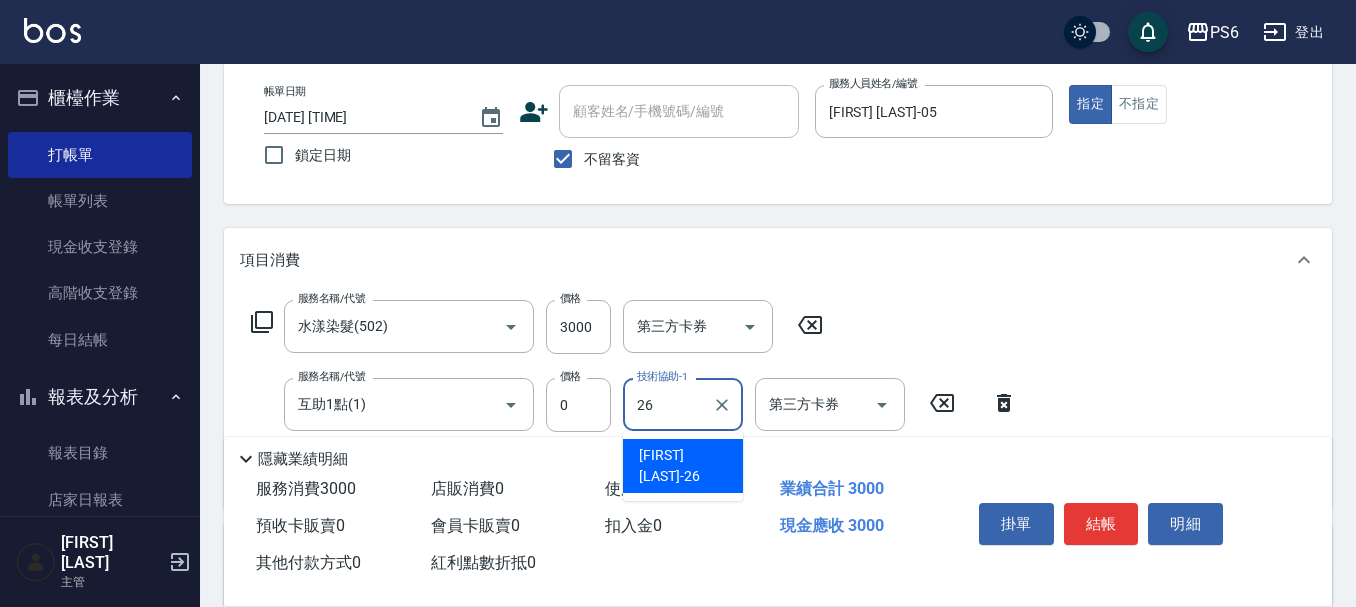 click on "[FIRST] [LAST]-26" at bounding box center [683, 466] 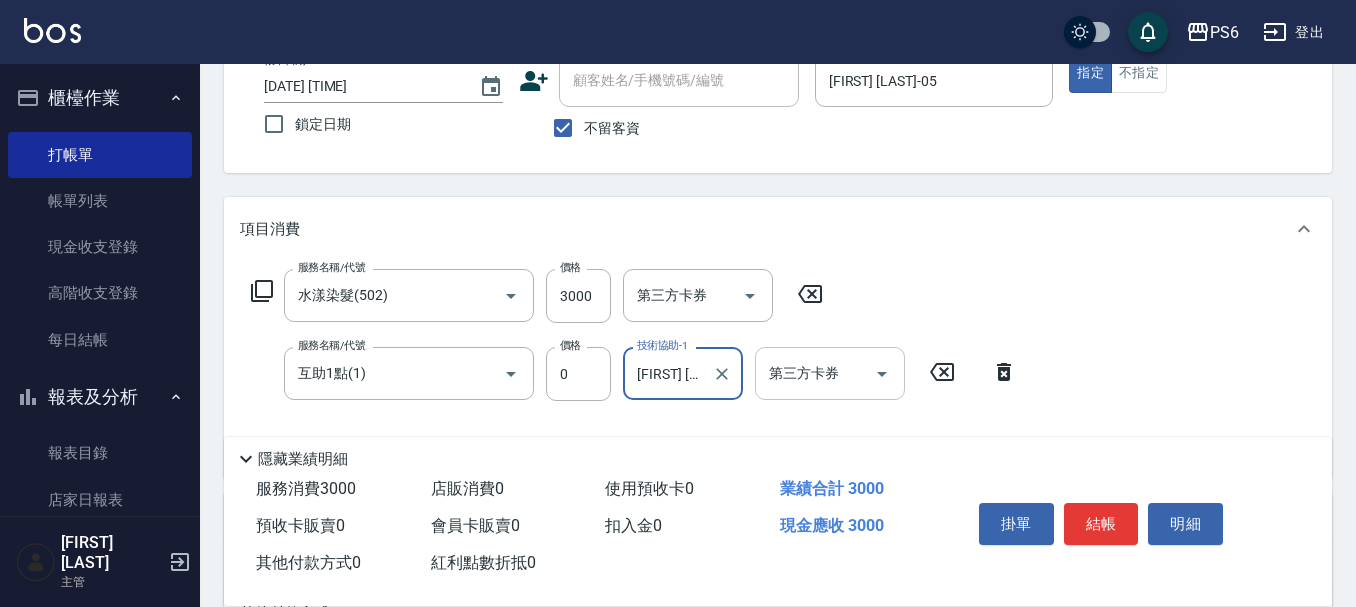 scroll, scrollTop: 100, scrollLeft: 0, axis: vertical 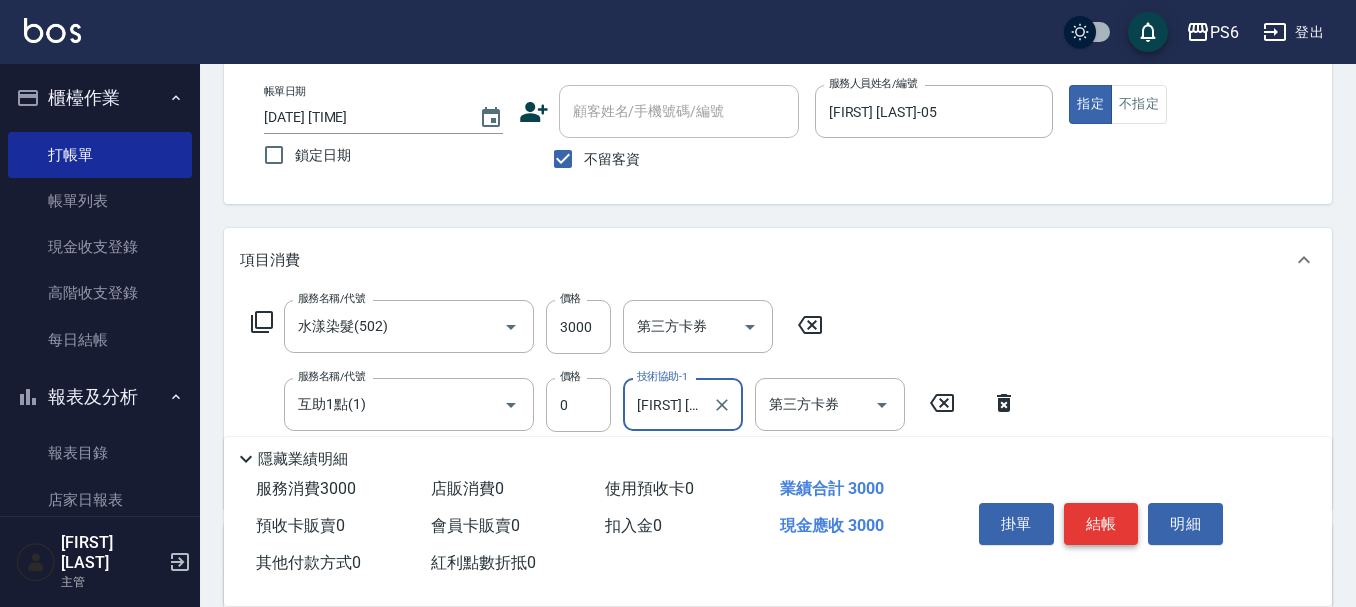 type on "[FIRST] [LAST]-26" 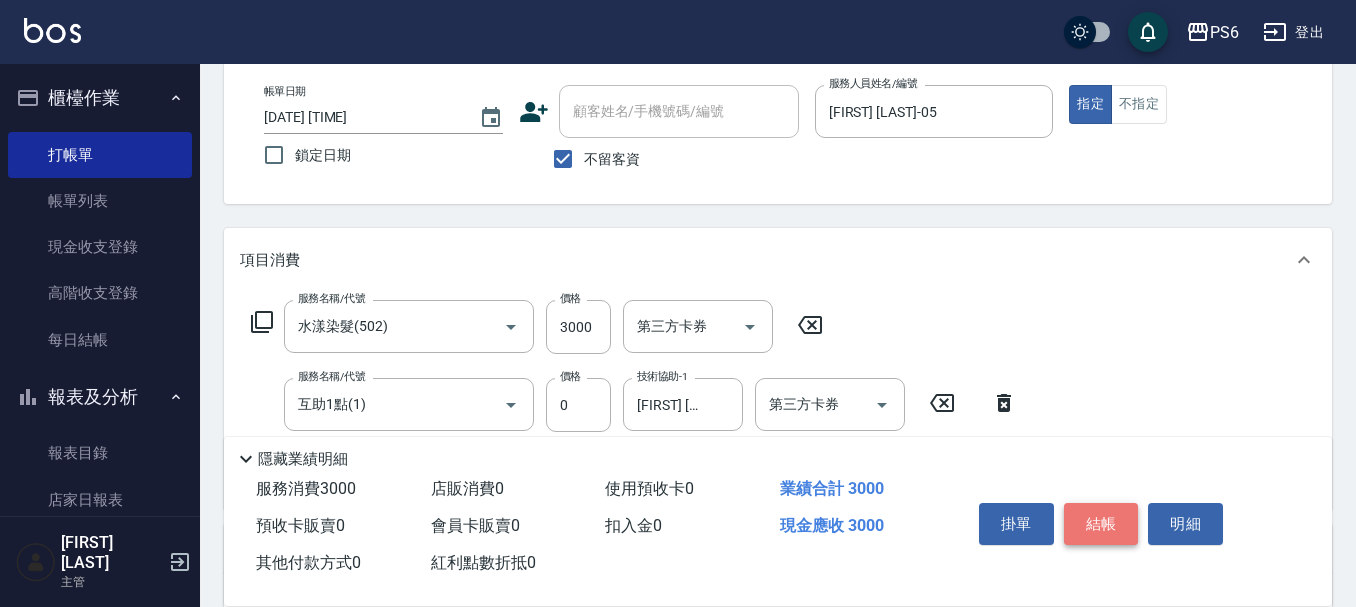 click on "結帳" at bounding box center (1101, 524) 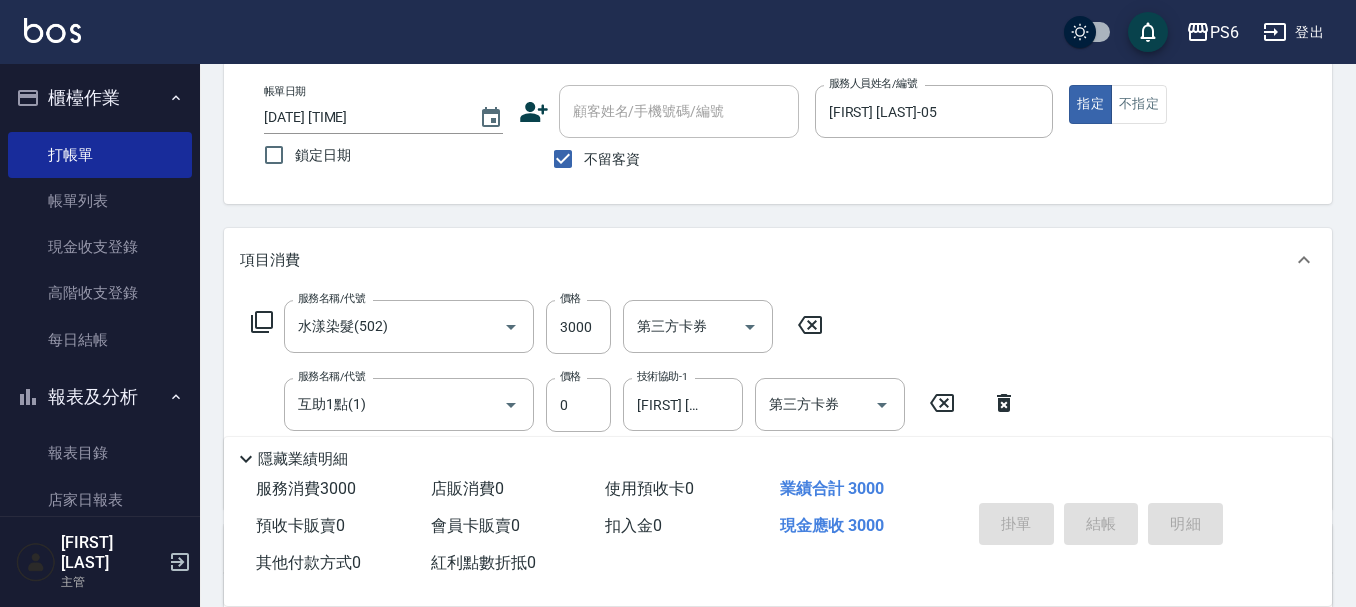 type on "2025/08/04 20:31" 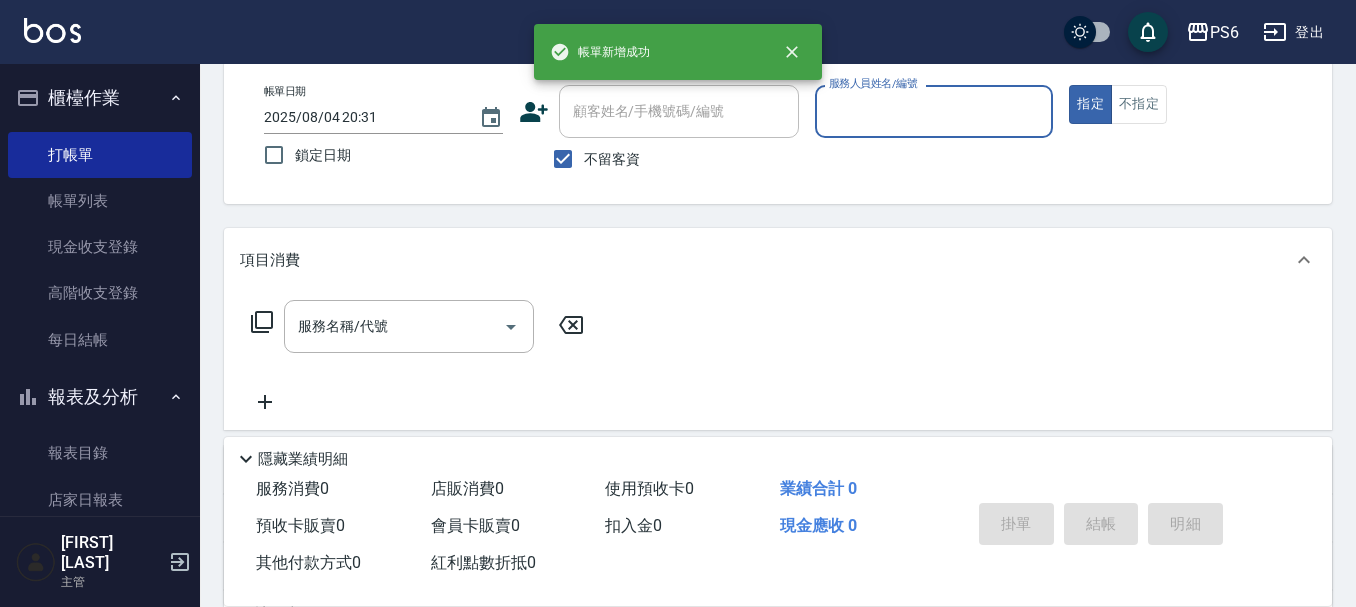 click on "服務人員姓名/編號" at bounding box center (934, 111) 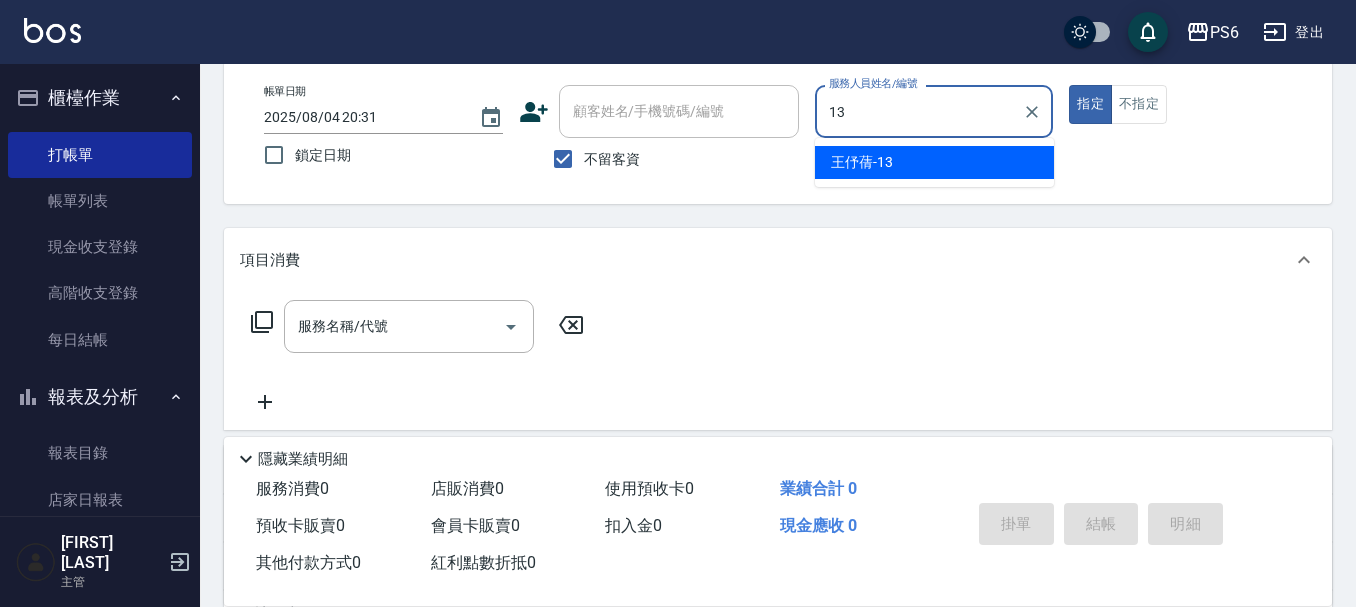 click on "[FIRST] [LAST] -13" at bounding box center [934, 162] 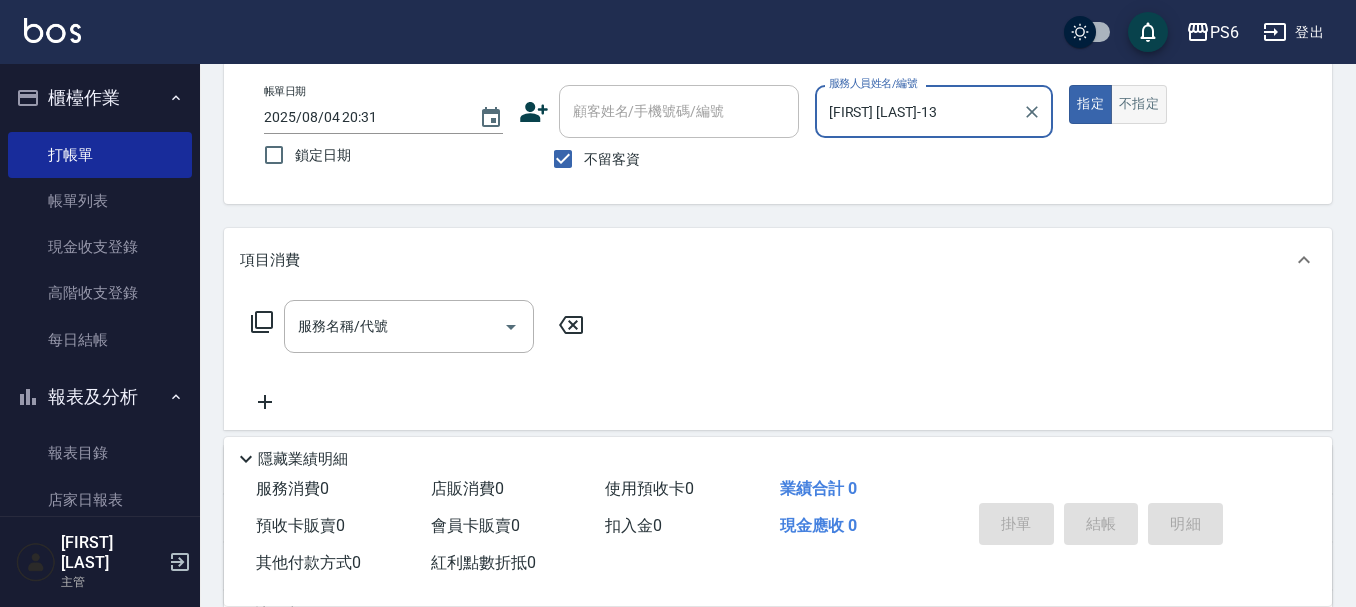 type on "[FIRST] [LAST]-13" 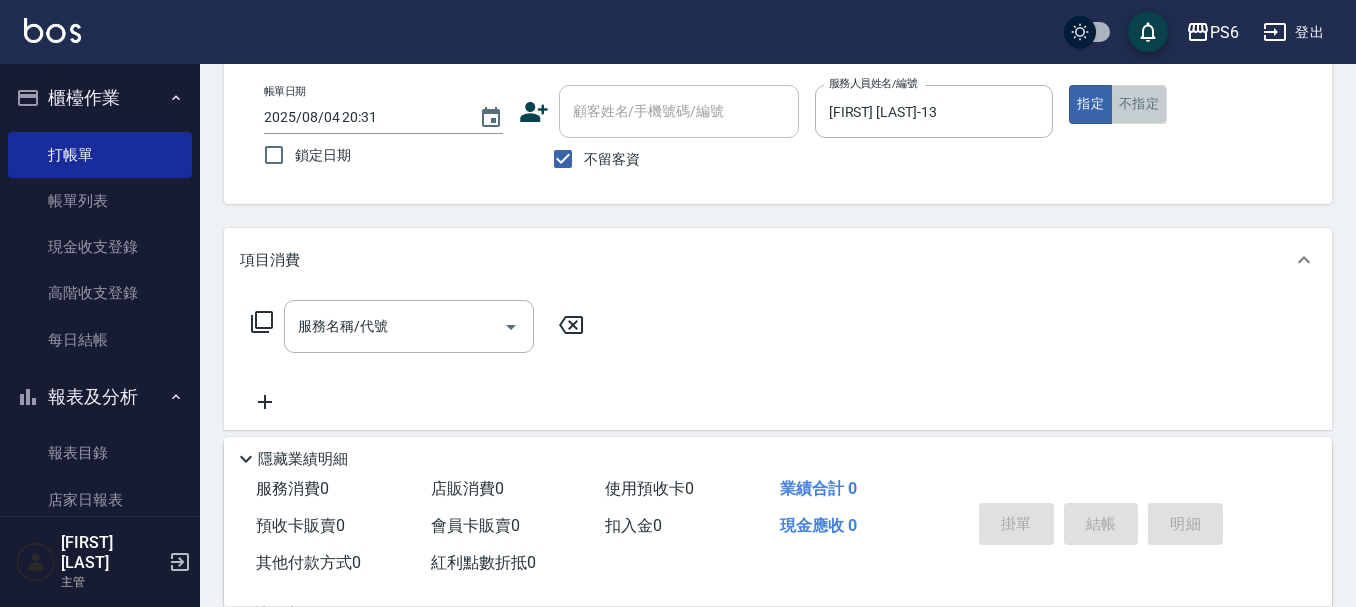 click on "不指定" at bounding box center (1139, 104) 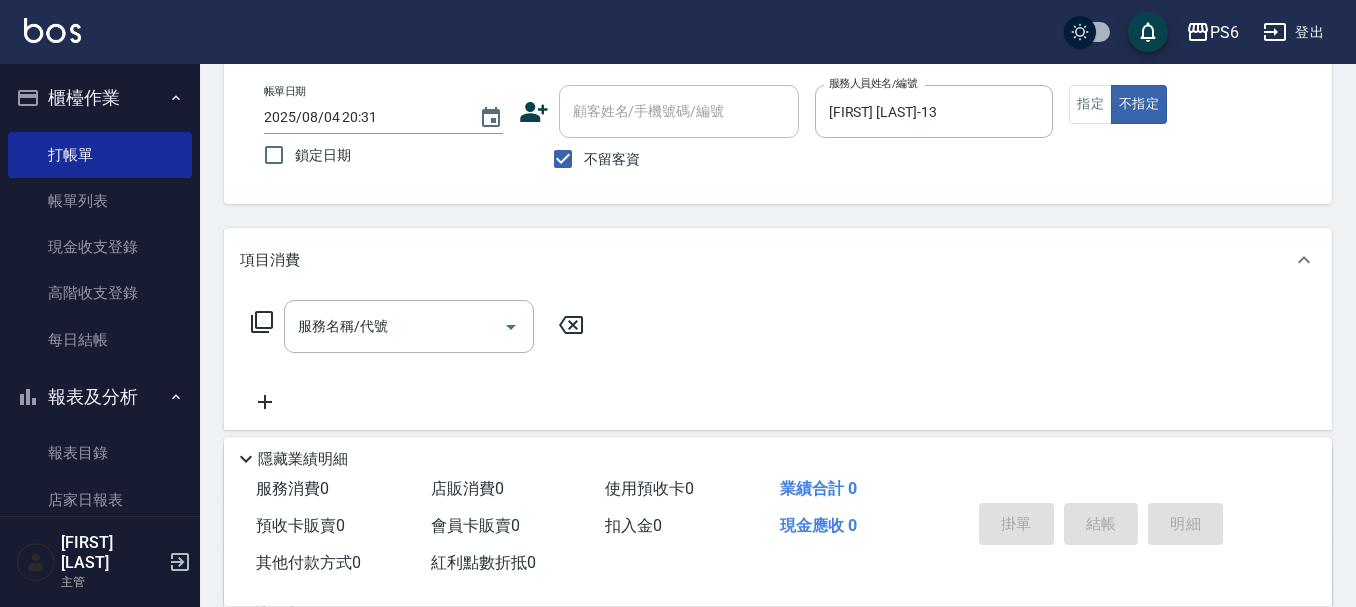 click 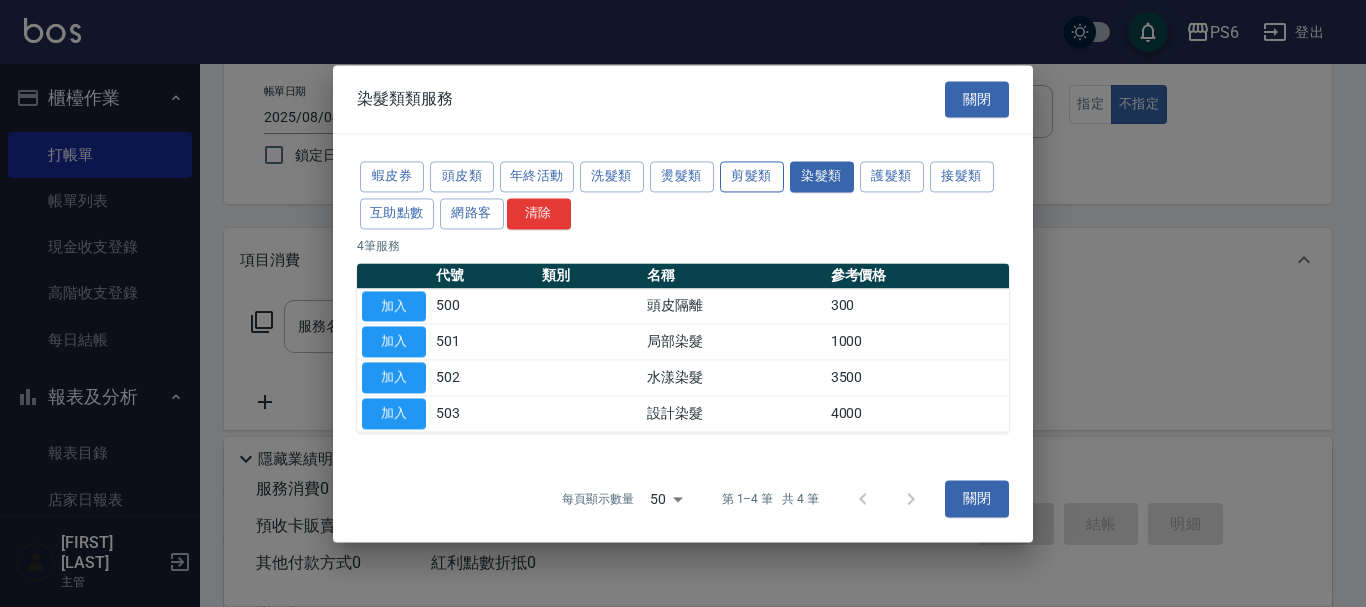click on "剪髮類" at bounding box center [752, 176] 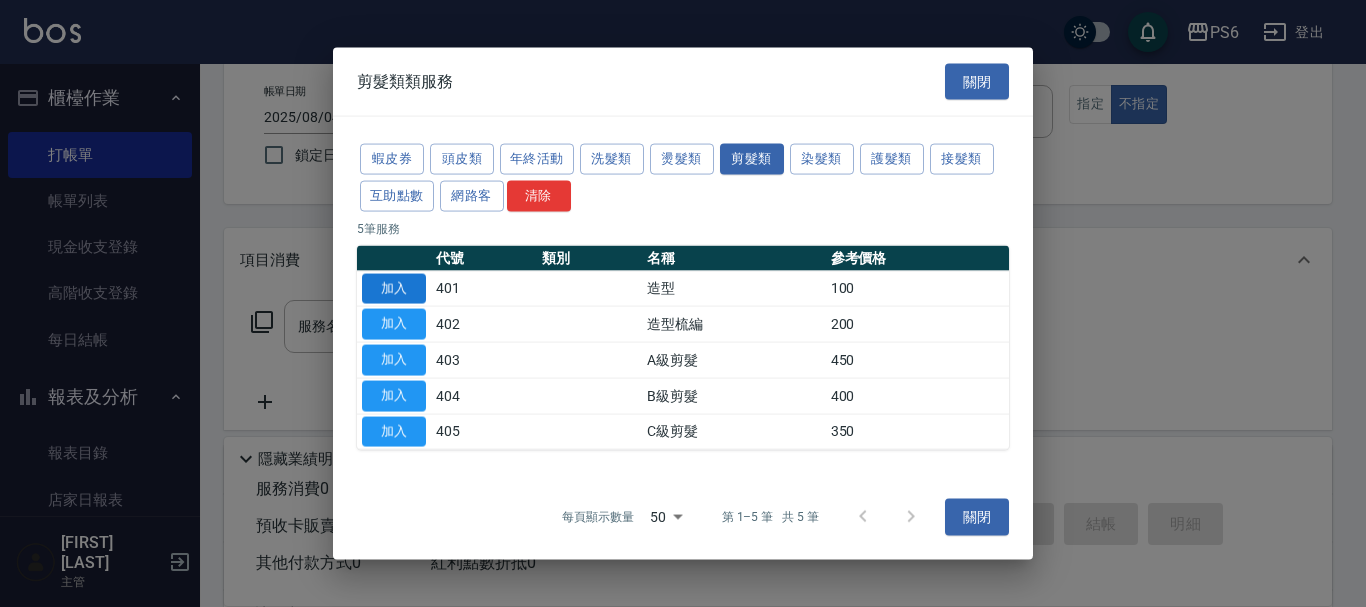 click on "加入" at bounding box center (394, 288) 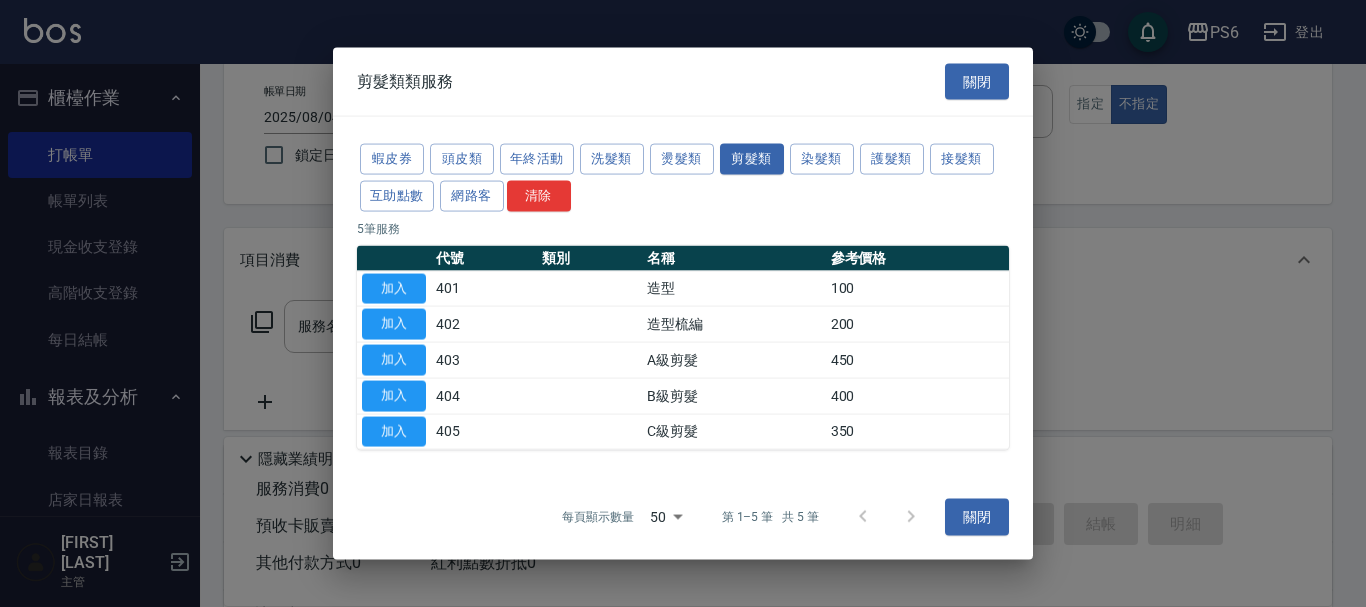 type on "造型(401)" 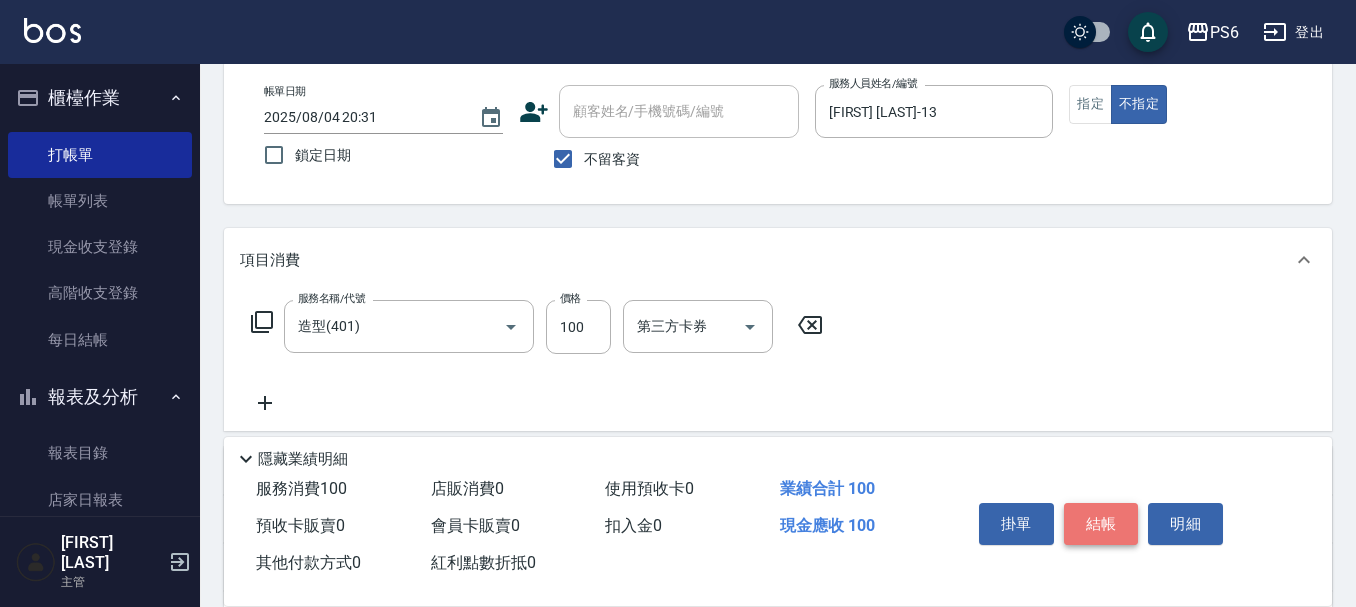 click on "結帳" at bounding box center (1101, 524) 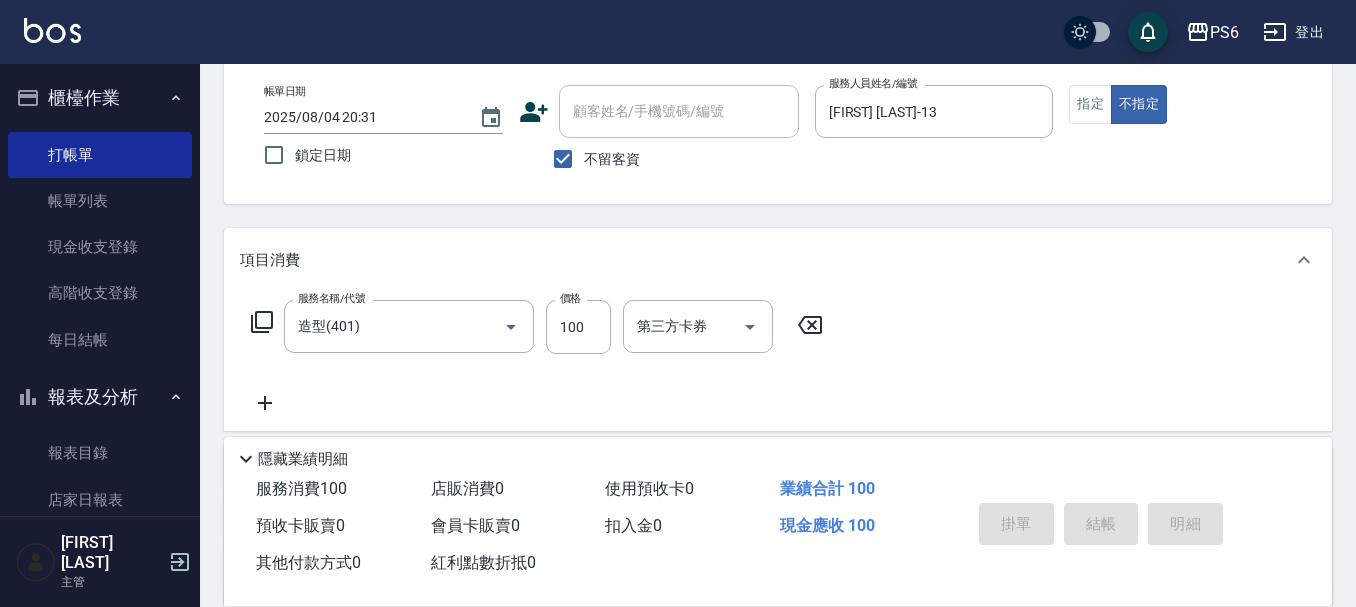type on "2025/08/04 20:32" 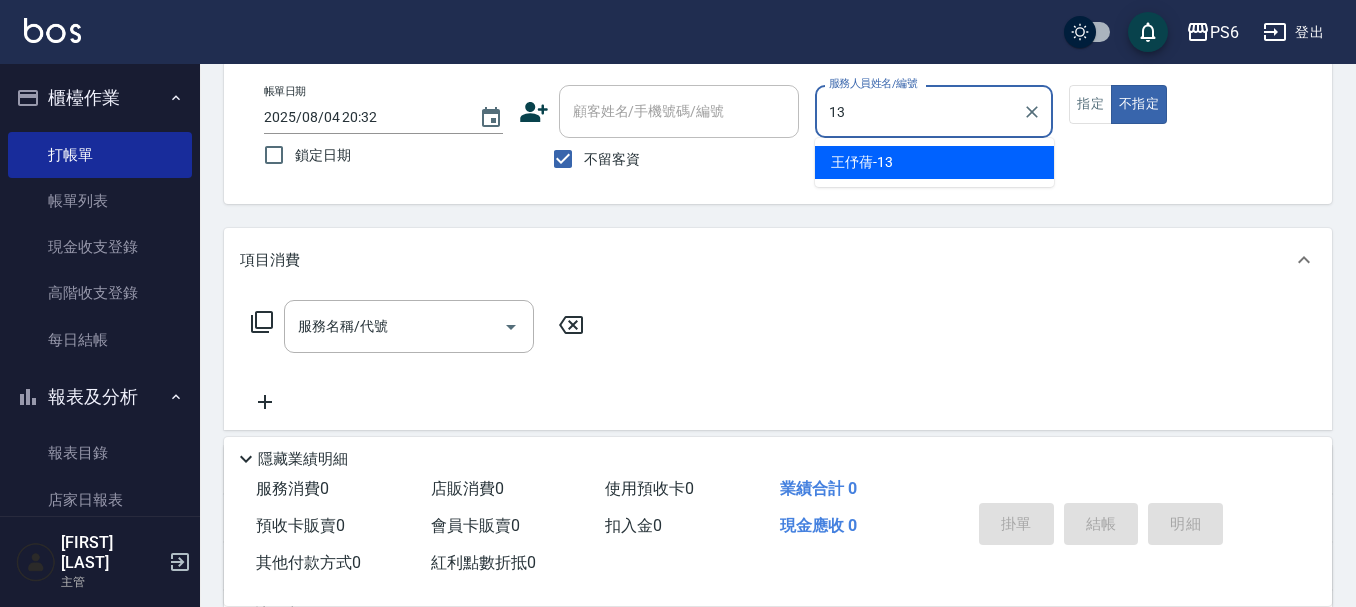 click on "[FIRST] [LAST] -13" at bounding box center [934, 162] 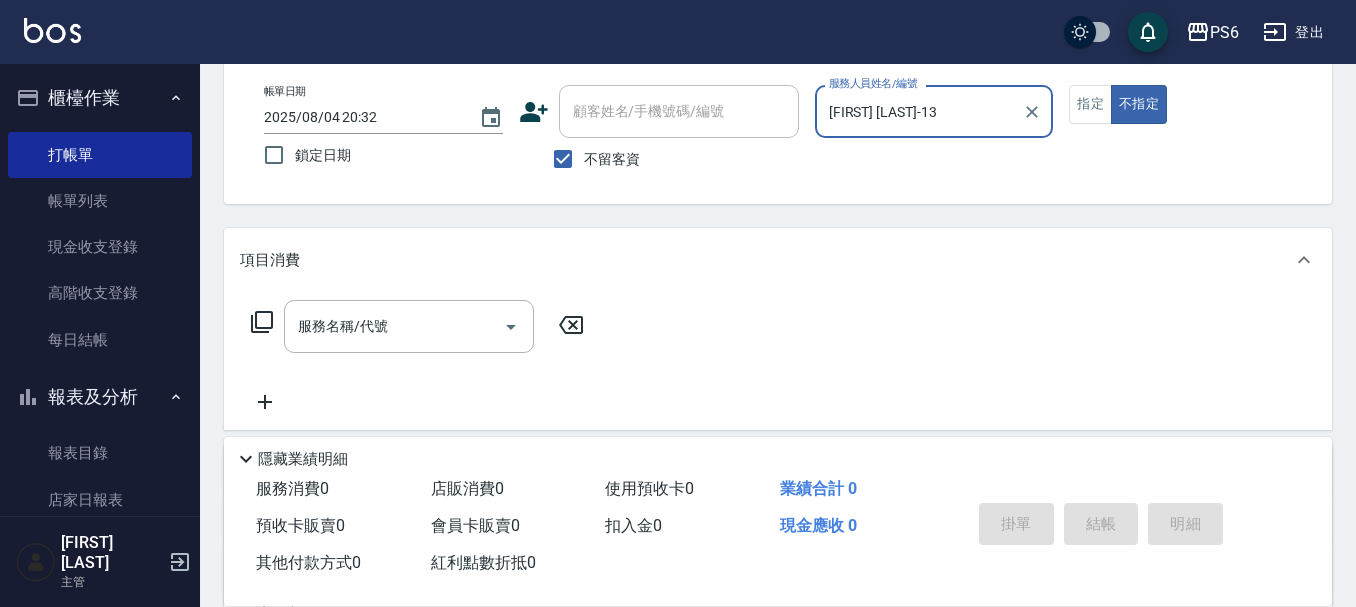 type on "[FIRST] [LAST]-13" 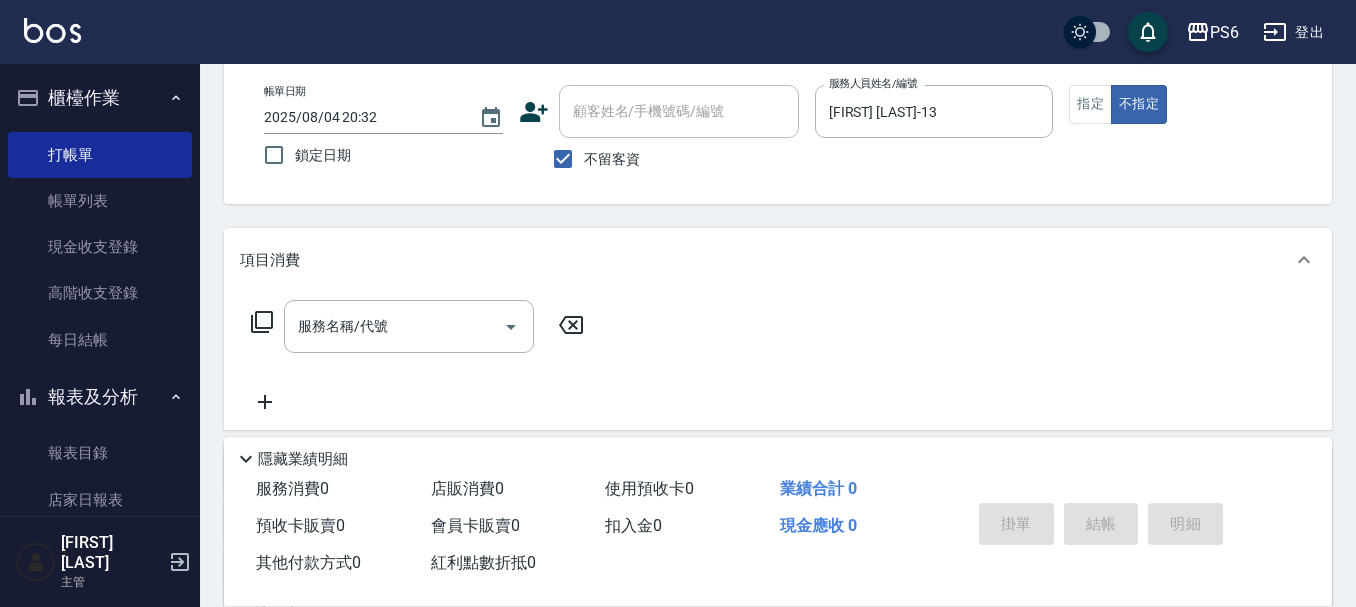 click 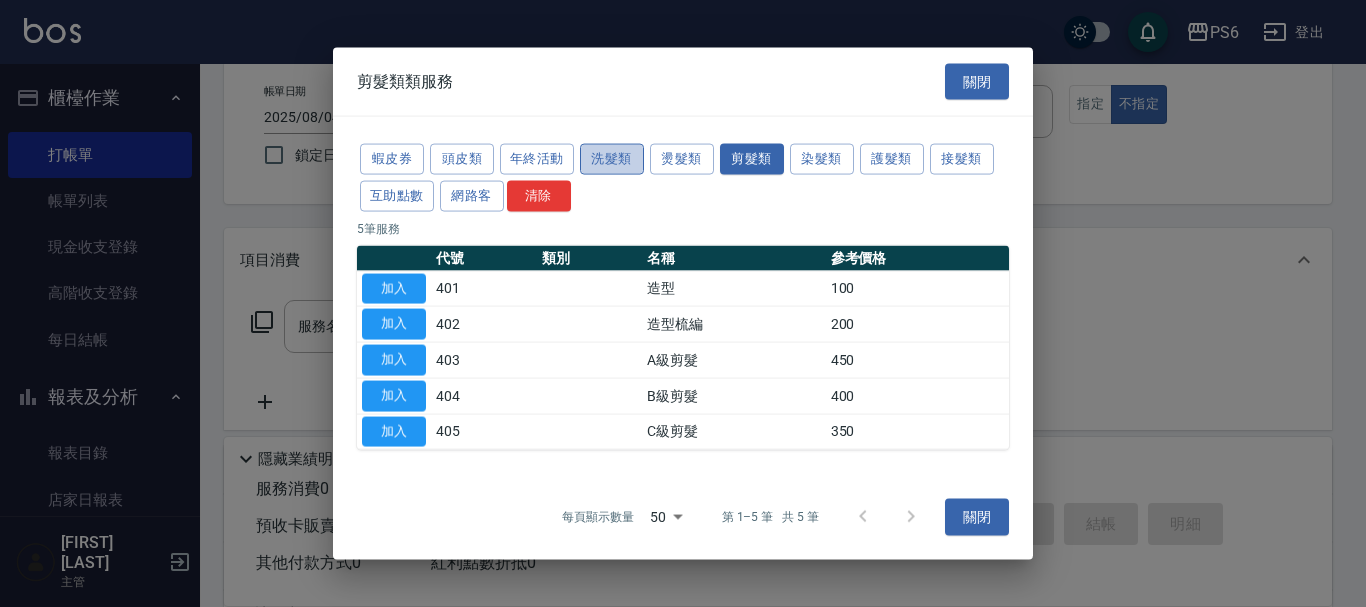 click on "洗髮類" at bounding box center [612, 159] 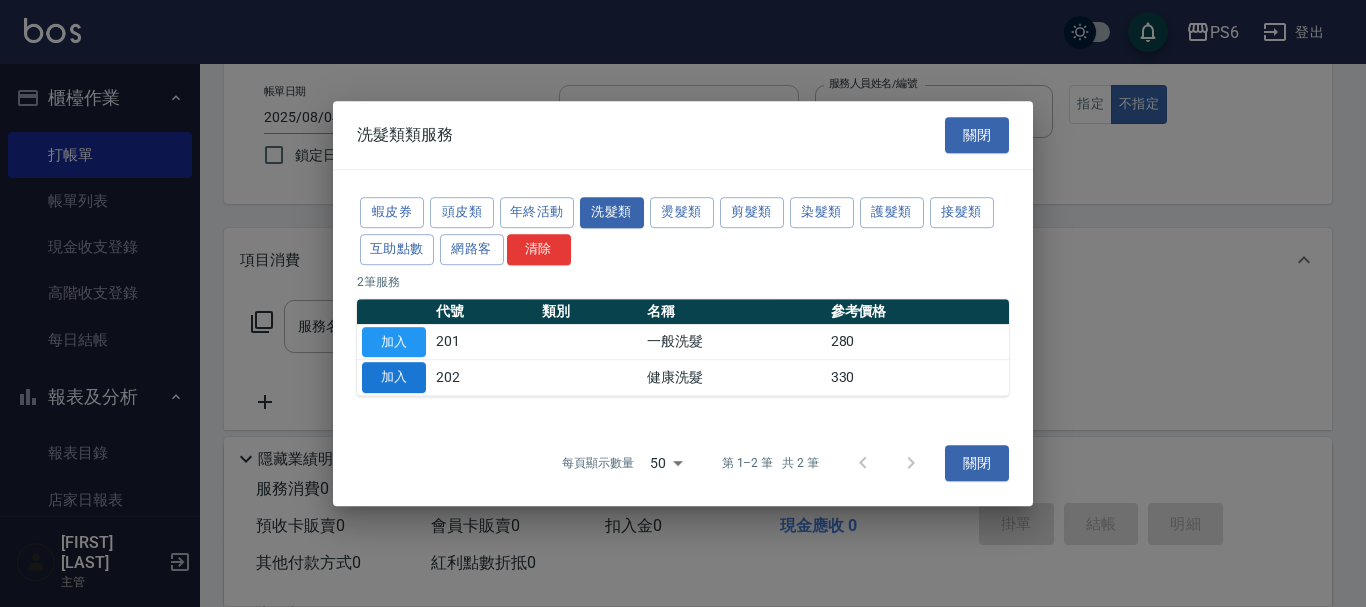 click on "加入" at bounding box center (394, 377) 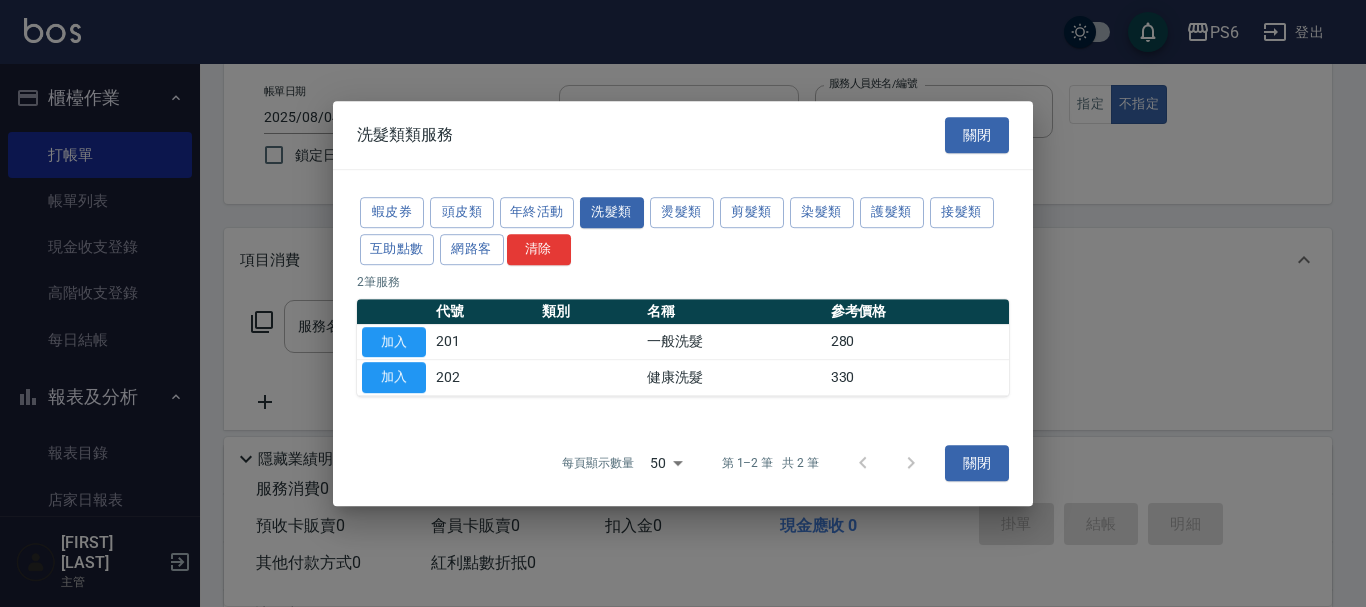 type on "健康洗髮(202)" 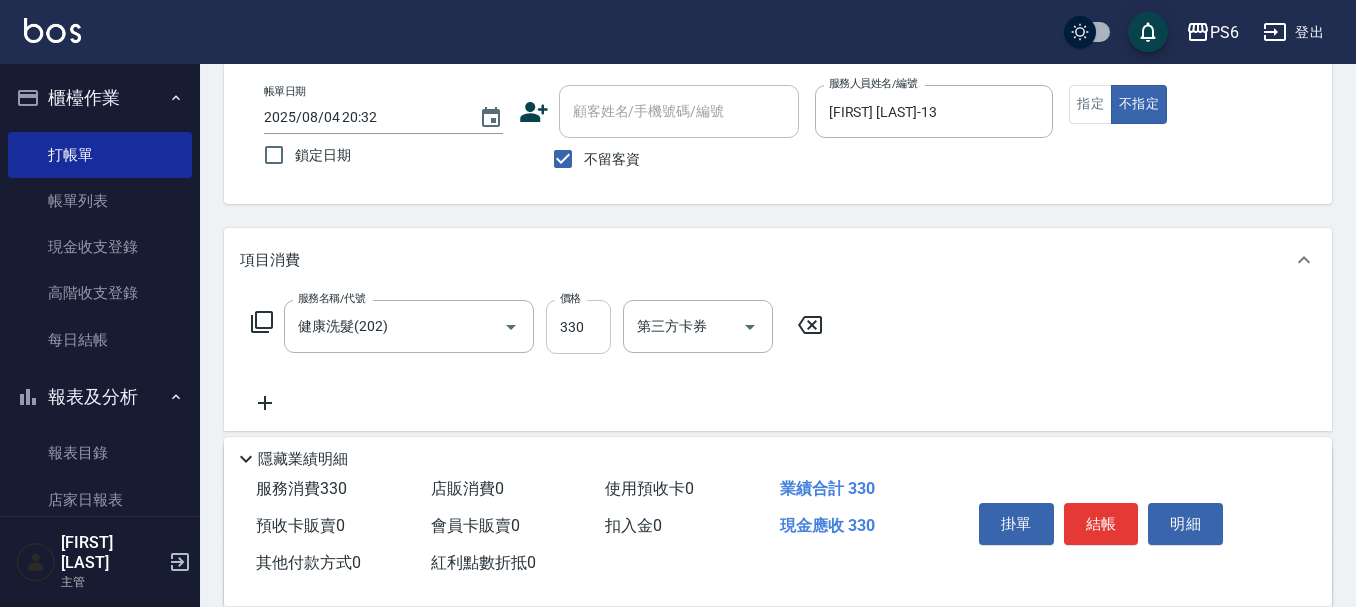 click on "330" at bounding box center (578, 327) 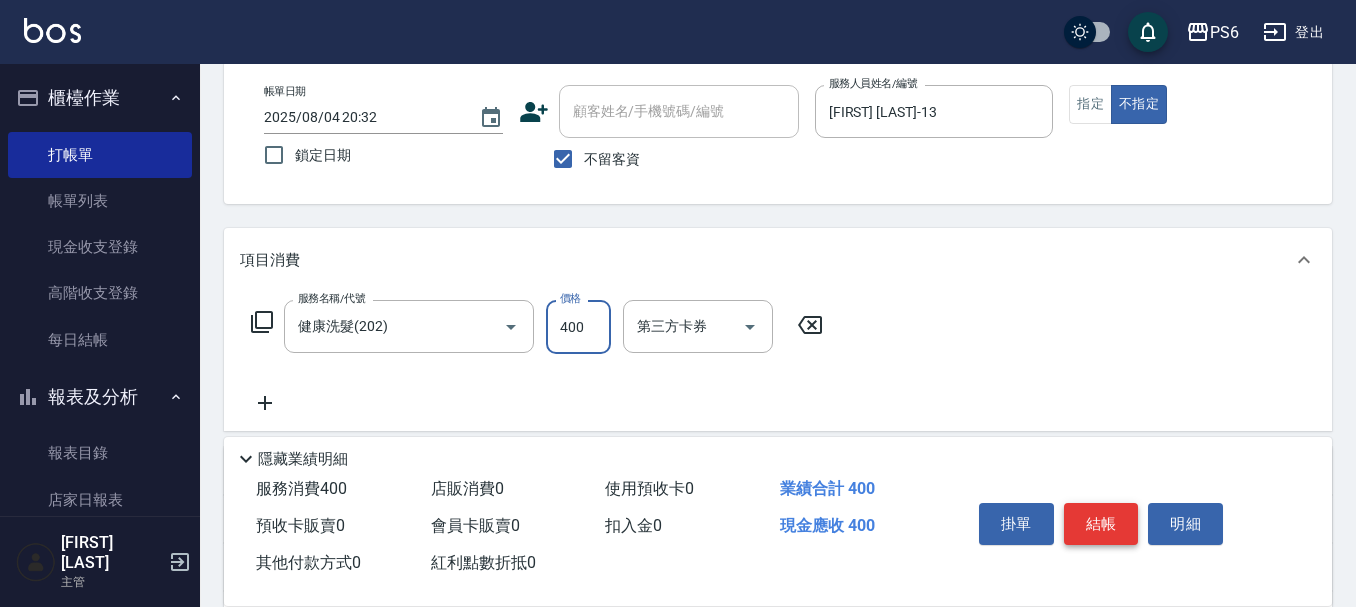type on "400" 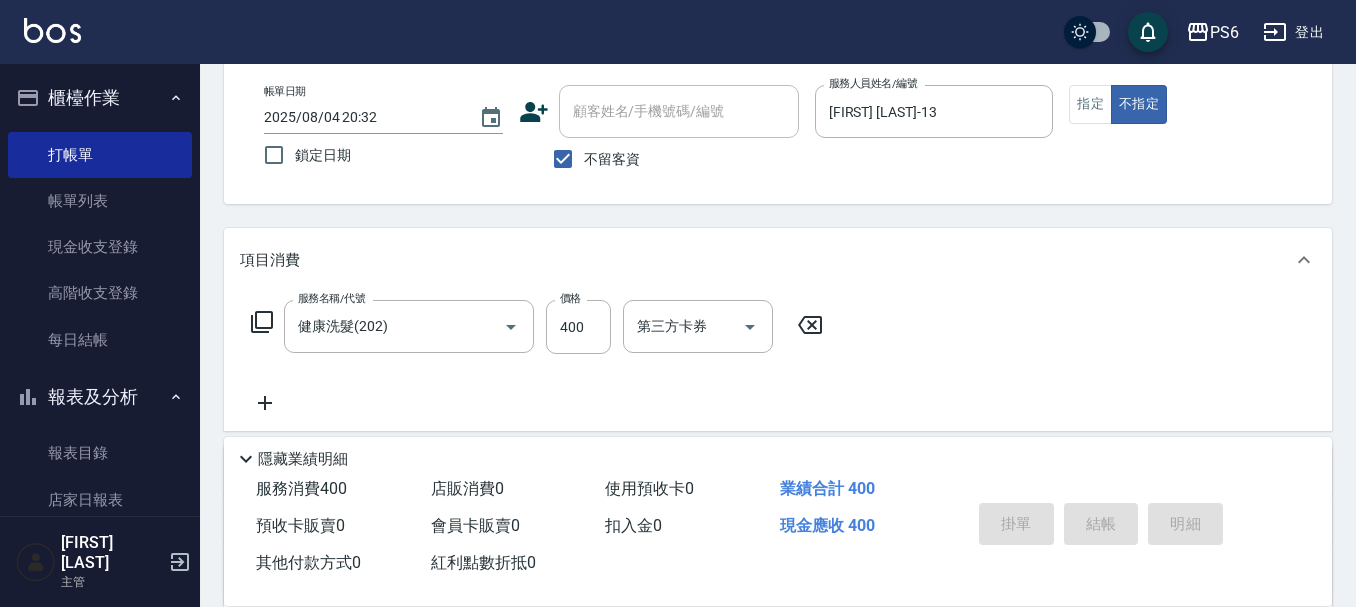 type 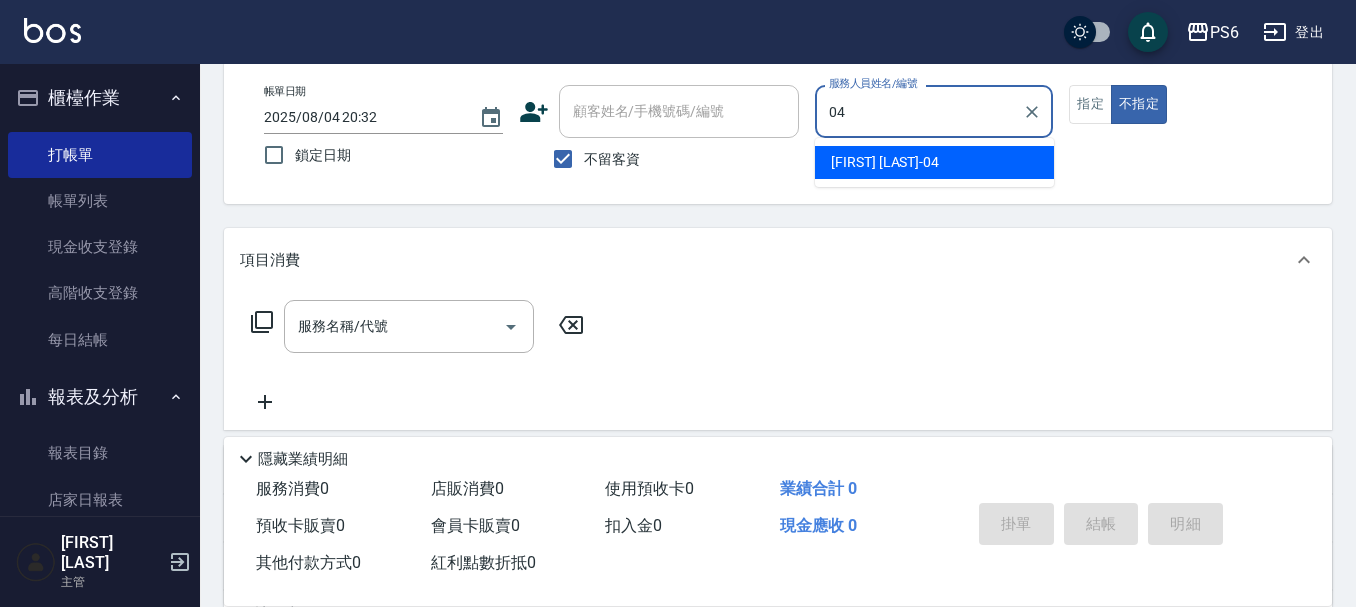 drag, startPoint x: 914, startPoint y: 151, endPoint x: 997, endPoint y: 152, distance: 83.00603 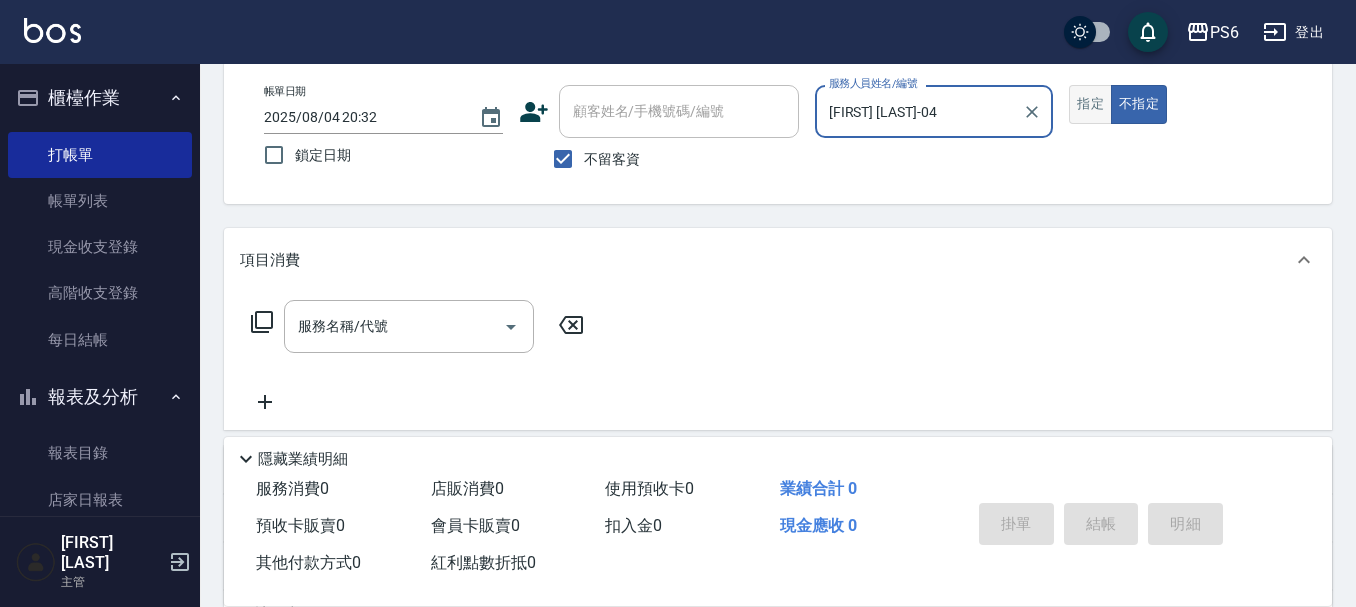 type on "[FIRST] [LAST]-04" 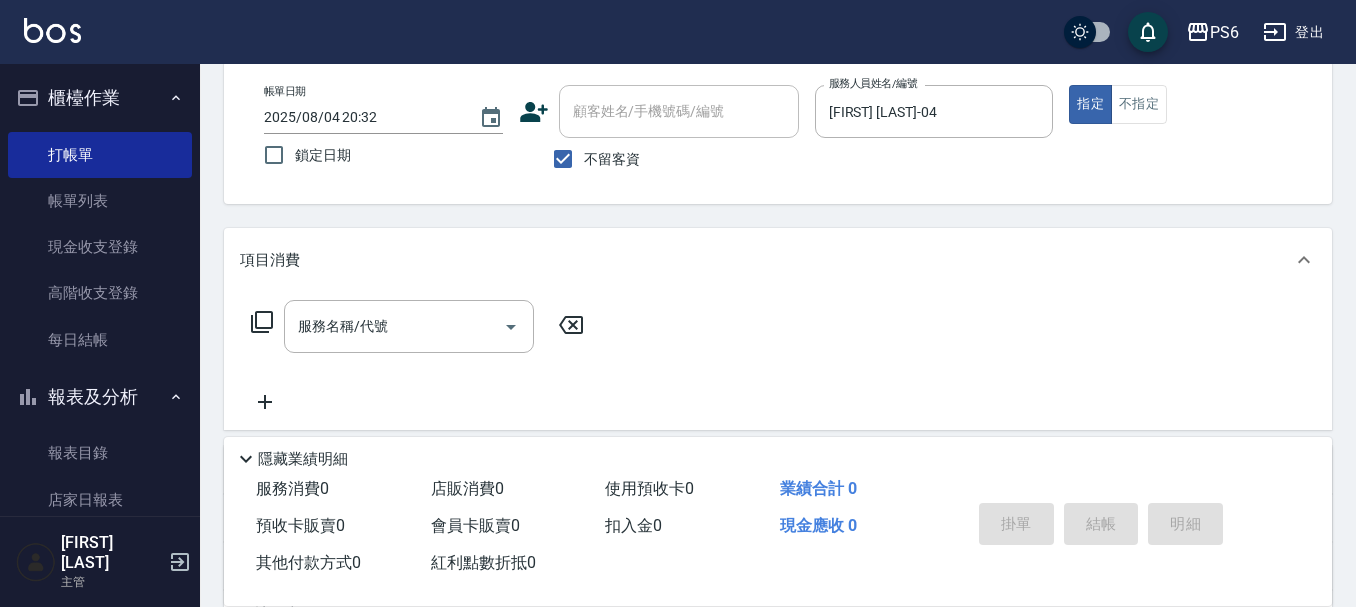 click on "服務名稱/代號 服務名稱/代號" at bounding box center (418, 326) 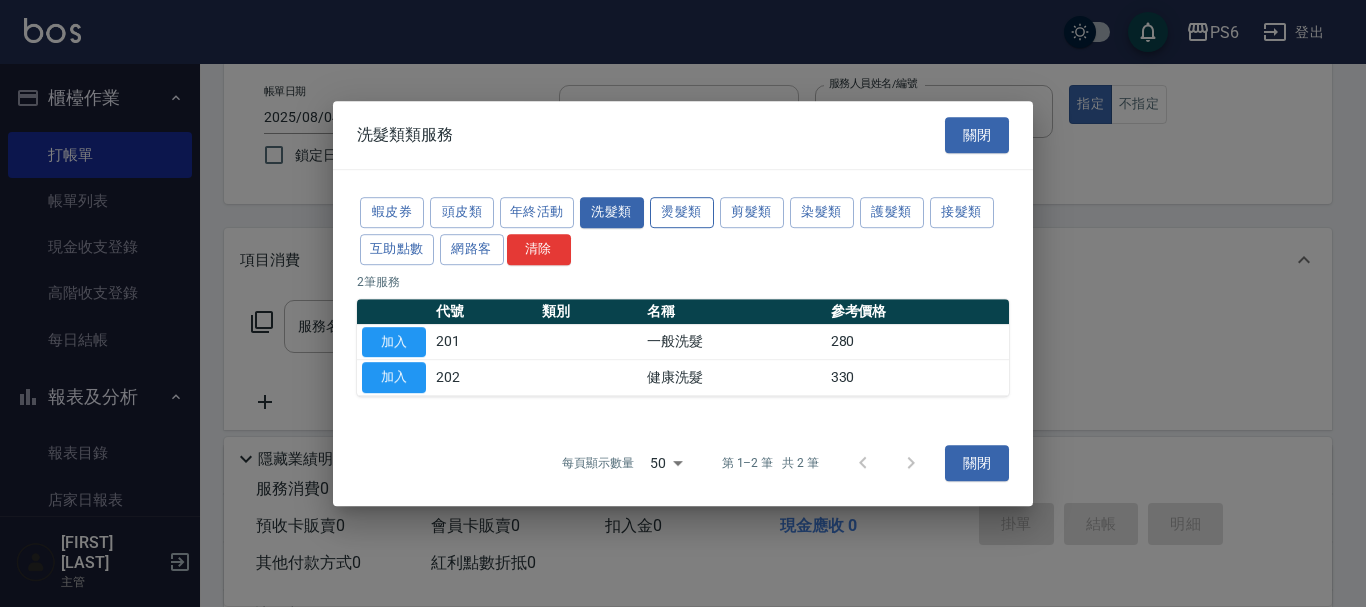 click on "燙髮類" at bounding box center [682, 212] 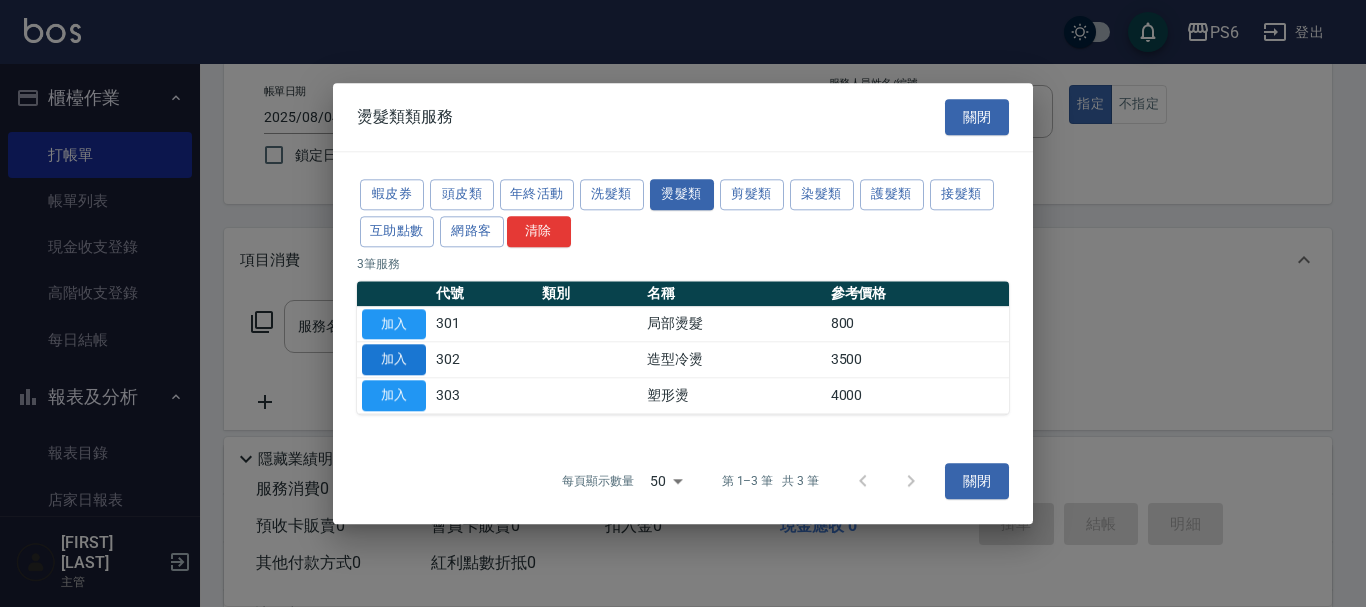 click on "加入" at bounding box center (394, 360) 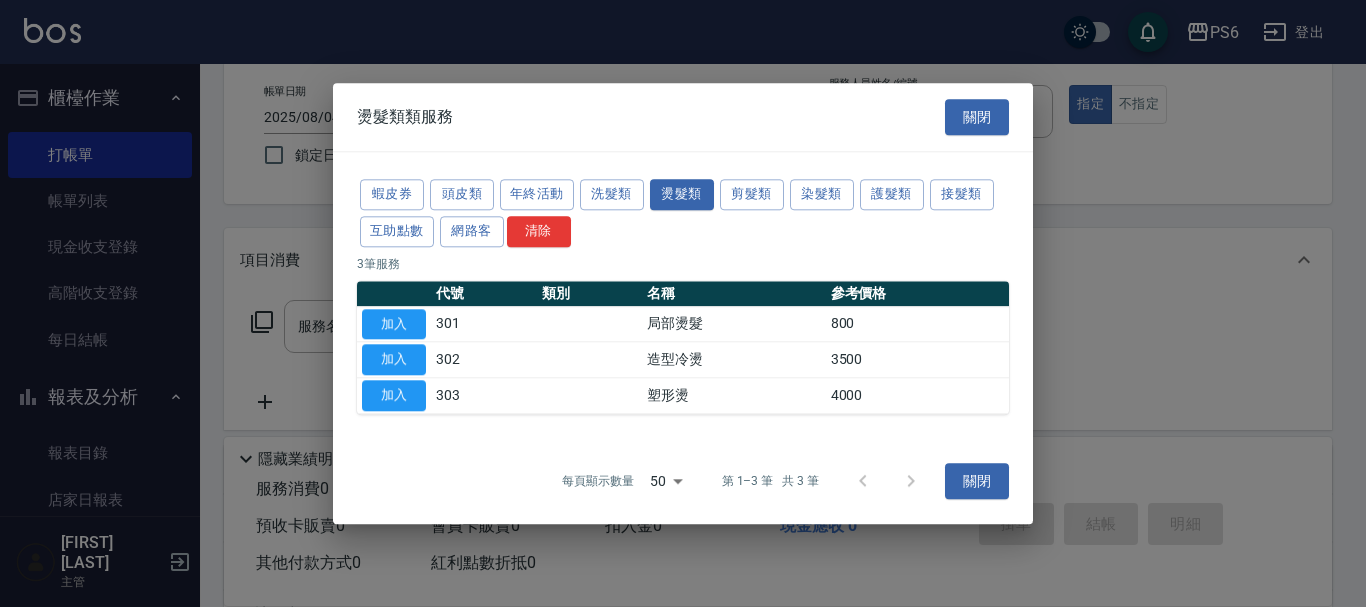 type on "造型冷燙(302)" 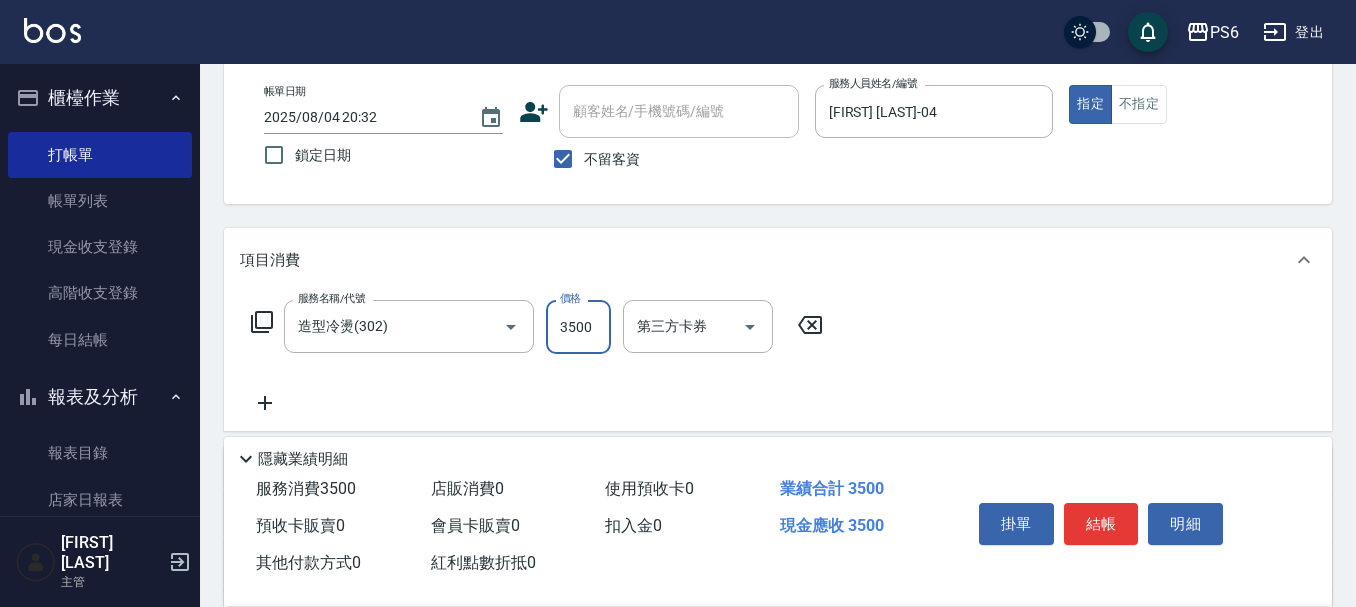 click on "3500" at bounding box center [578, 327] 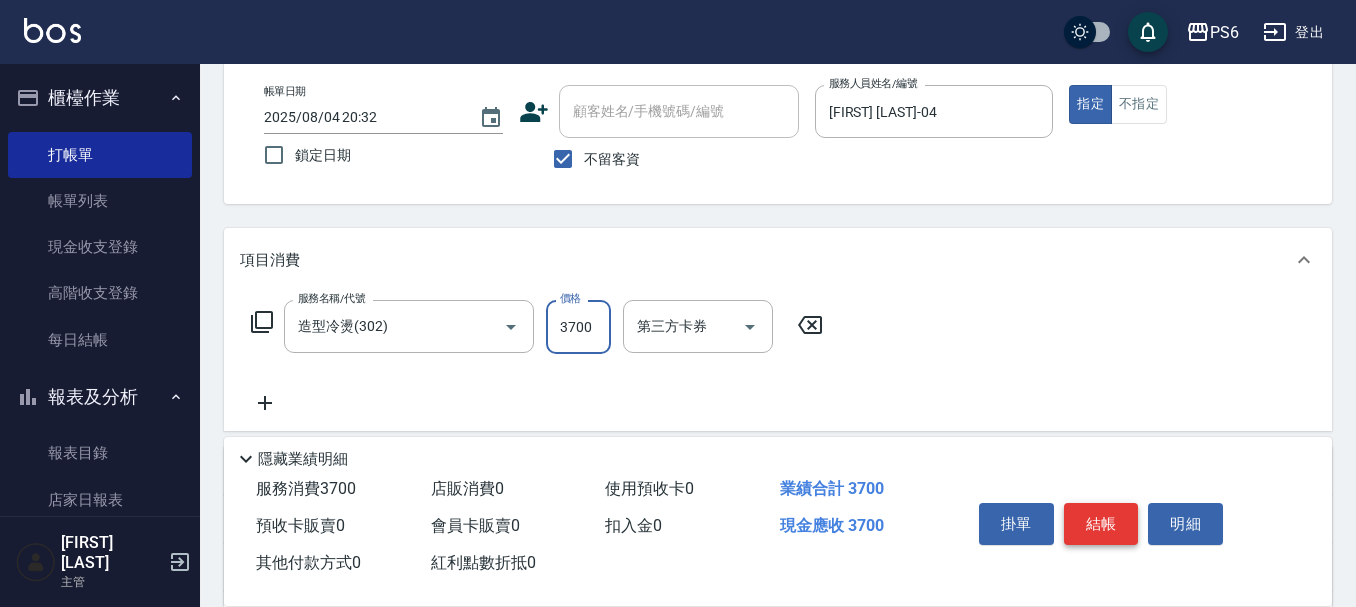 type on "3700" 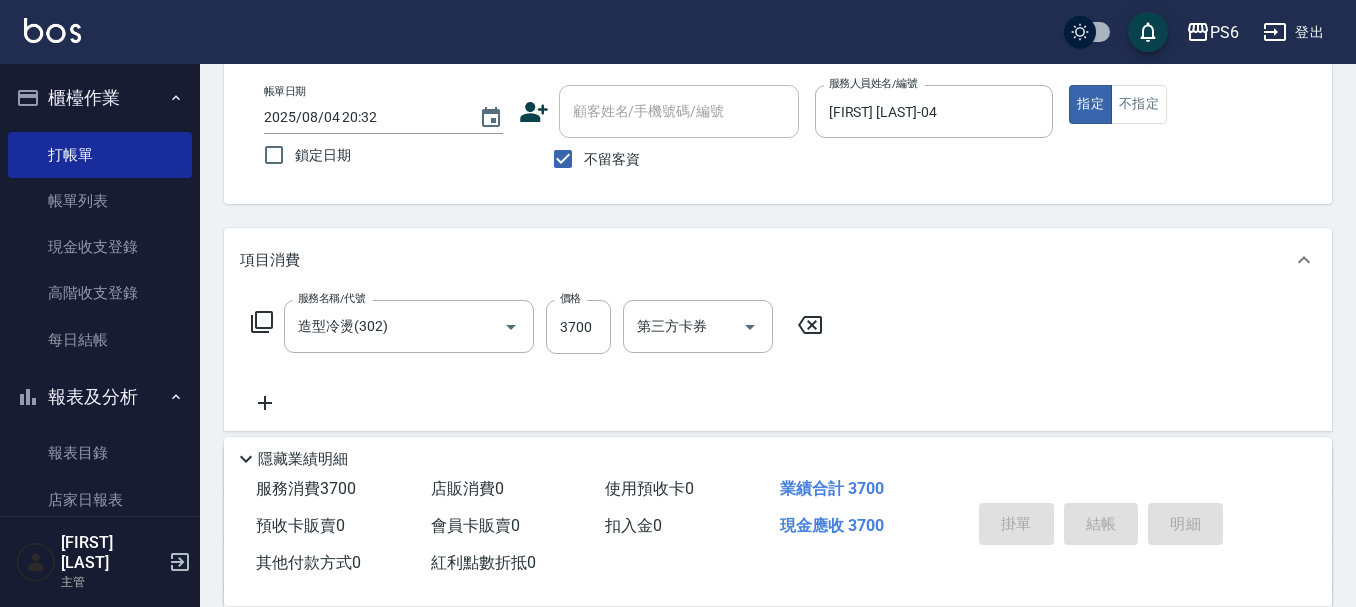type on "2025/08/04 20:33" 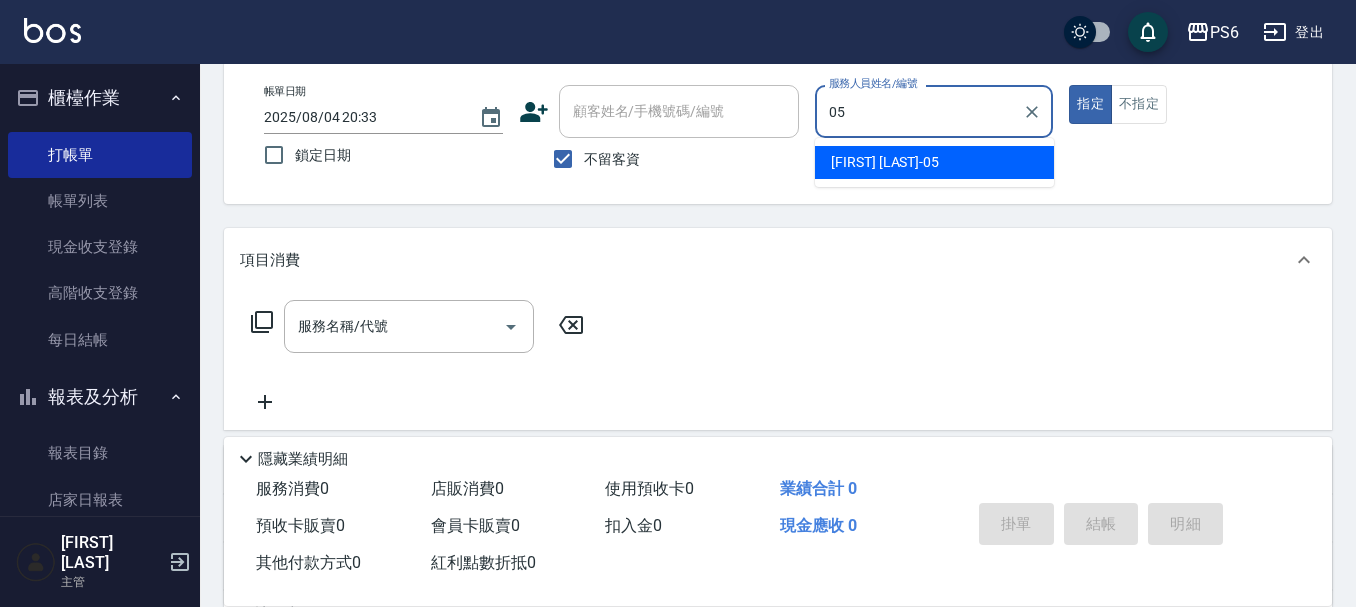 click on "[FIRST] [LAST] -05" at bounding box center (934, 162) 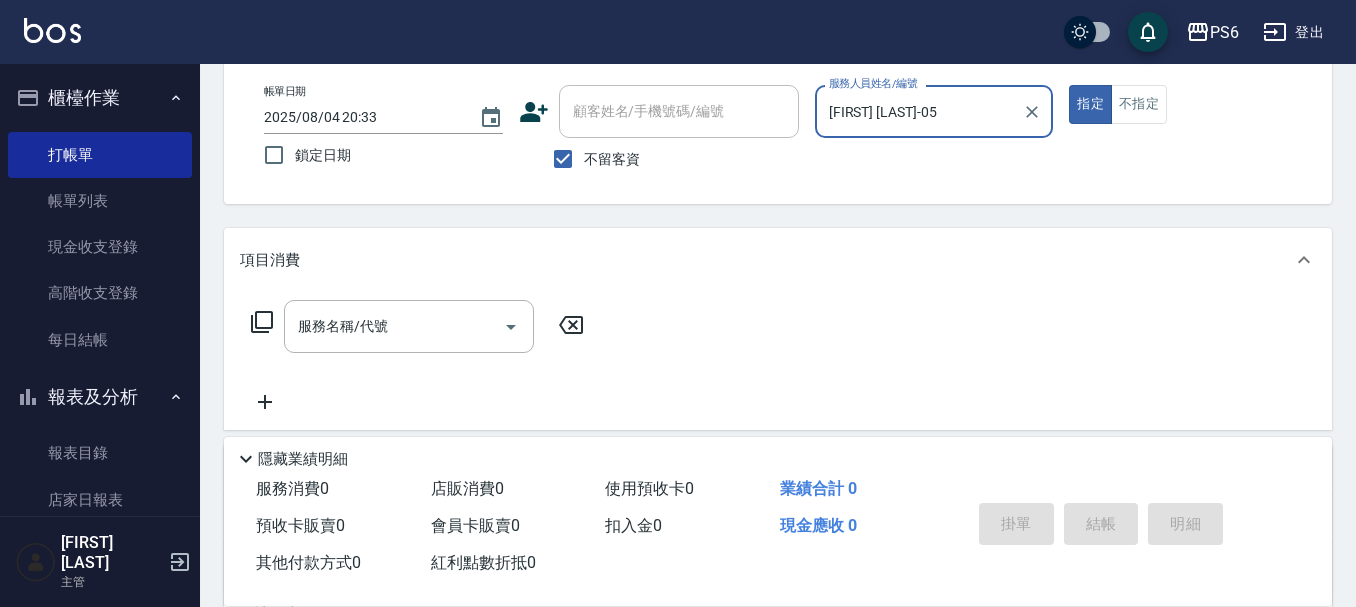 type on "[FIRST] [LAST]-05" 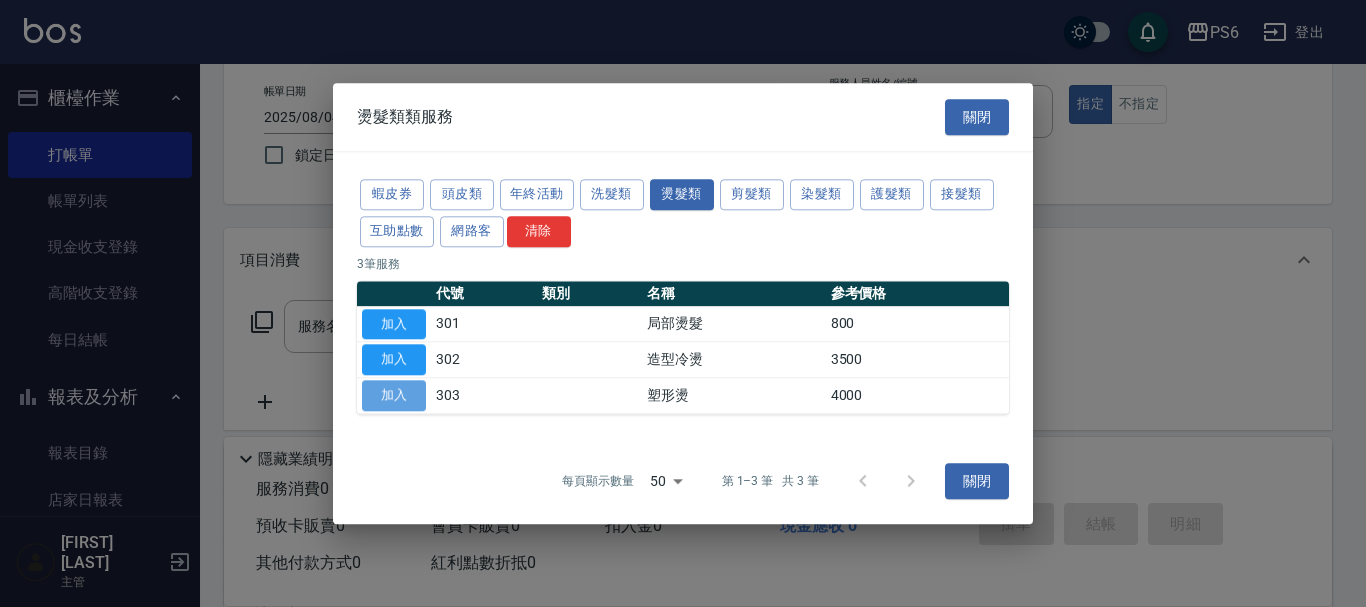 click on "加入" at bounding box center (394, 395) 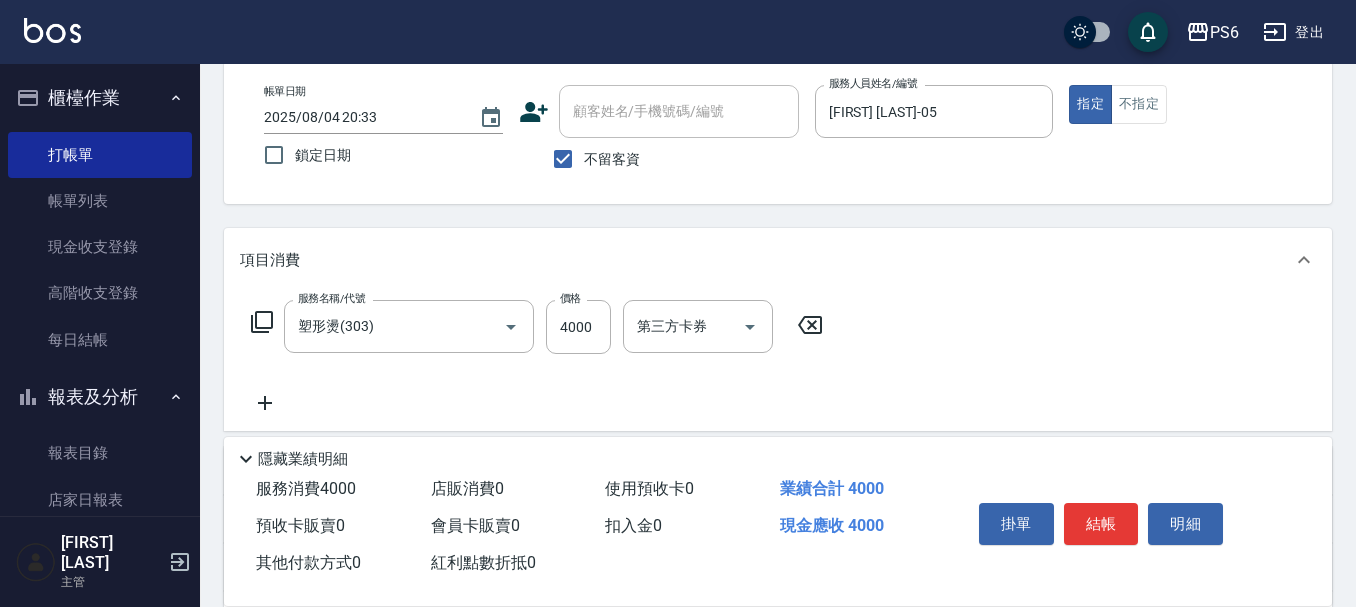 click 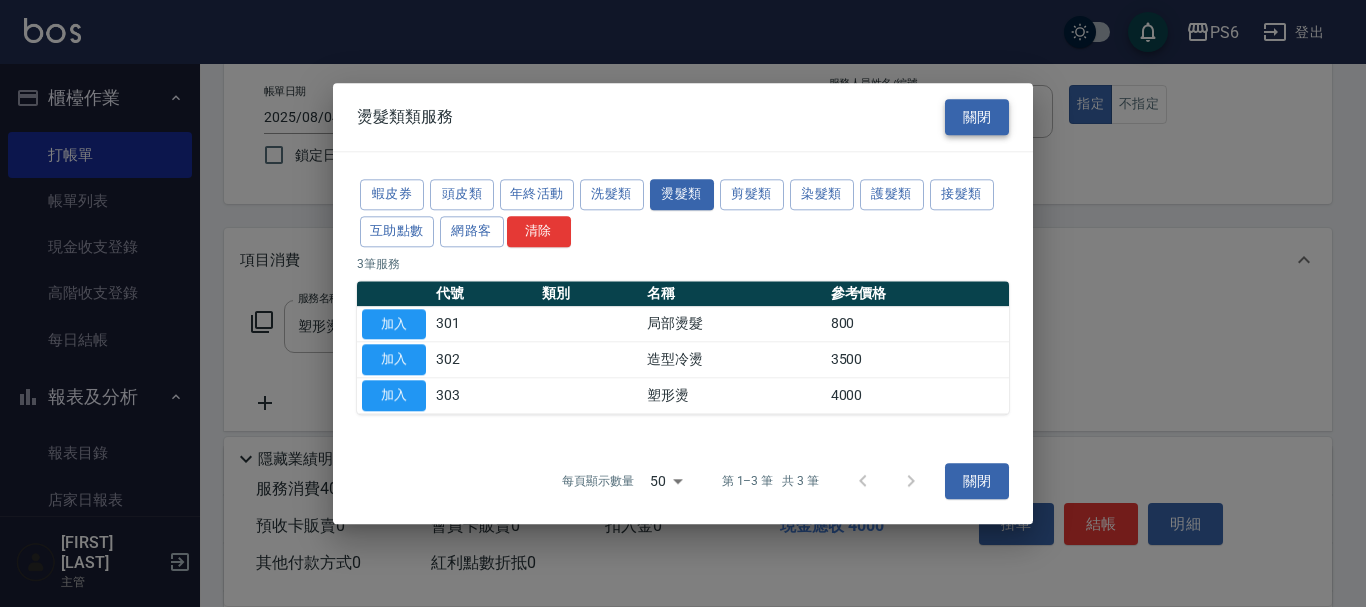 click on "關閉" at bounding box center (977, 117) 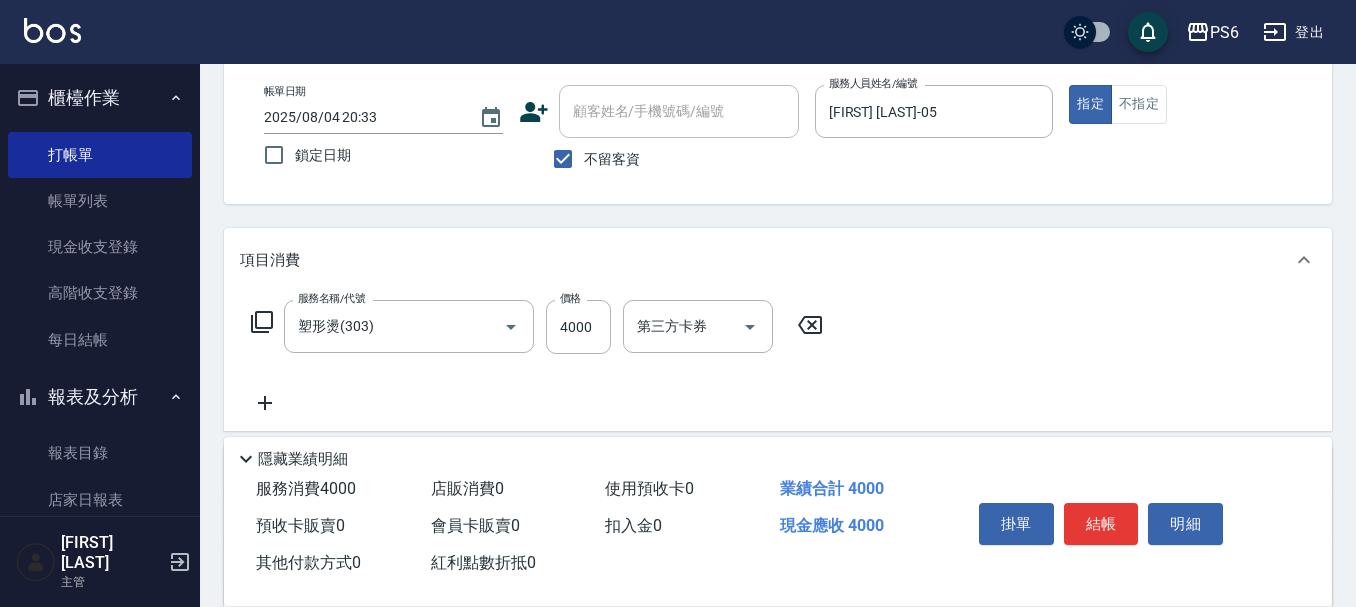 click 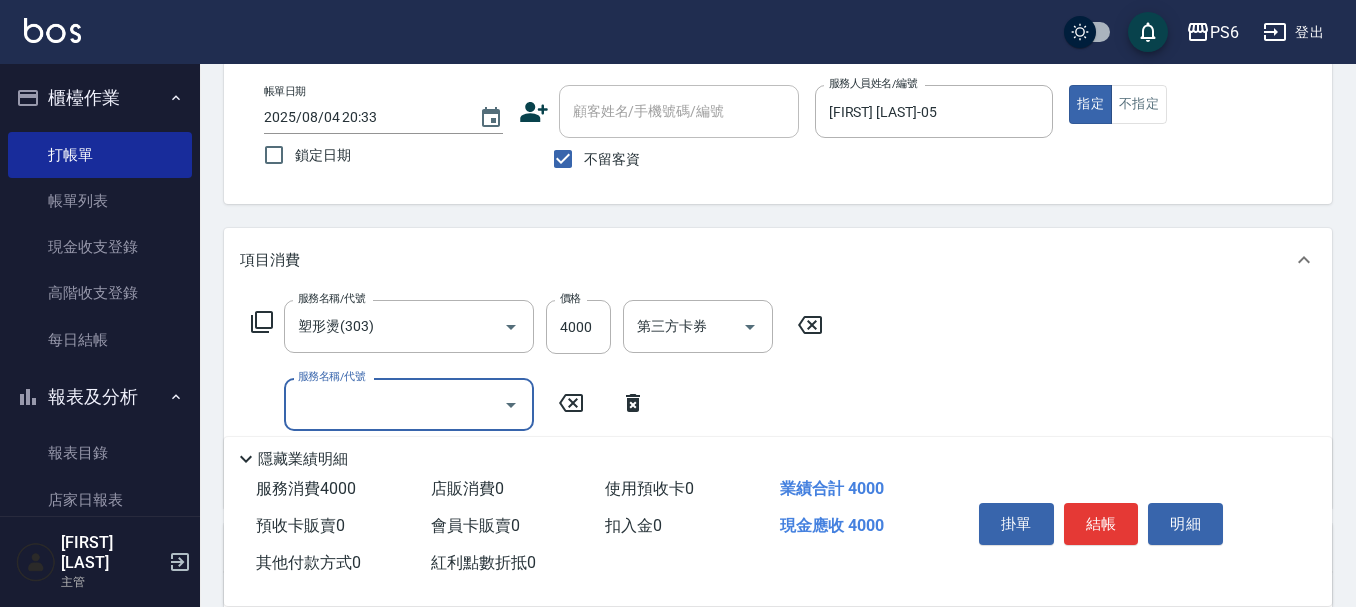 click on "服務名稱/代號" at bounding box center [394, 404] 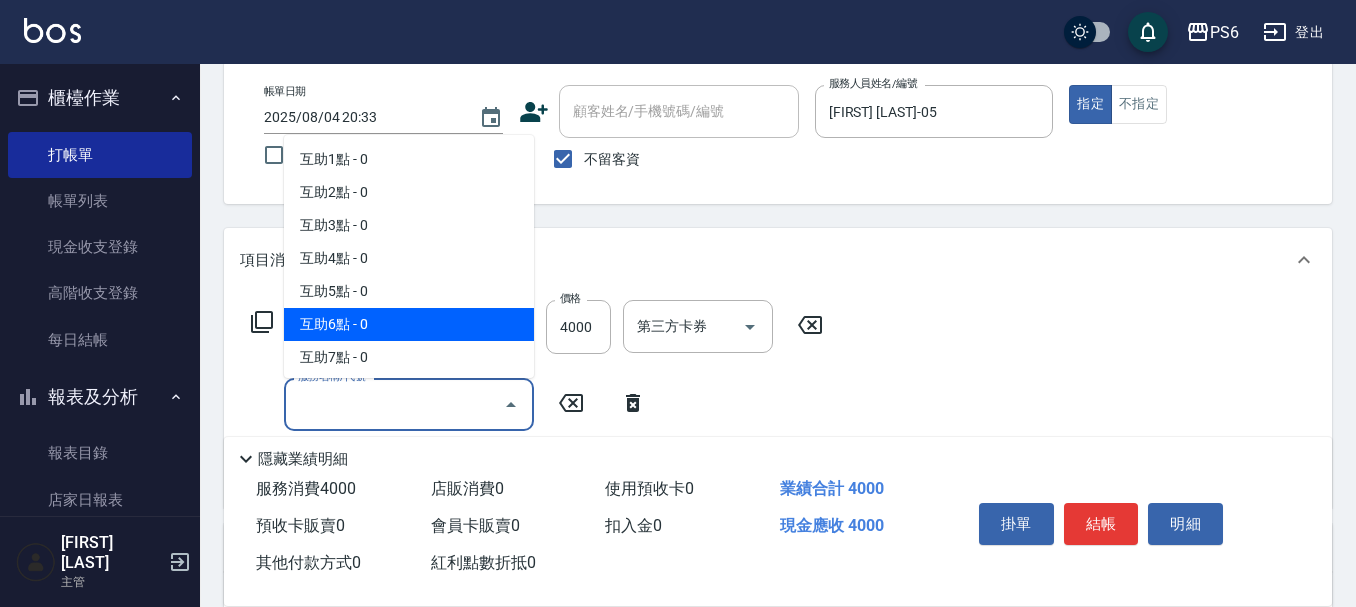 drag, startPoint x: 626, startPoint y: 374, endPoint x: 546, endPoint y: 363, distance: 80.75271 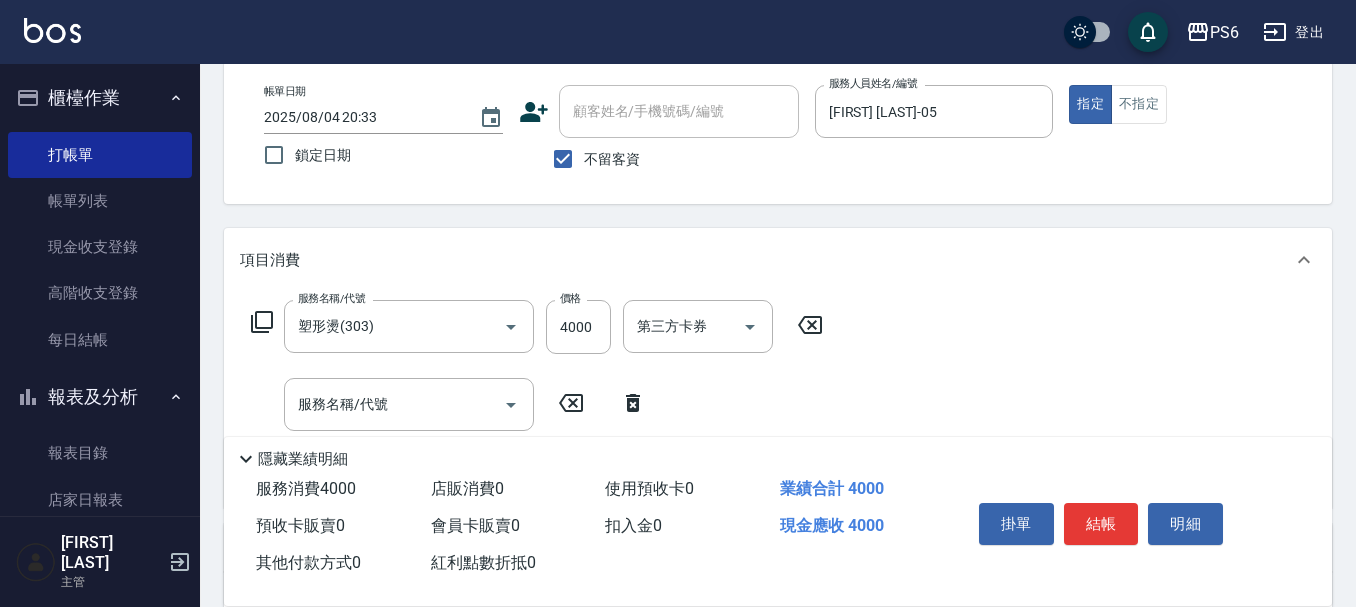 click 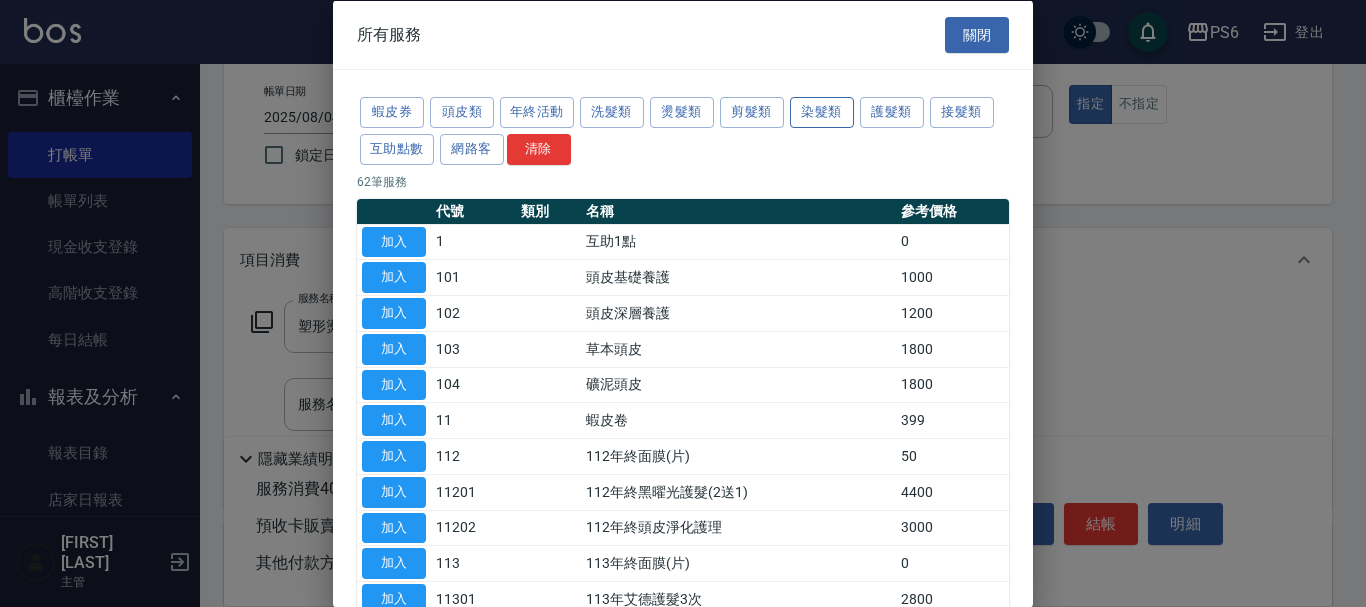 click on "染髮類" at bounding box center [822, 112] 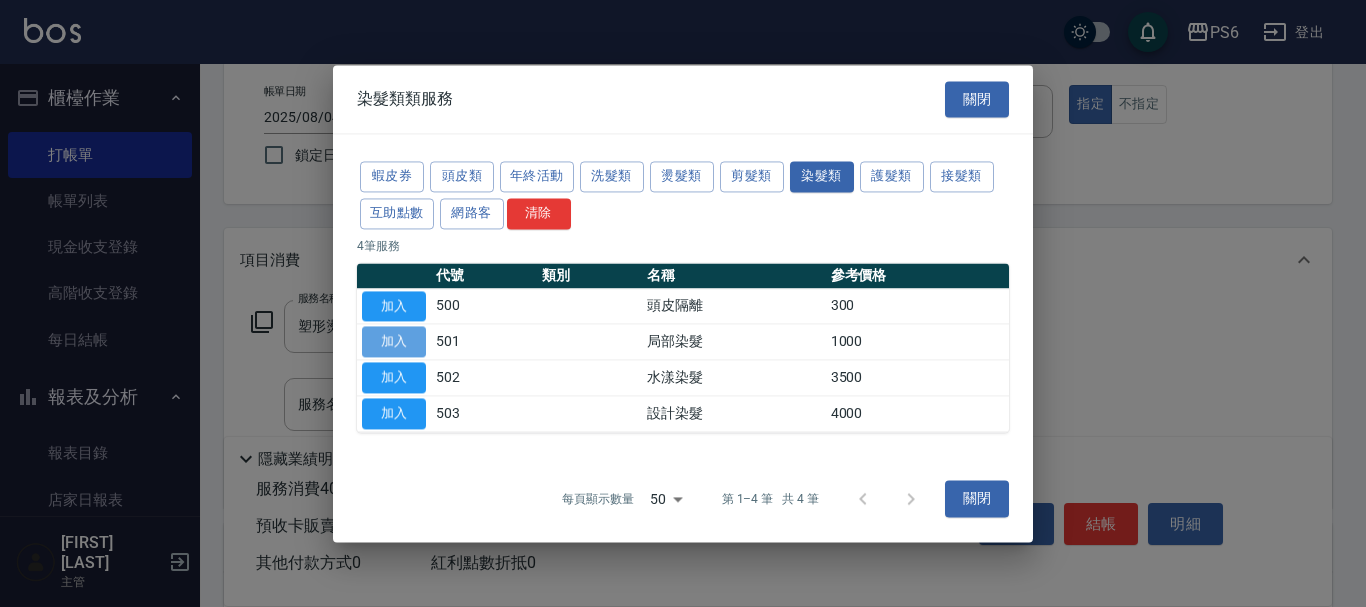 click on "加入" at bounding box center [394, 342] 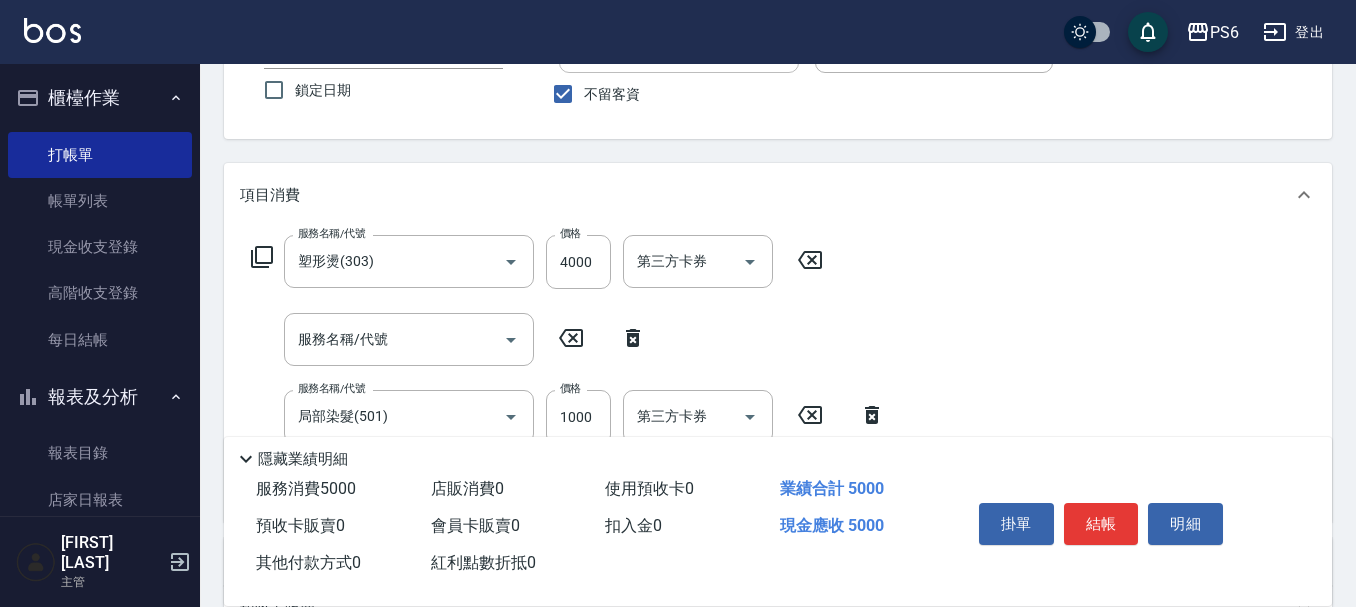 scroll, scrollTop: 200, scrollLeft: 0, axis: vertical 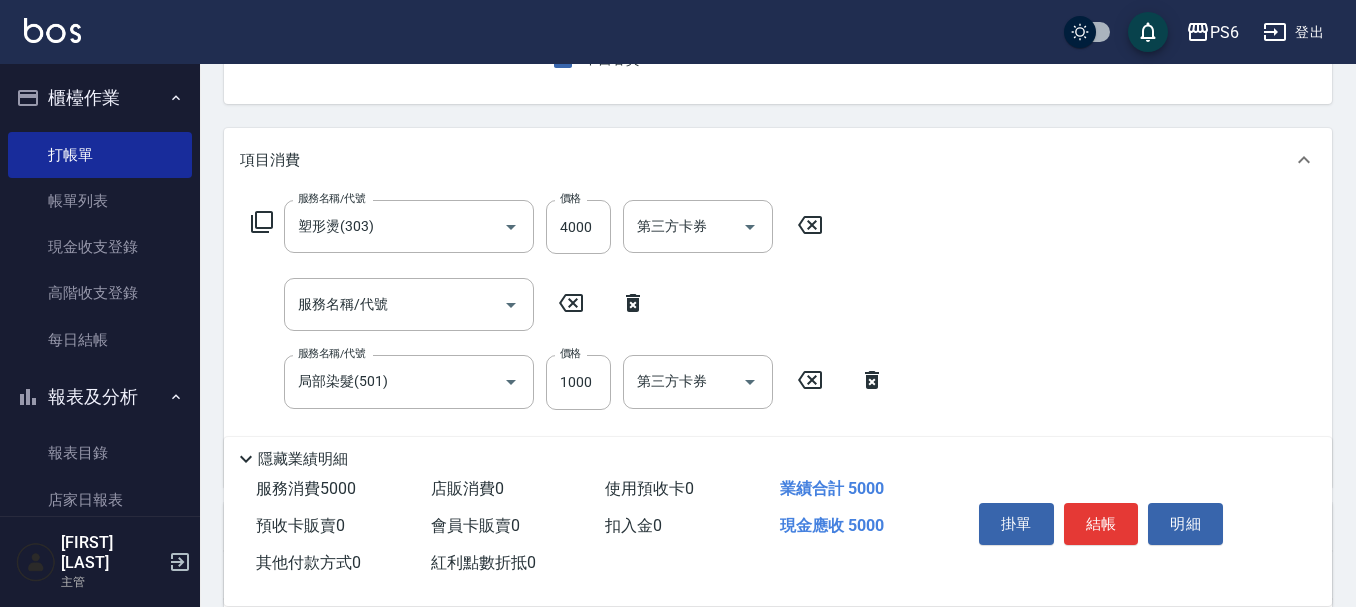 click 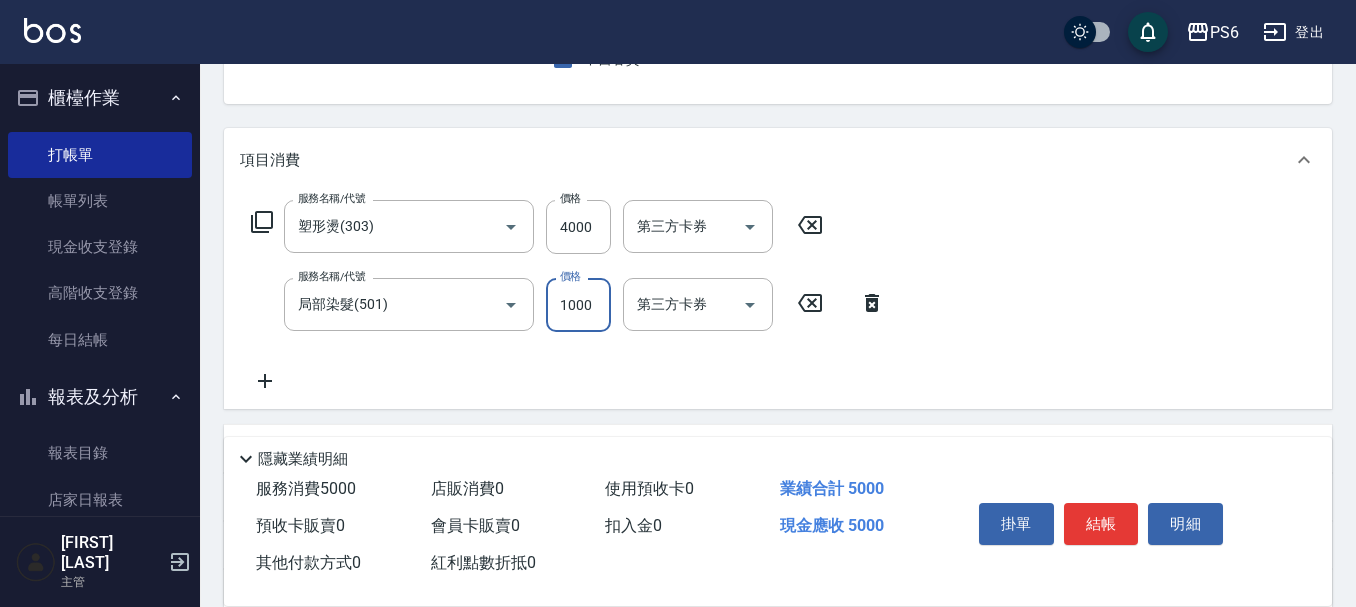 click on "1000" at bounding box center [578, 305] 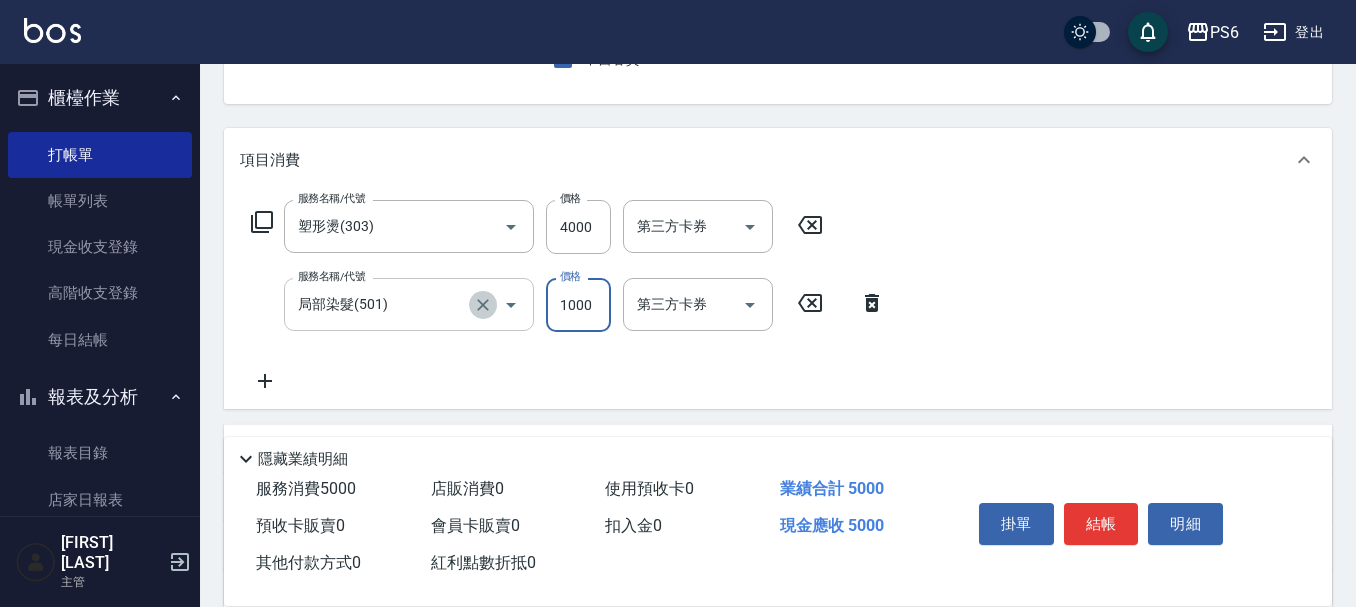 click at bounding box center (483, 305) 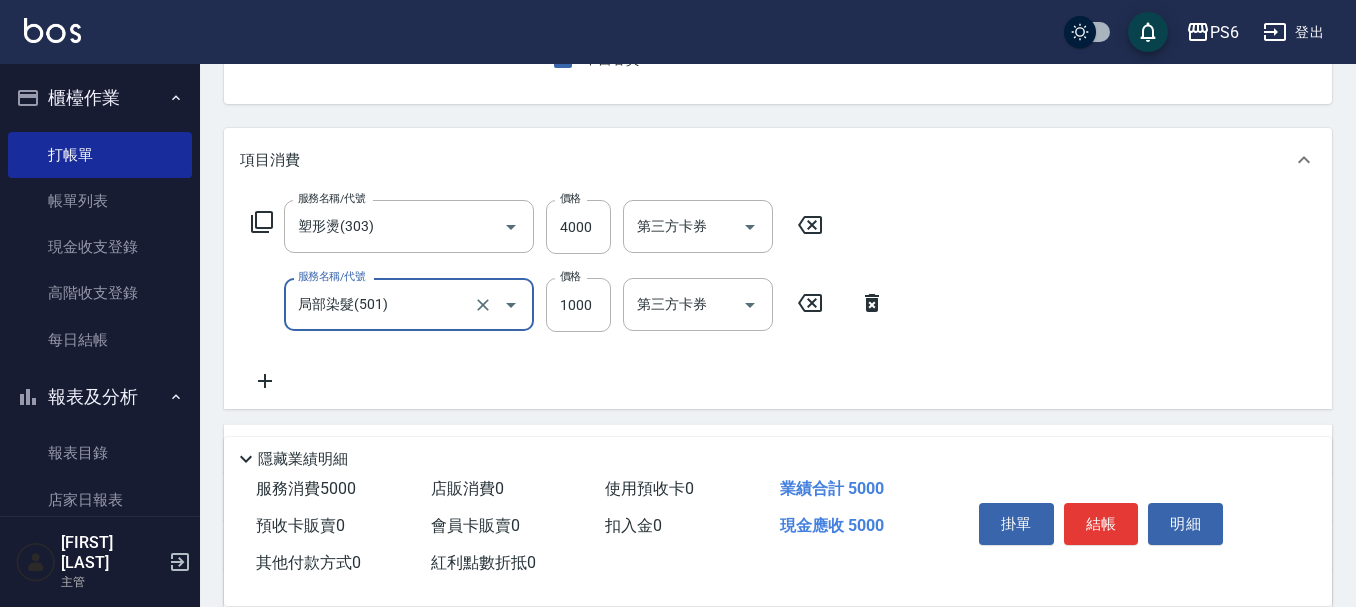 click 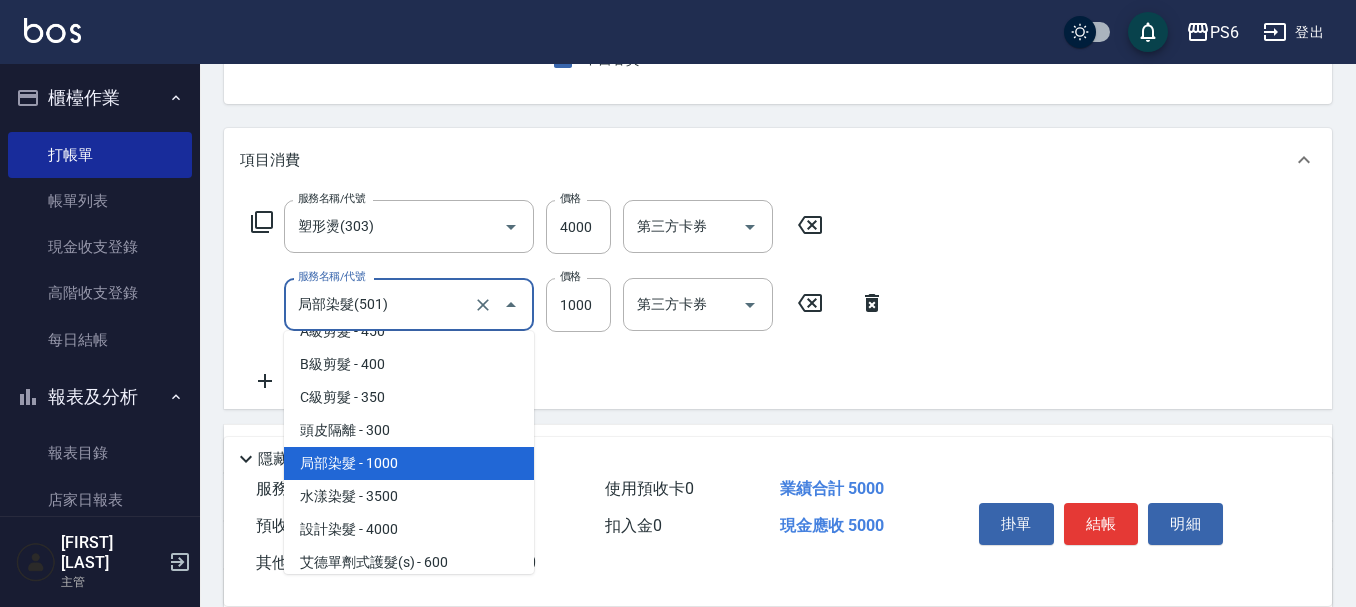 scroll, scrollTop: 856, scrollLeft: 0, axis: vertical 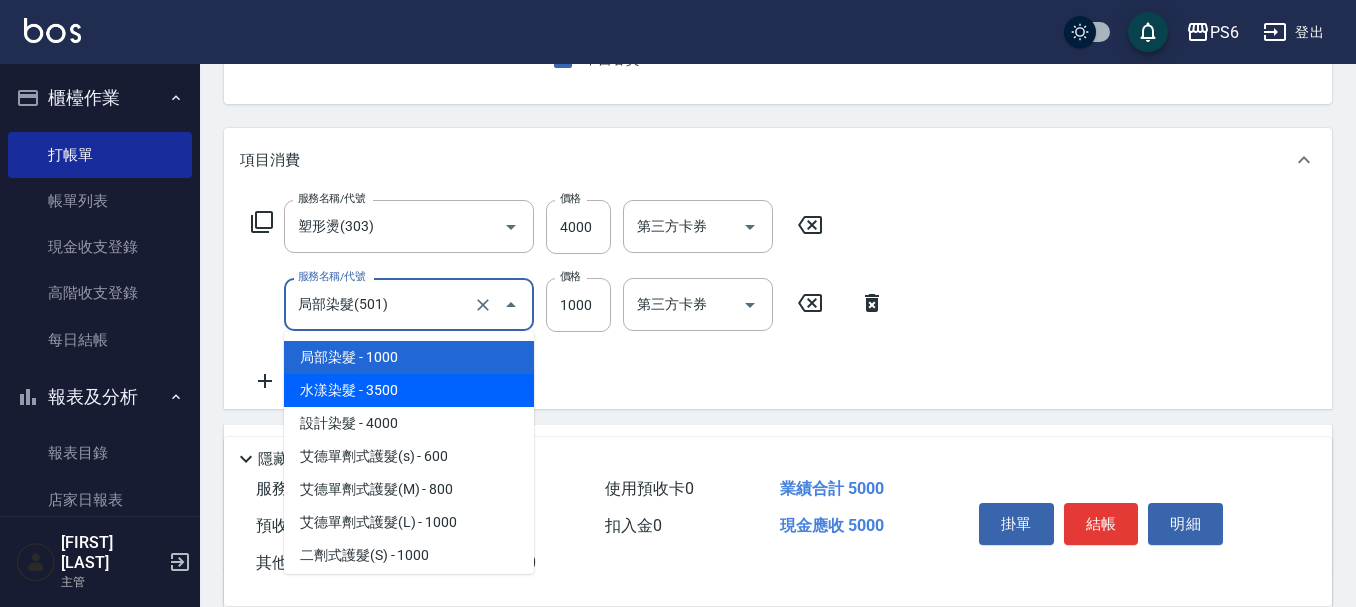 click on "水漾染髮 - 3500" at bounding box center (409, 390) 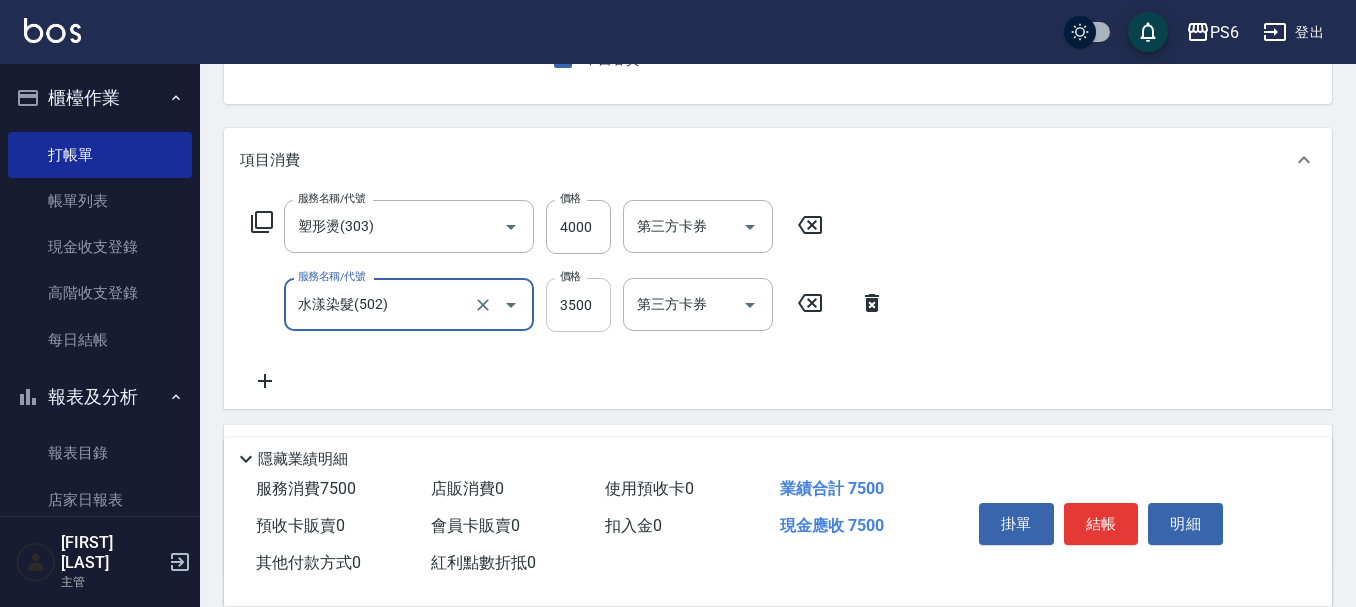 click on "3500" at bounding box center [578, 305] 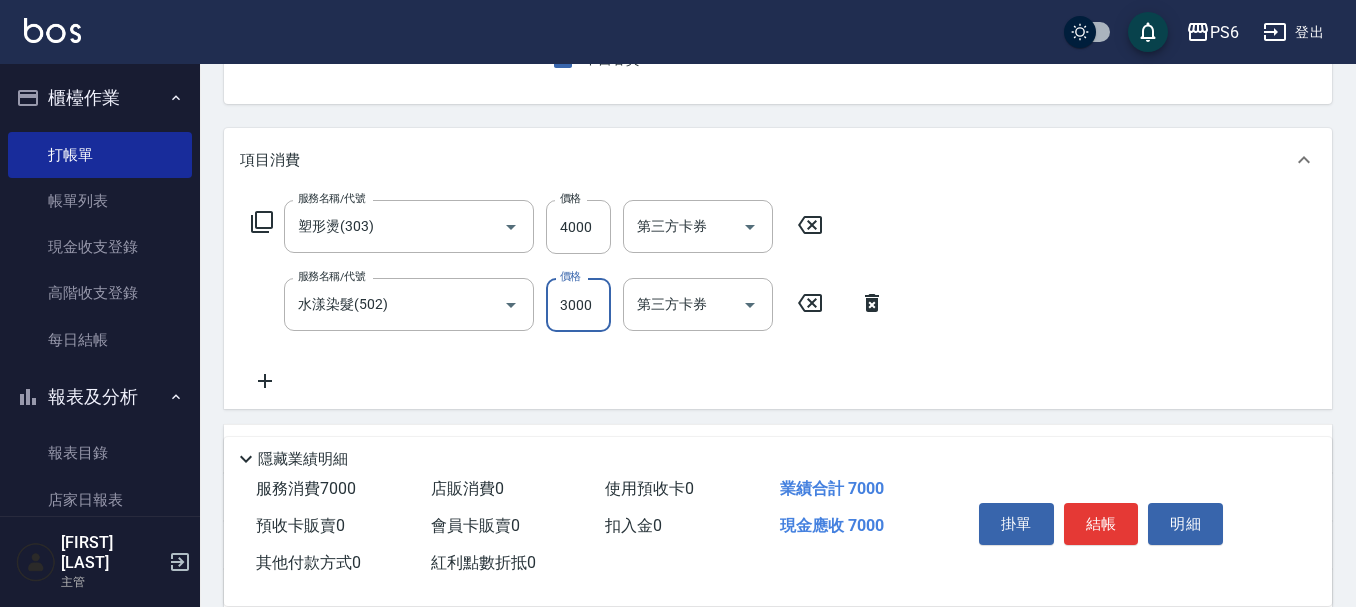 scroll, scrollTop: 100, scrollLeft: 0, axis: vertical 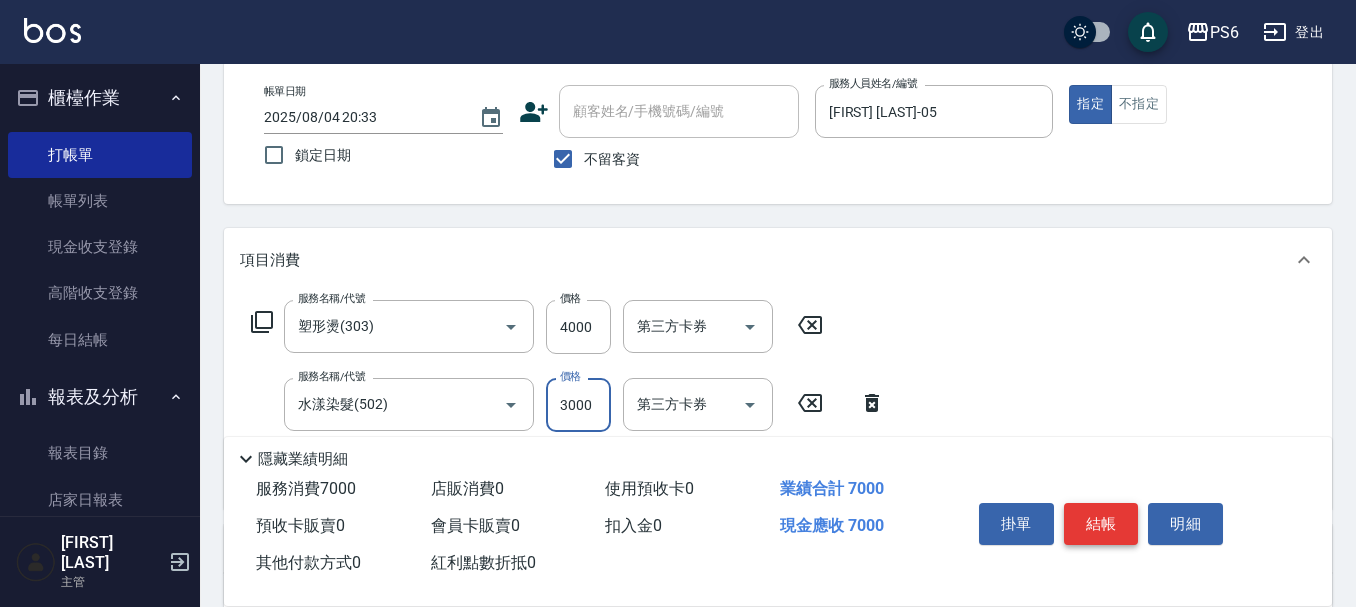type on "3000" 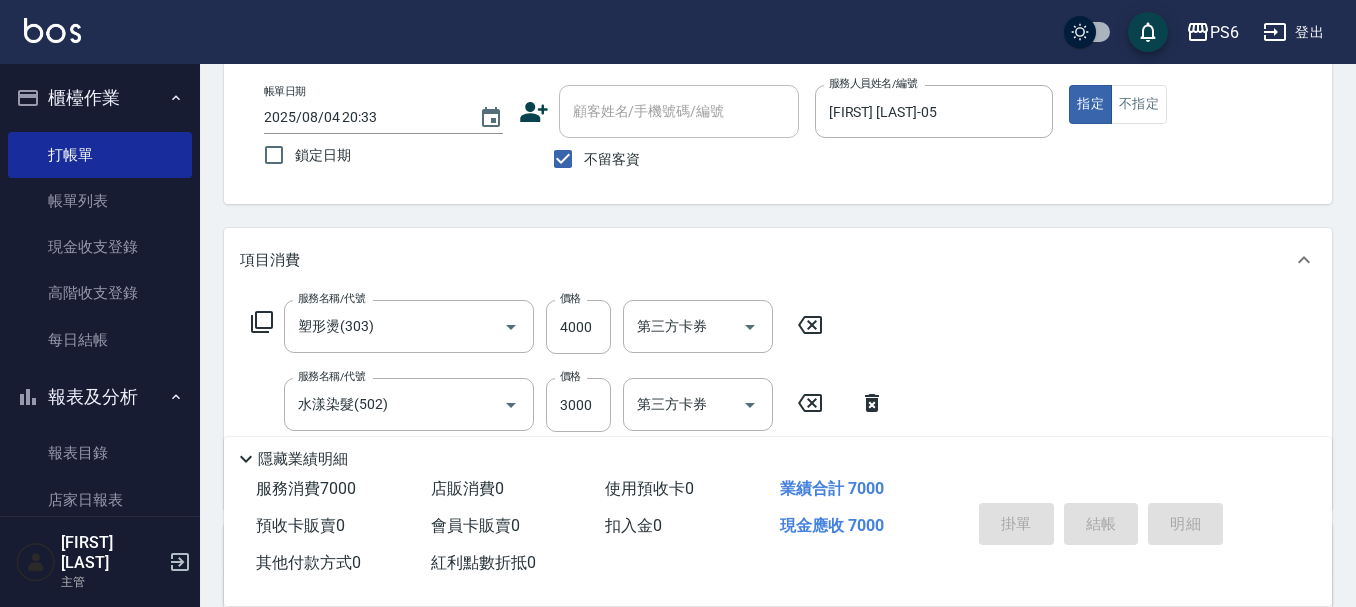 type 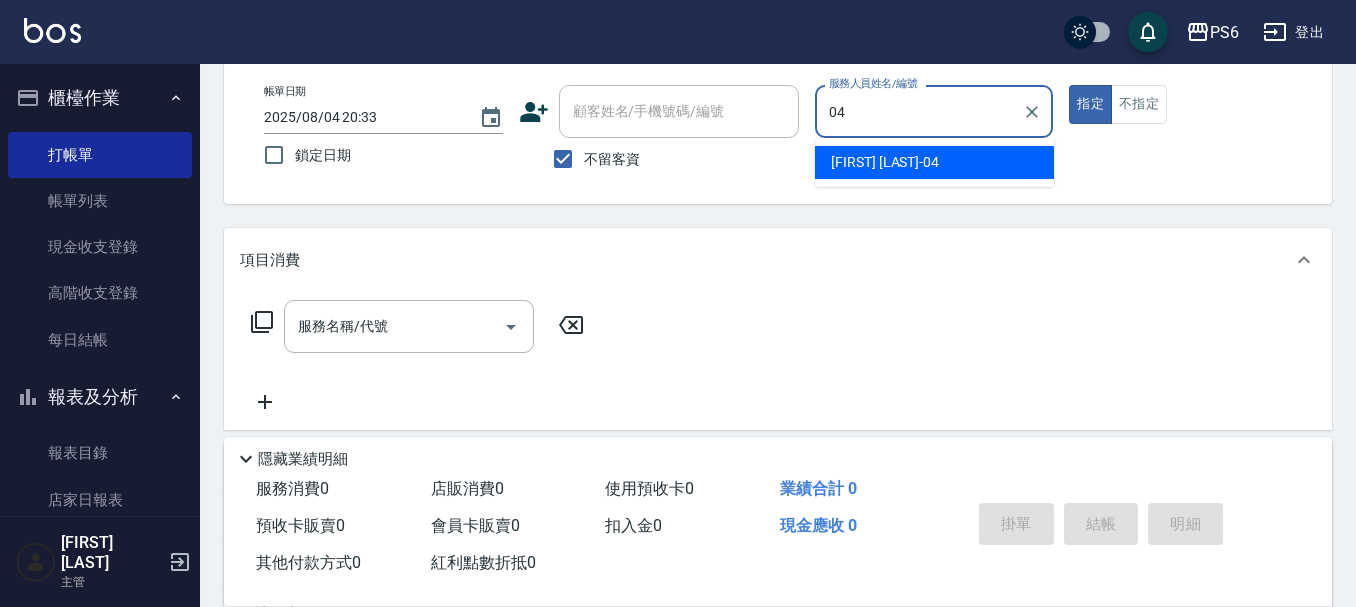 click on "[FIRST] [LAST] -04" at bounding box center [934, 162] 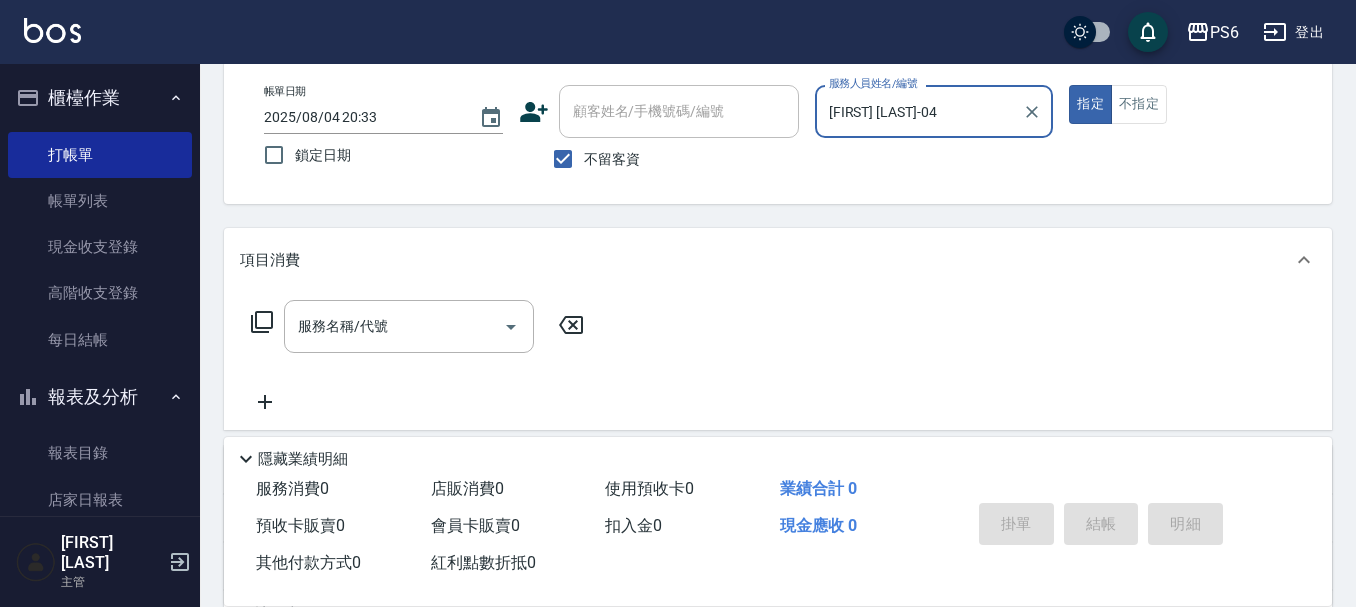 type on "[FIRST] [LAST]-04" 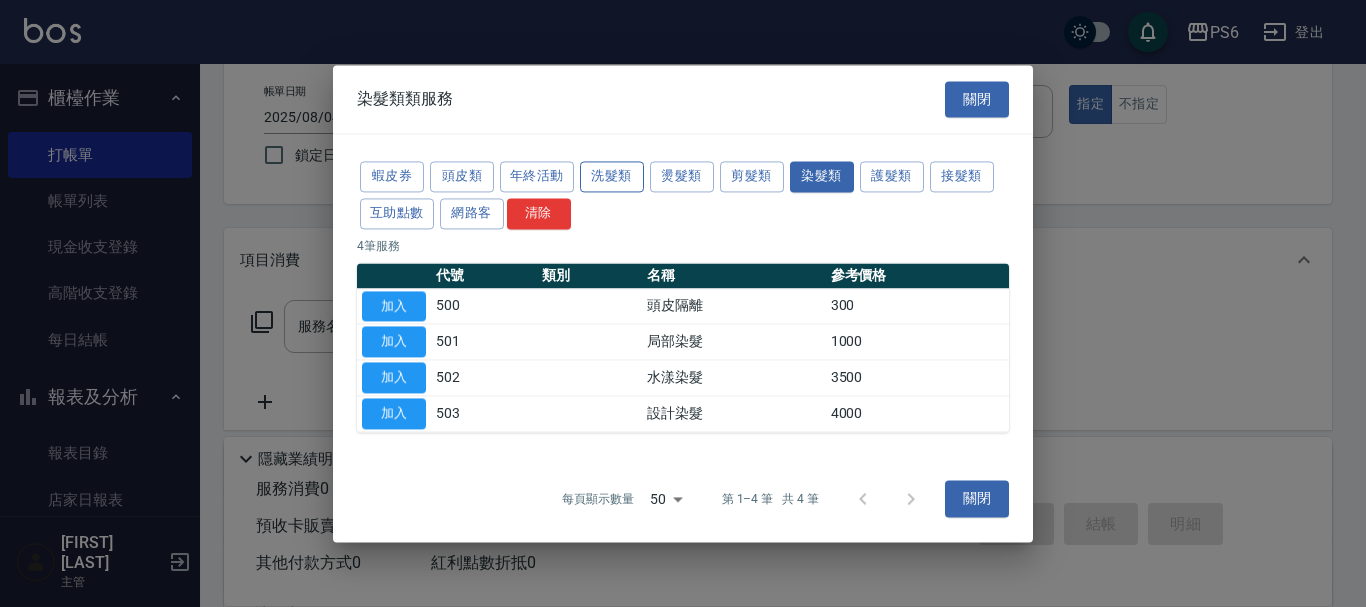 click on "洗髮類" at bounding box center [612, 176] 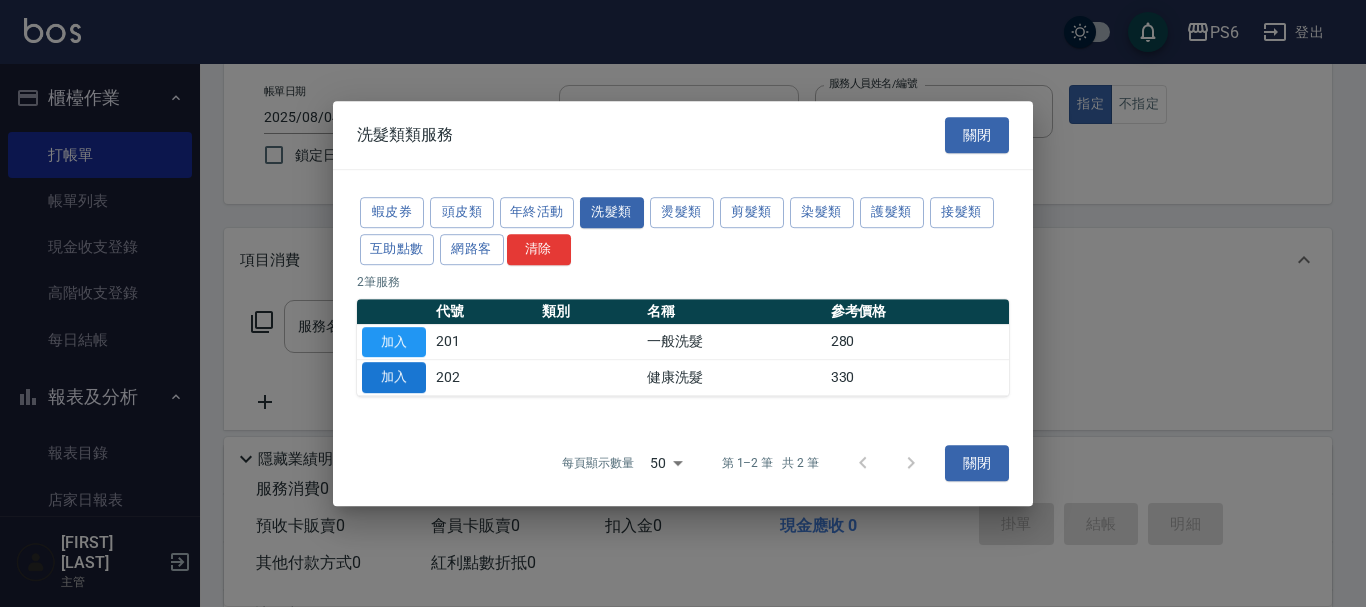 click on "加入" at bounding box center [394, 377] 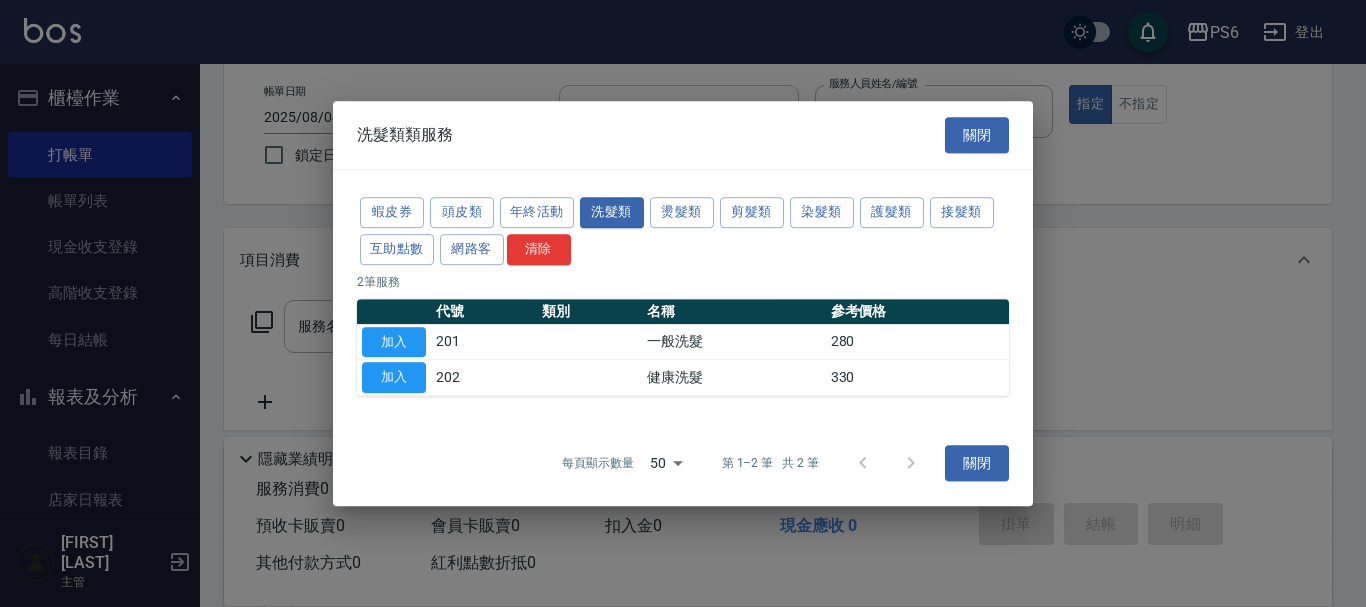 type on "健康洗髮(202)" 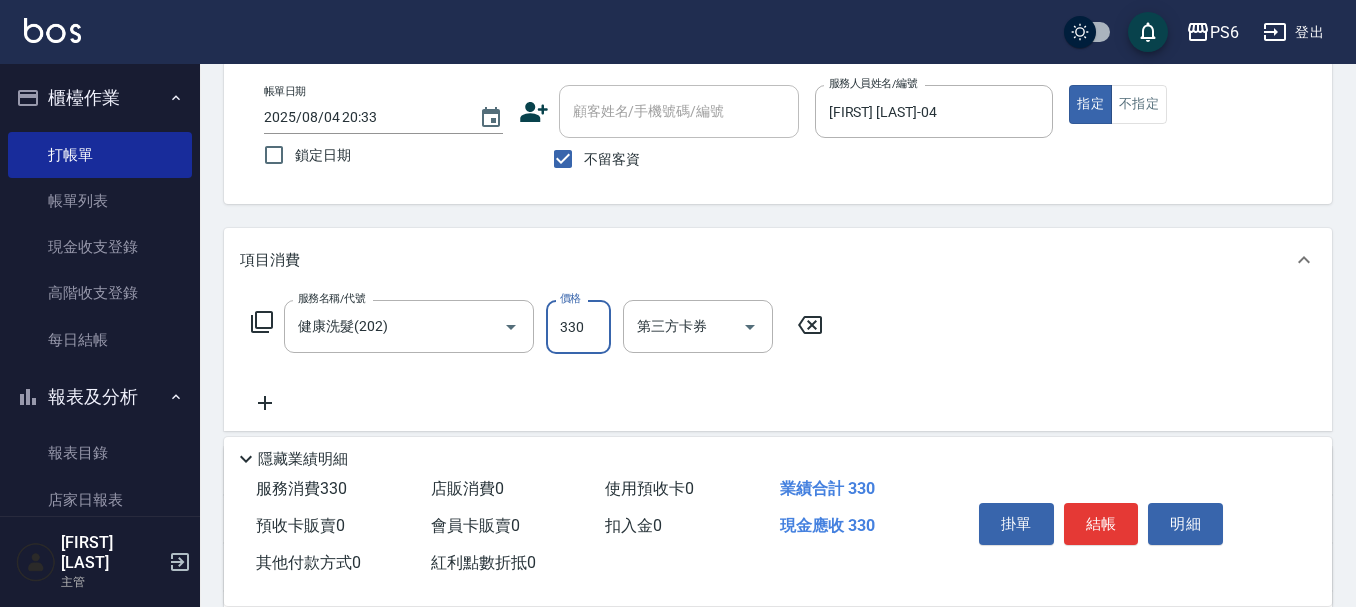 click on "330" at bounding box center (578, 327) 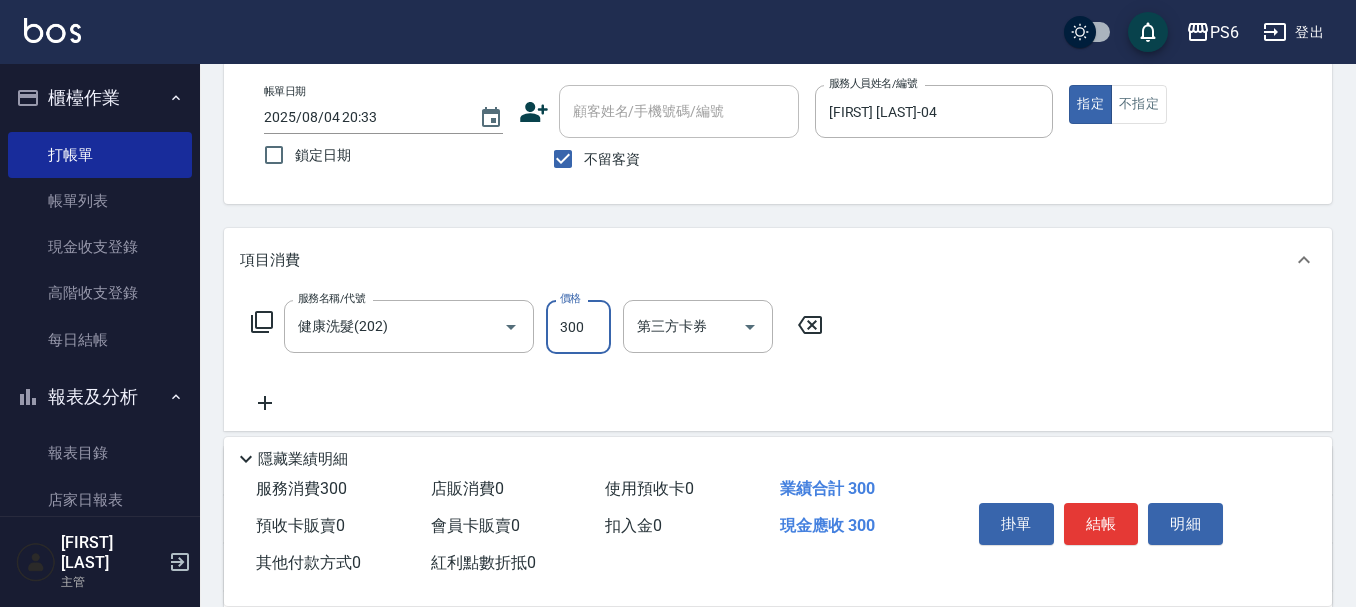 type on "300" 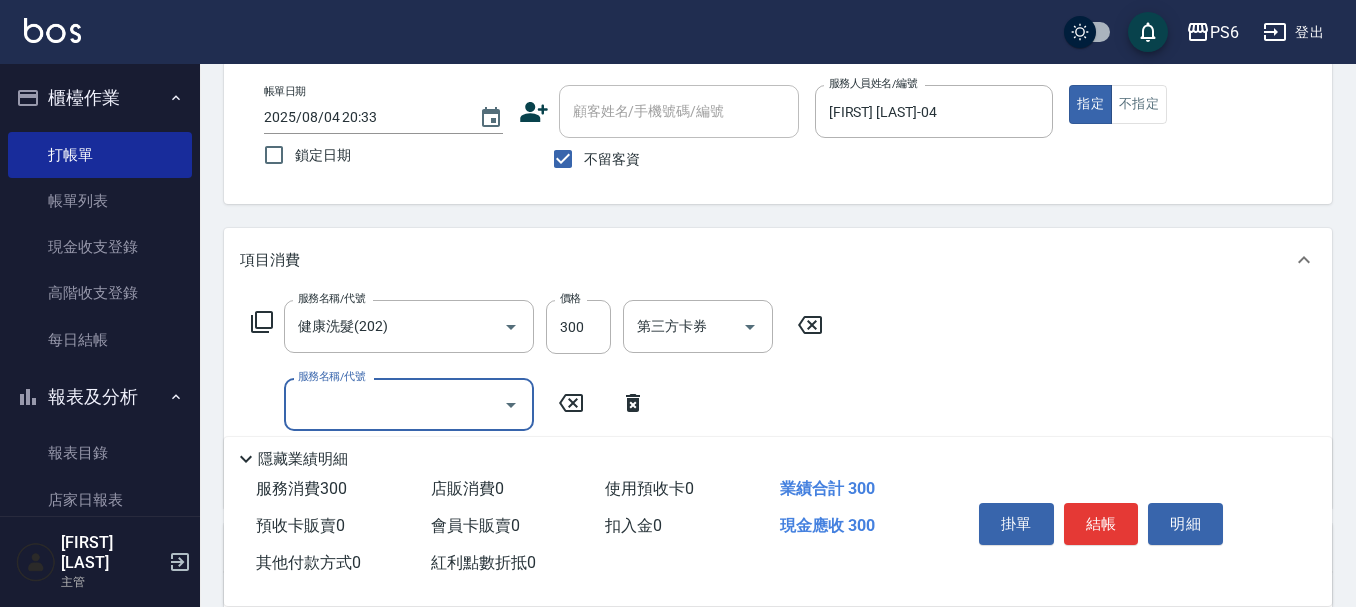 click on "服務名稱/代號" at bounding box center [394, 404] 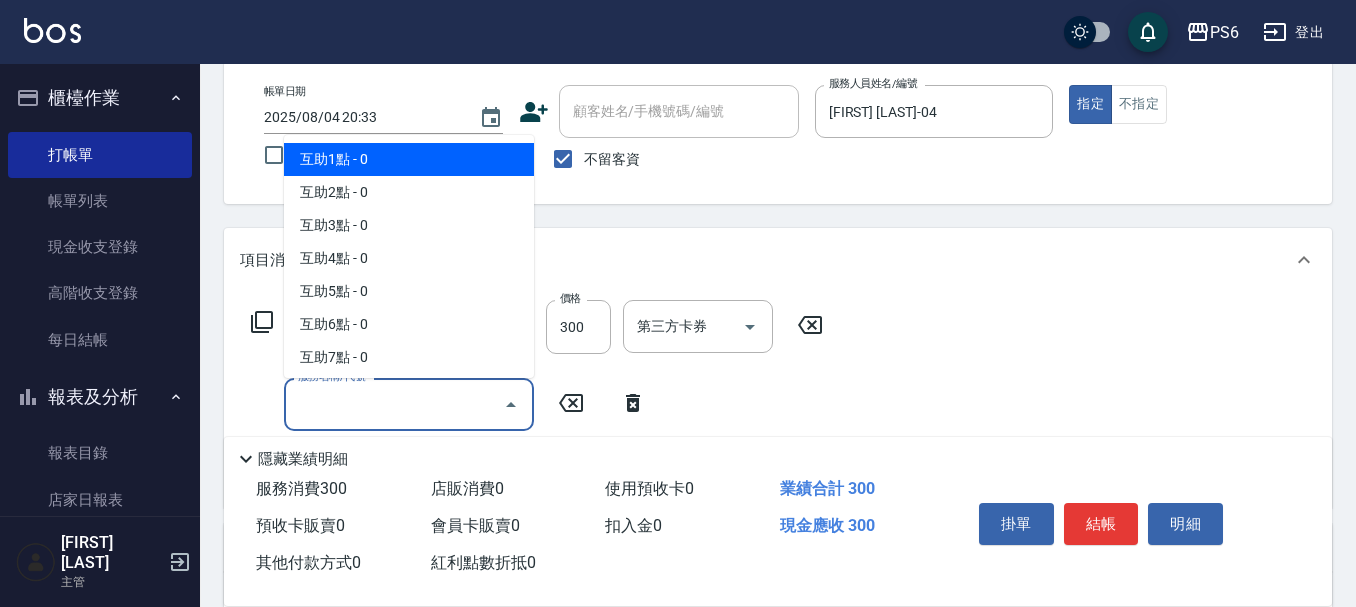 click on "互助1點 - 0" at bounding box center (409, 159) 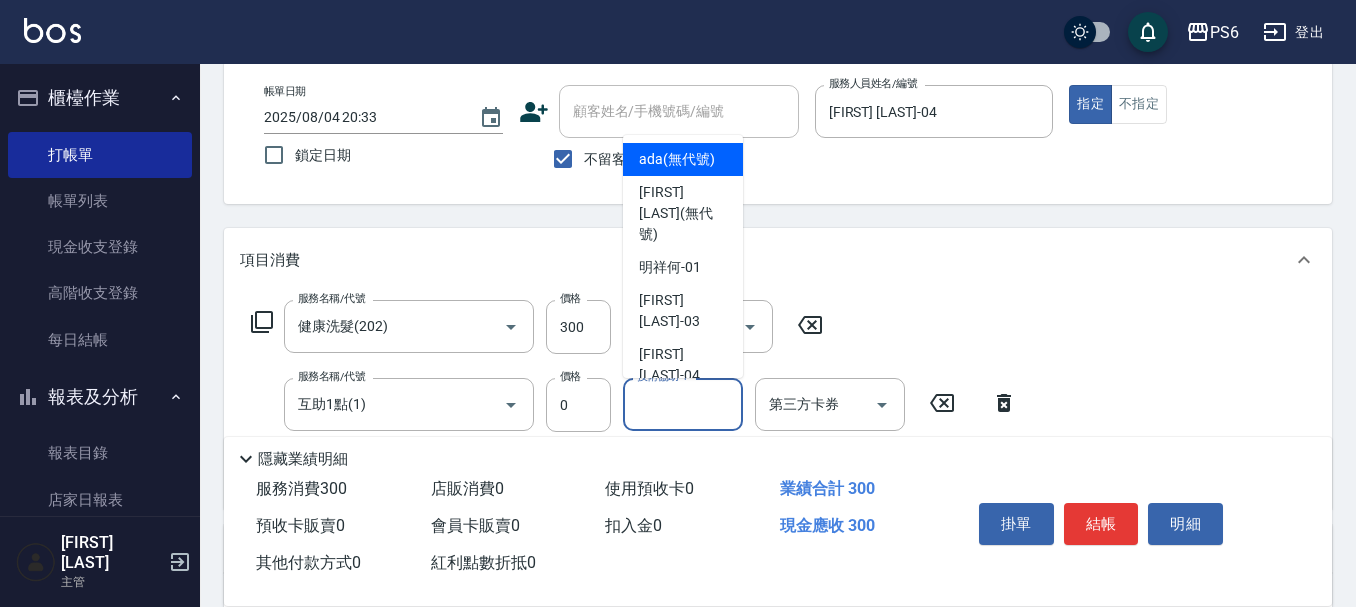 click on "技術協助-1" at bounding box center [683, 404] 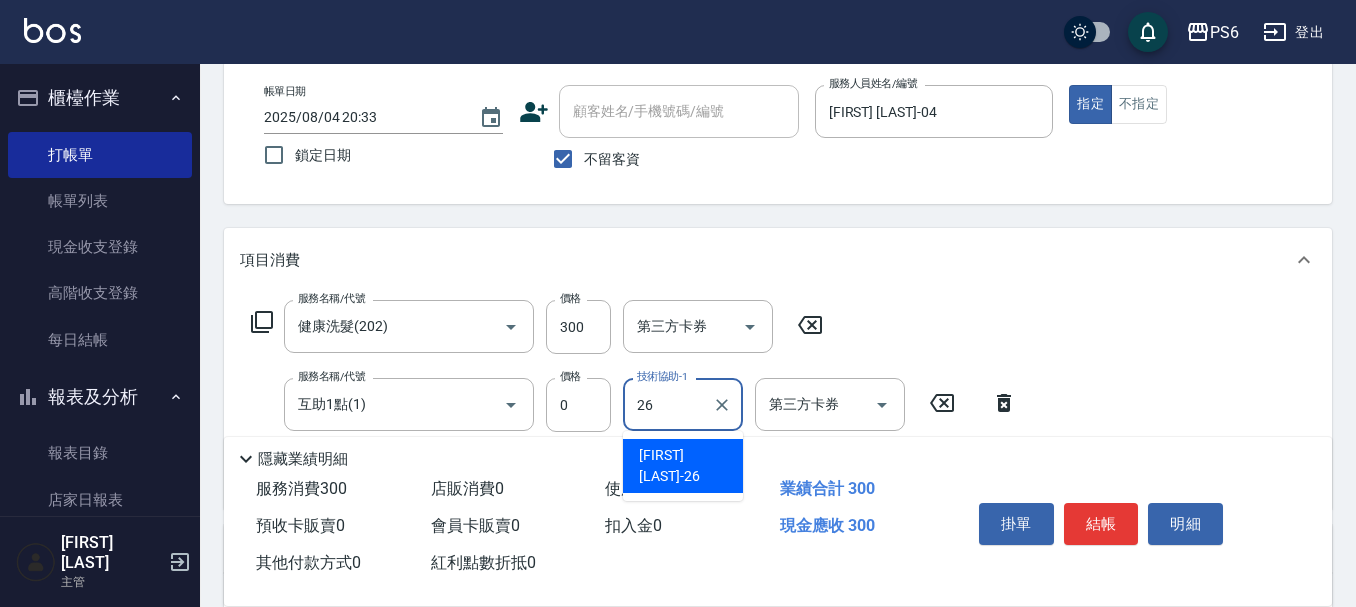 click on "[FIRST] [LAST]-26" at bounding box center (683, 466) 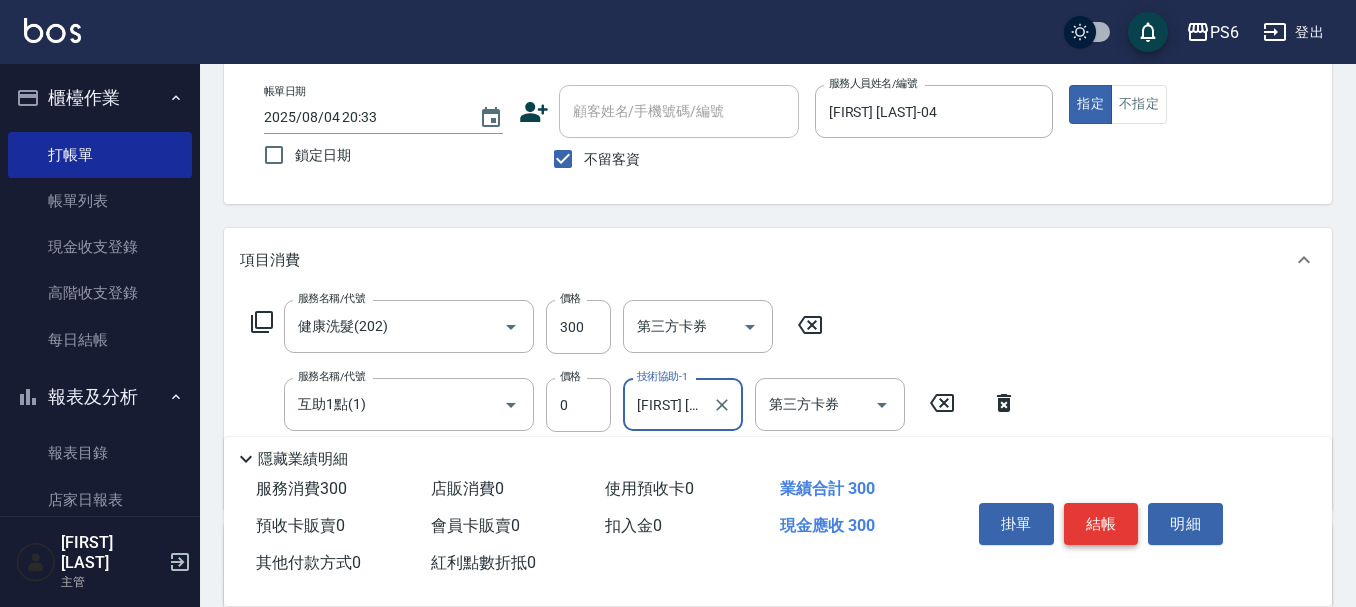 type on "[FIRST] [LAST]-26" 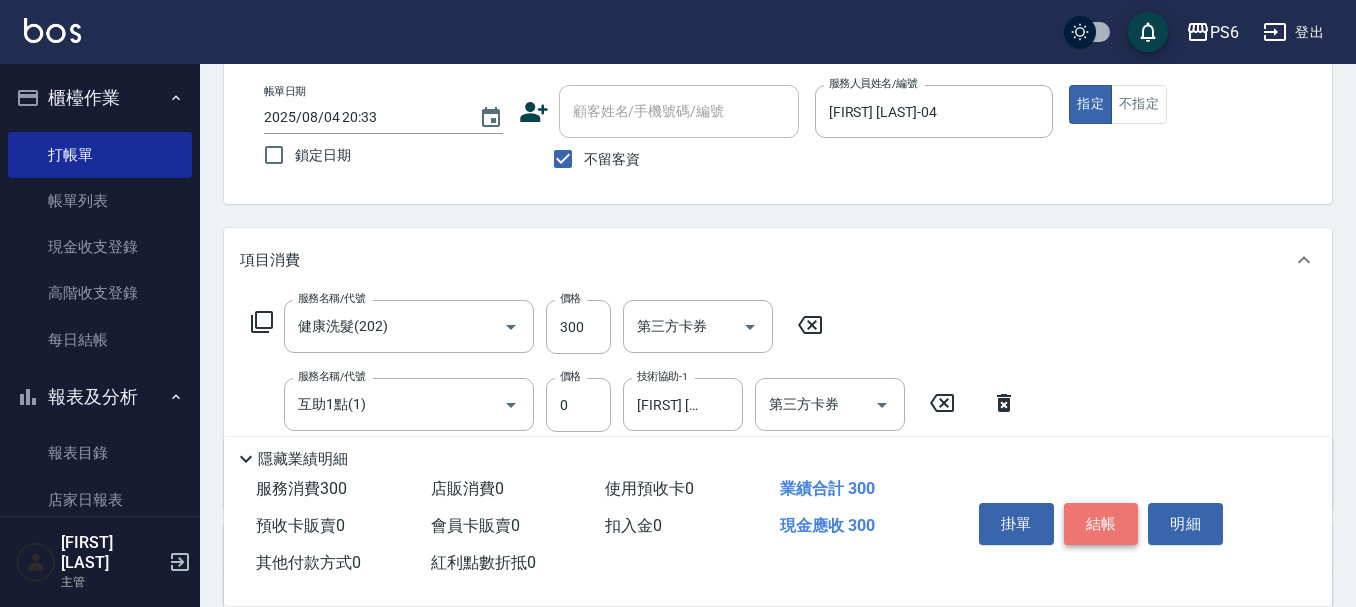 click on "結帳" at bounding box center [1101, 524] 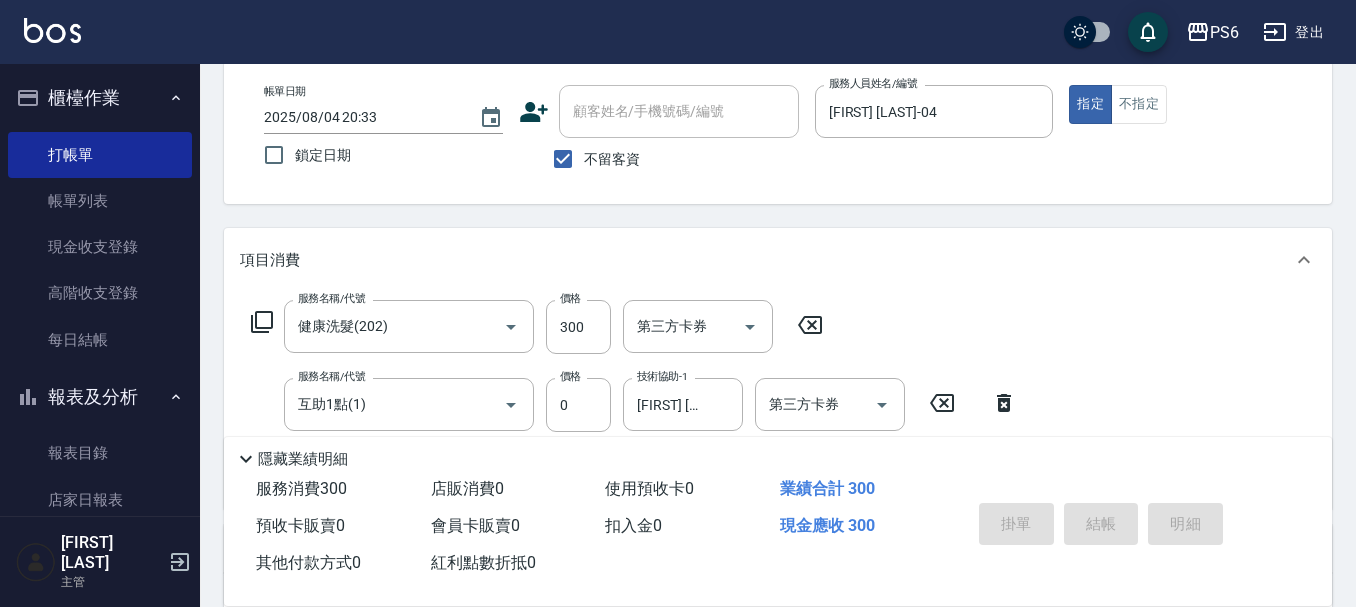 type on "2025/08/04 20:34" 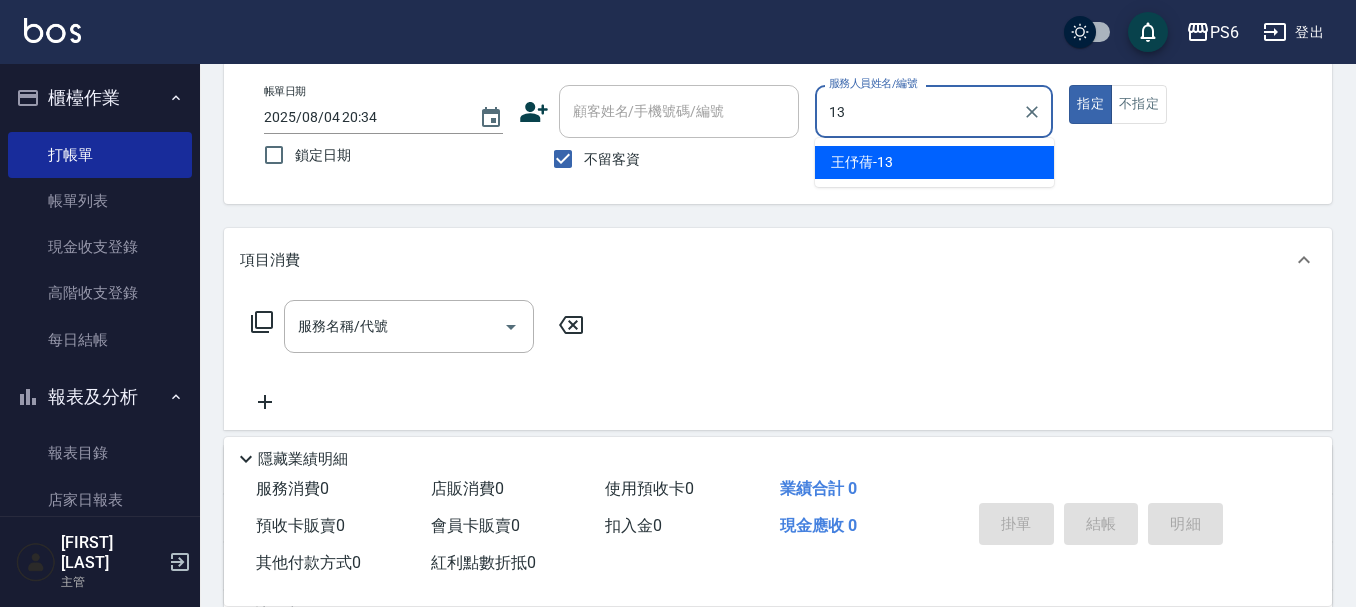 click on "[FIRST] [LAST] -13" at bounding box center [934, 162] 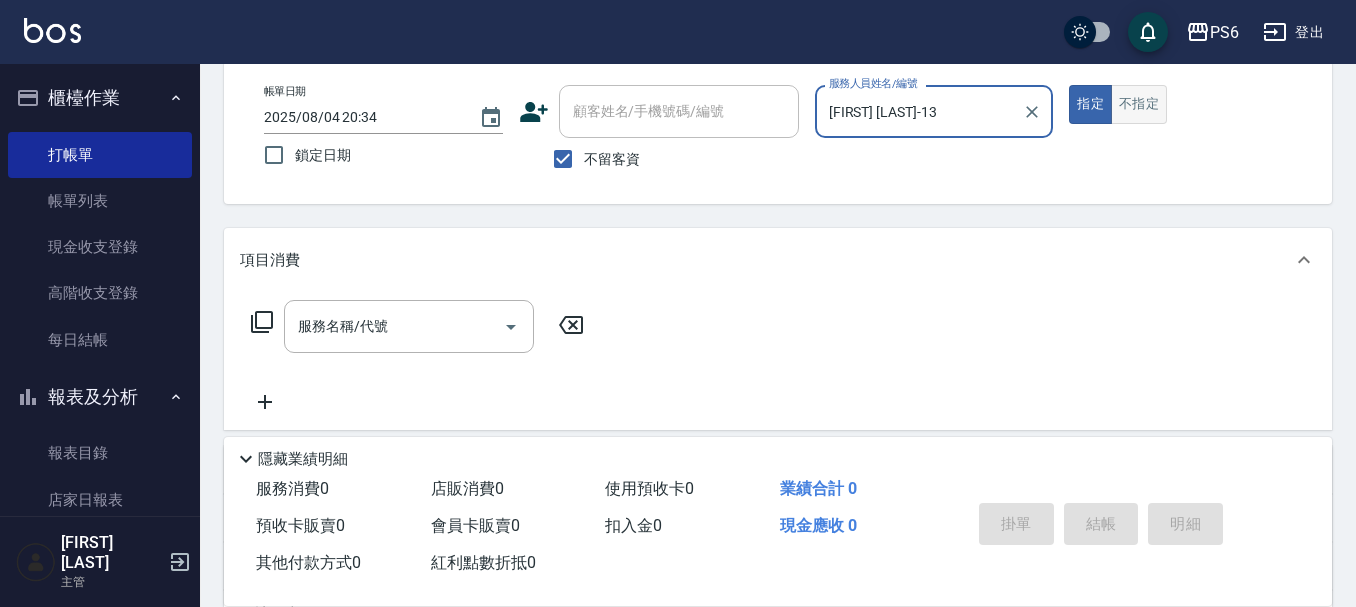 type on "[FIRST] [LAST]-13" 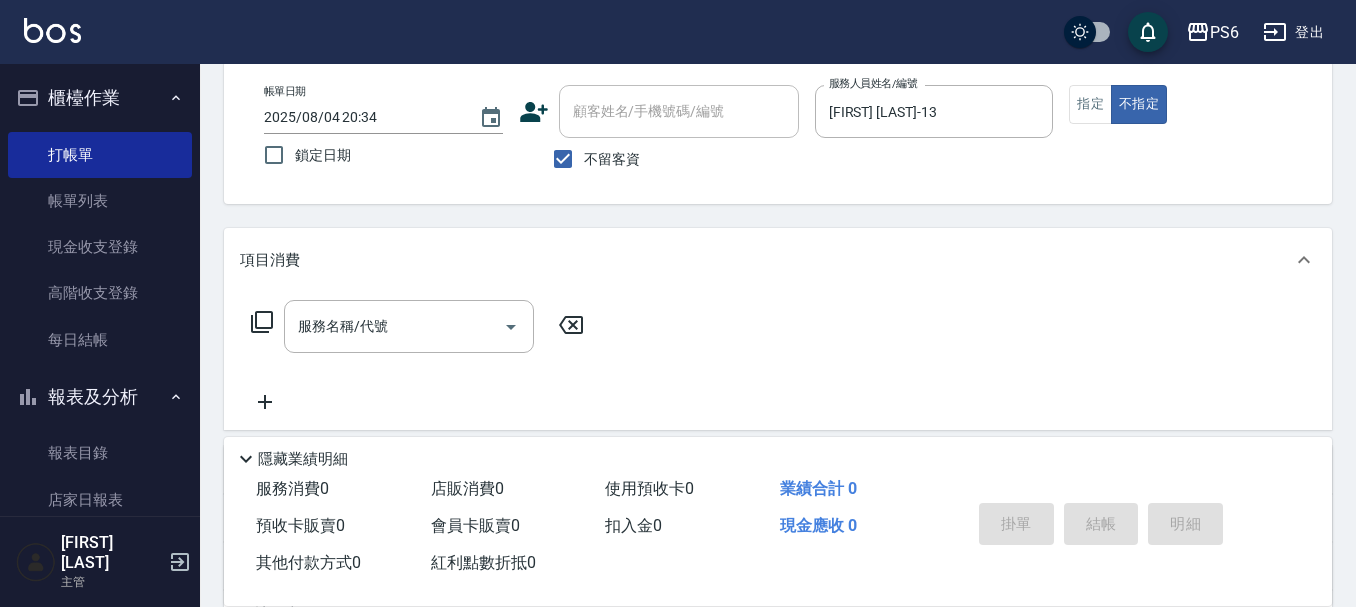 click 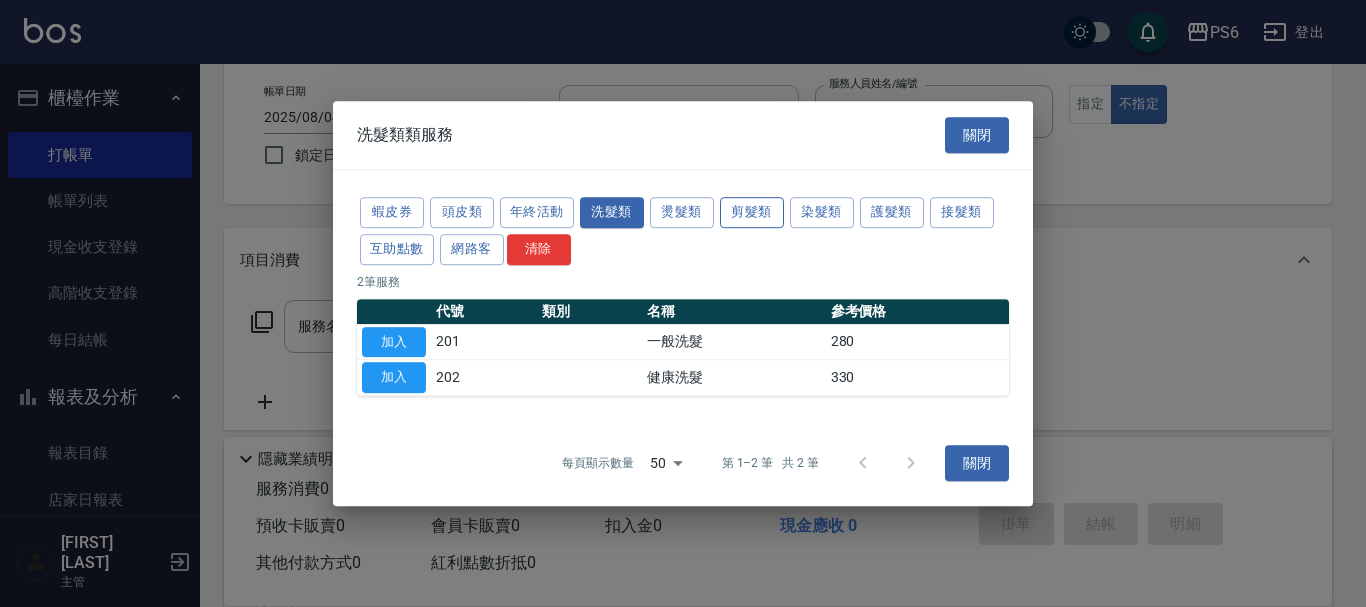 click on "剪髮類" at bounding box center [752, 212] 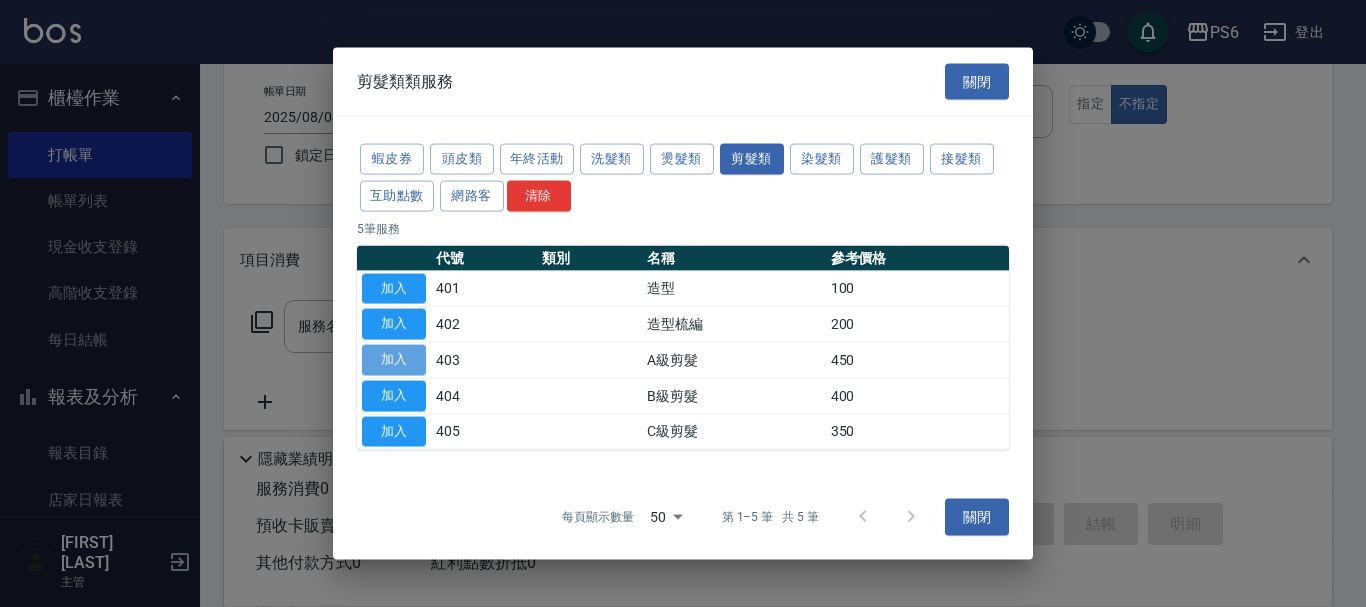 click on "加入" at bounding box center (394, 360) 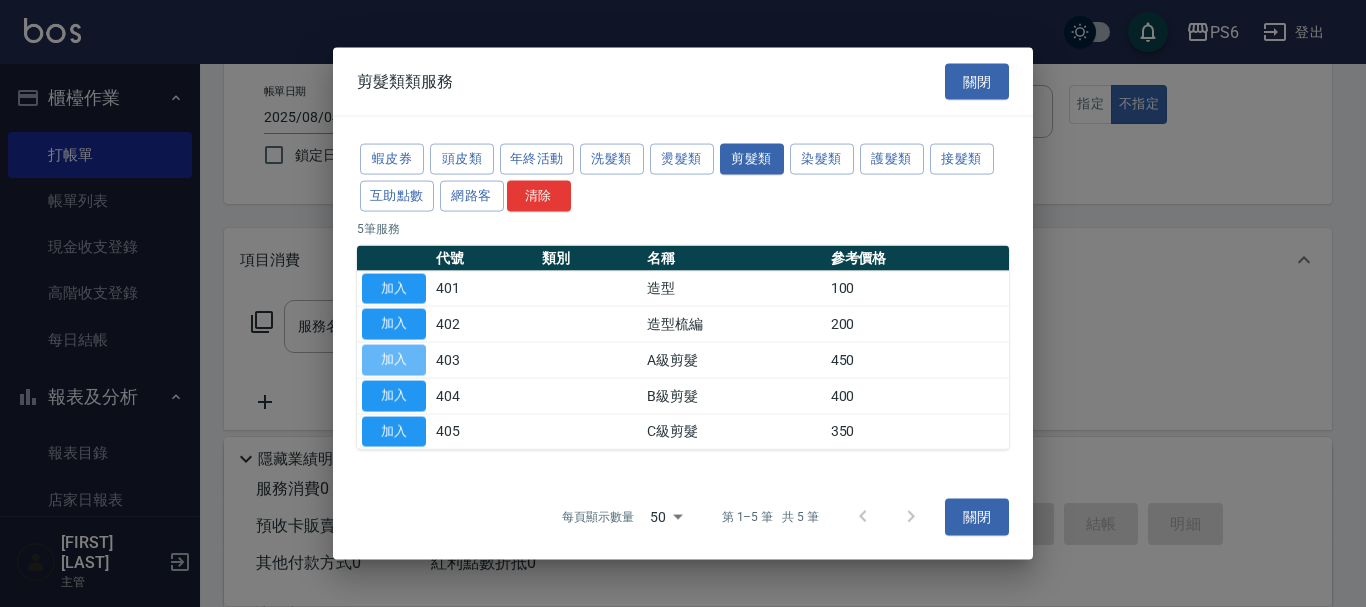 type on "A級剪髮(403)" 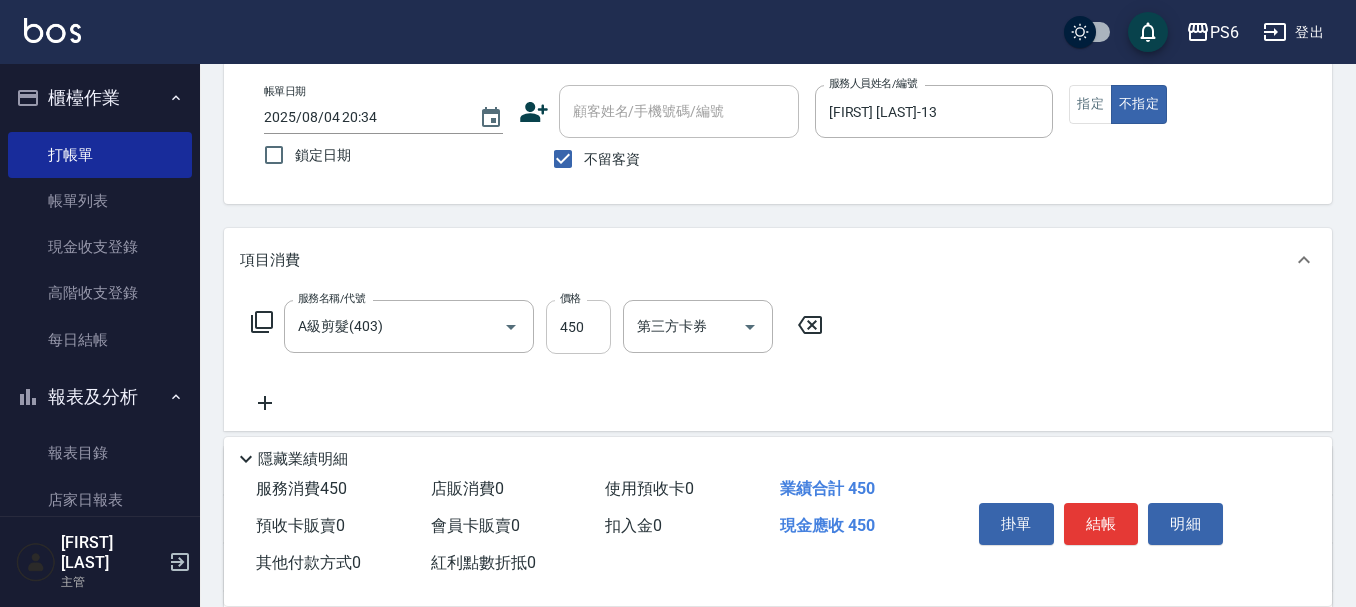 click on "450" at bounding box center (578, 327) 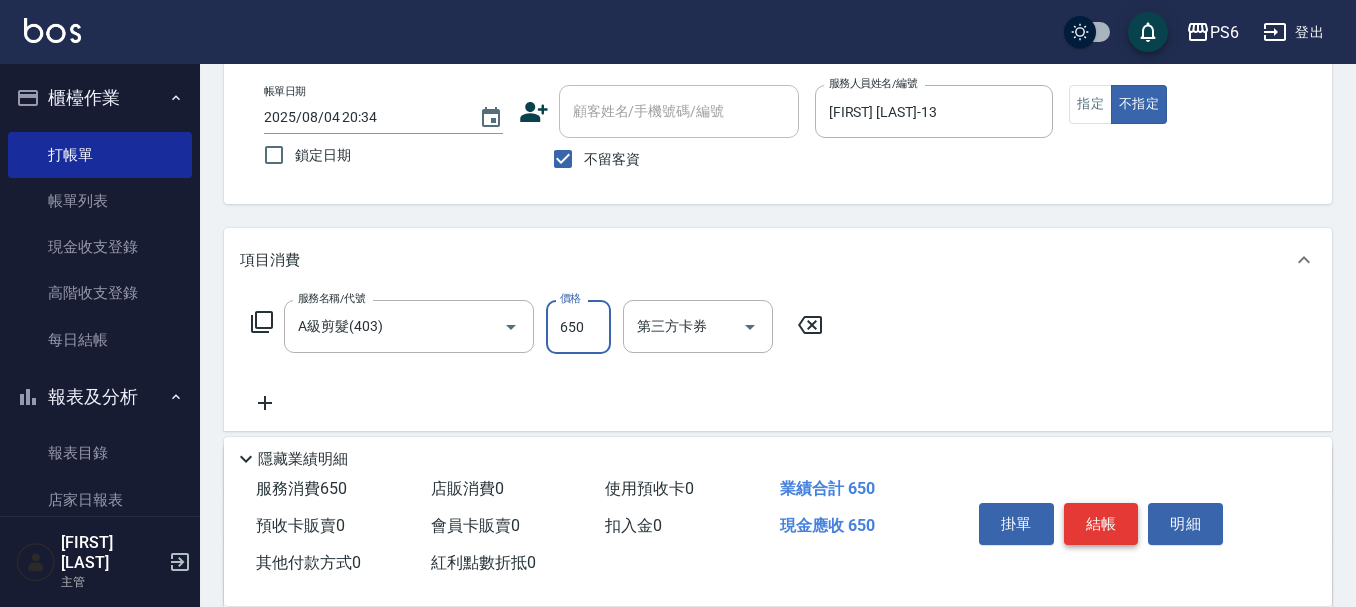 type on "650" 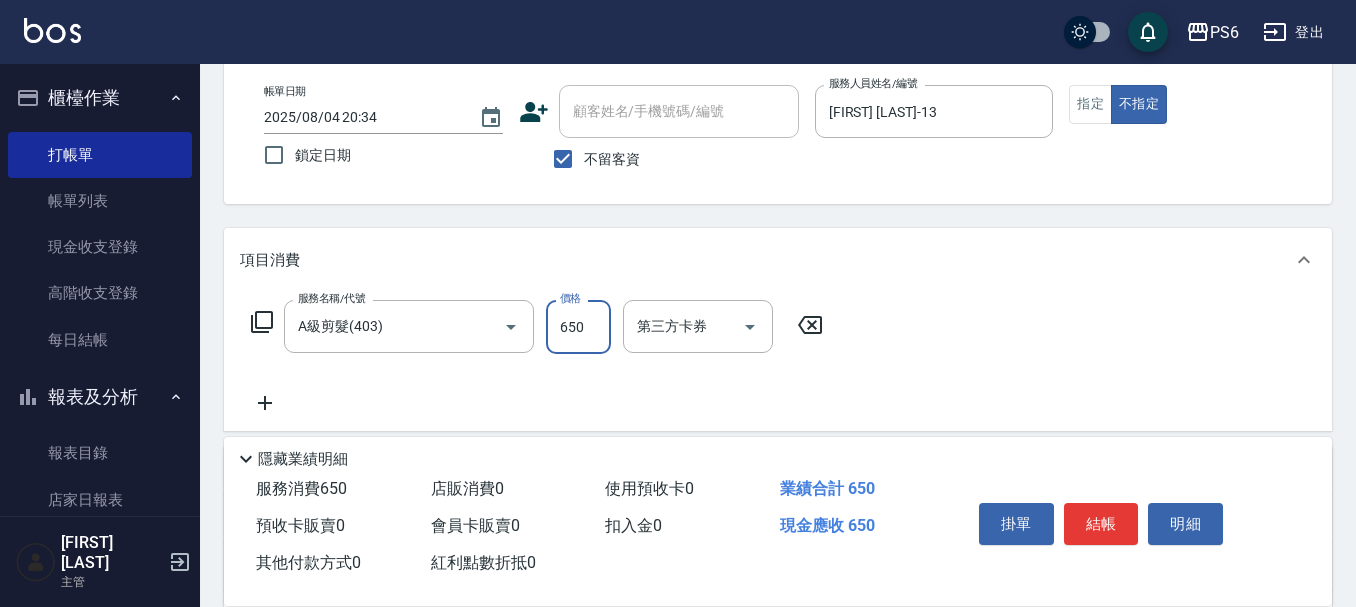click on "結帳" at bounding box center [1101, 524] 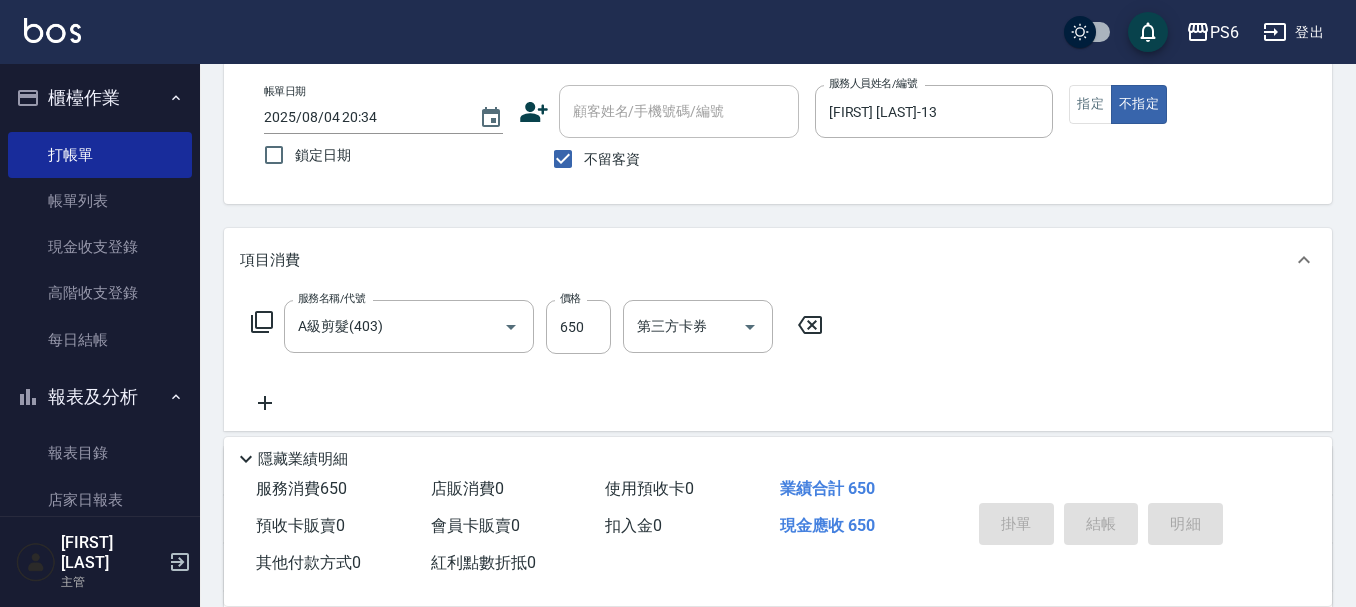 type 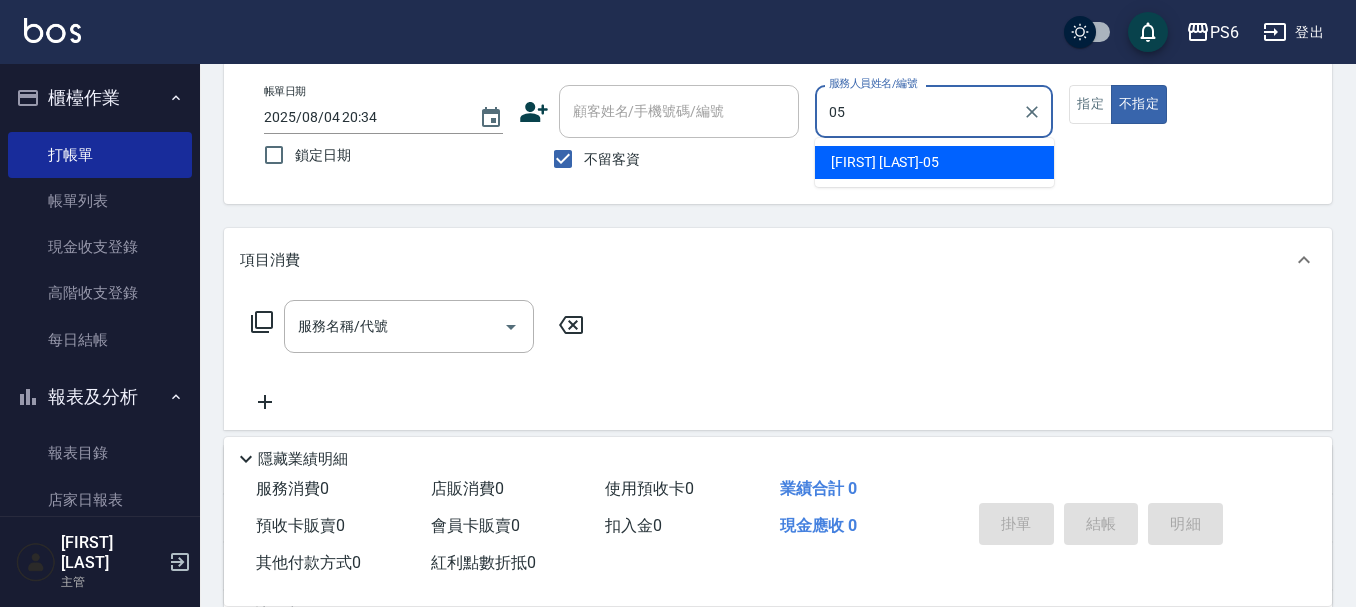 drag, startPoint x: 926, startPoint y: 175, endPoint x: 905, endPoint y: 189, distance: 25.23886 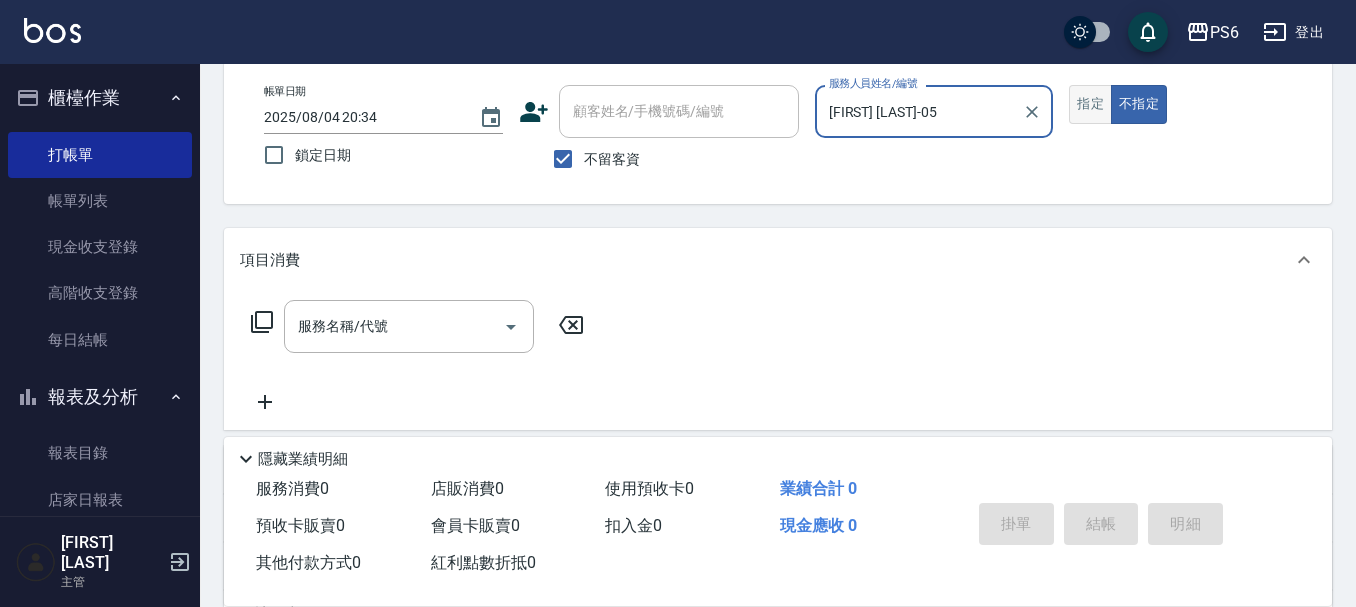 type on "[FIRST] [LAST]-05" 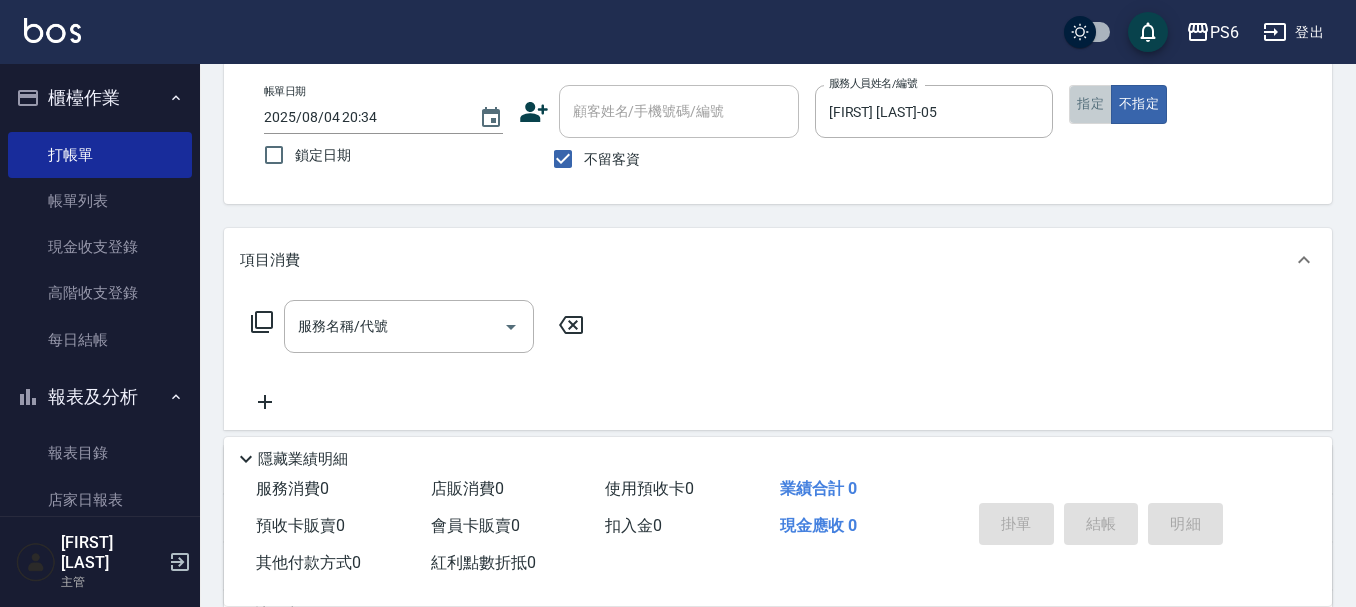 click on "指定" at bounding box center [1090, 104] 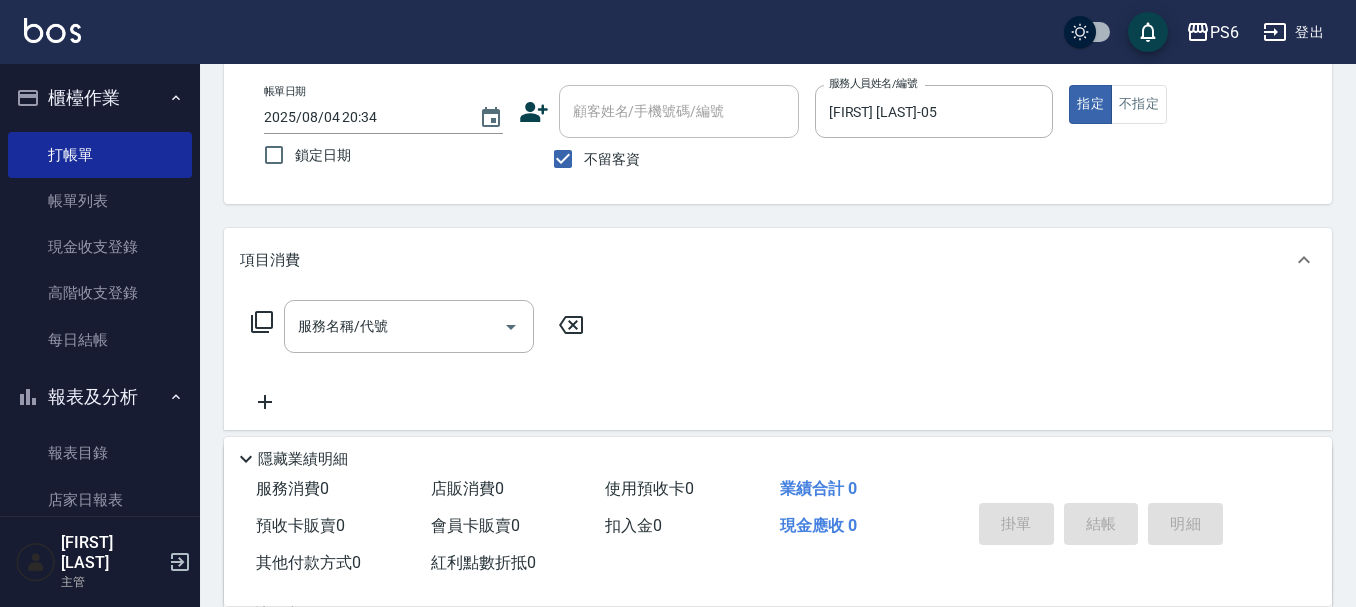 click 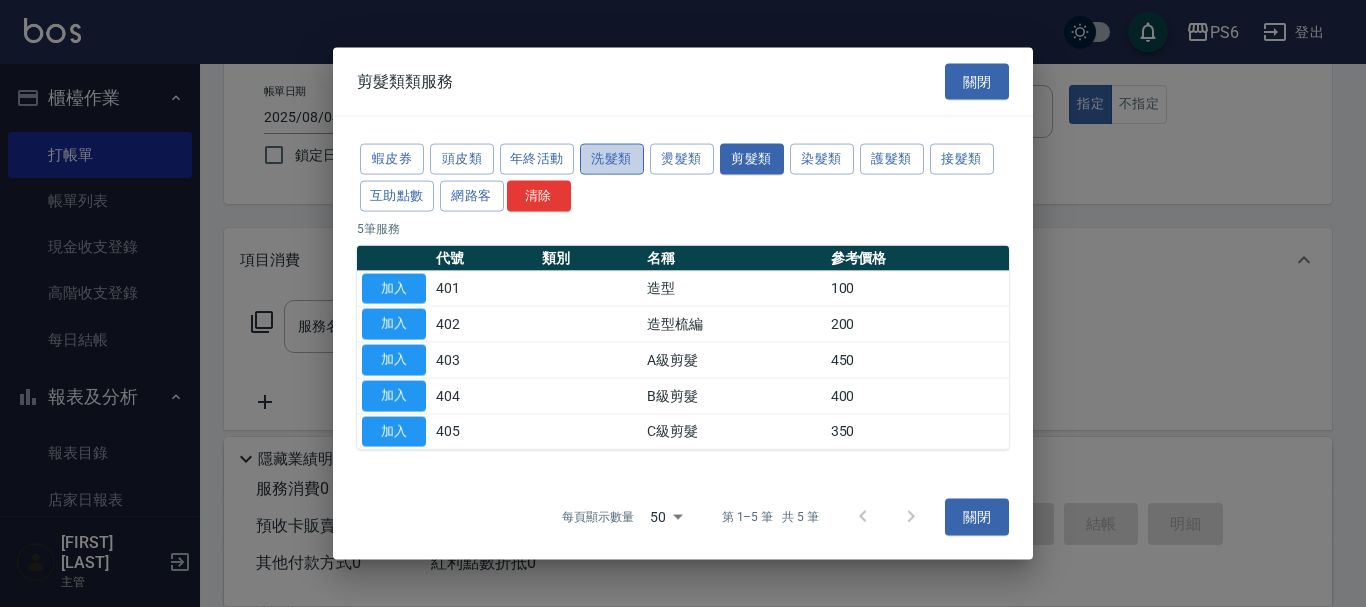 click on "洗髮類" at bounding box center (612, 159) 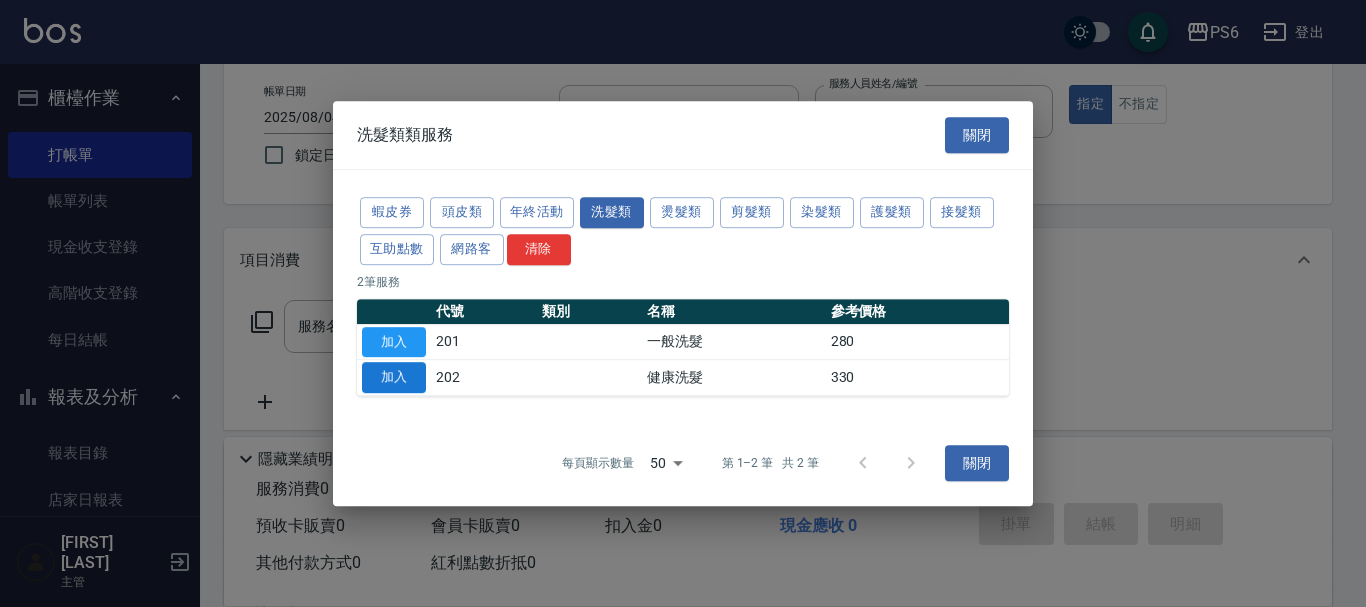 click on "加入" at bounding box center (394, 377) 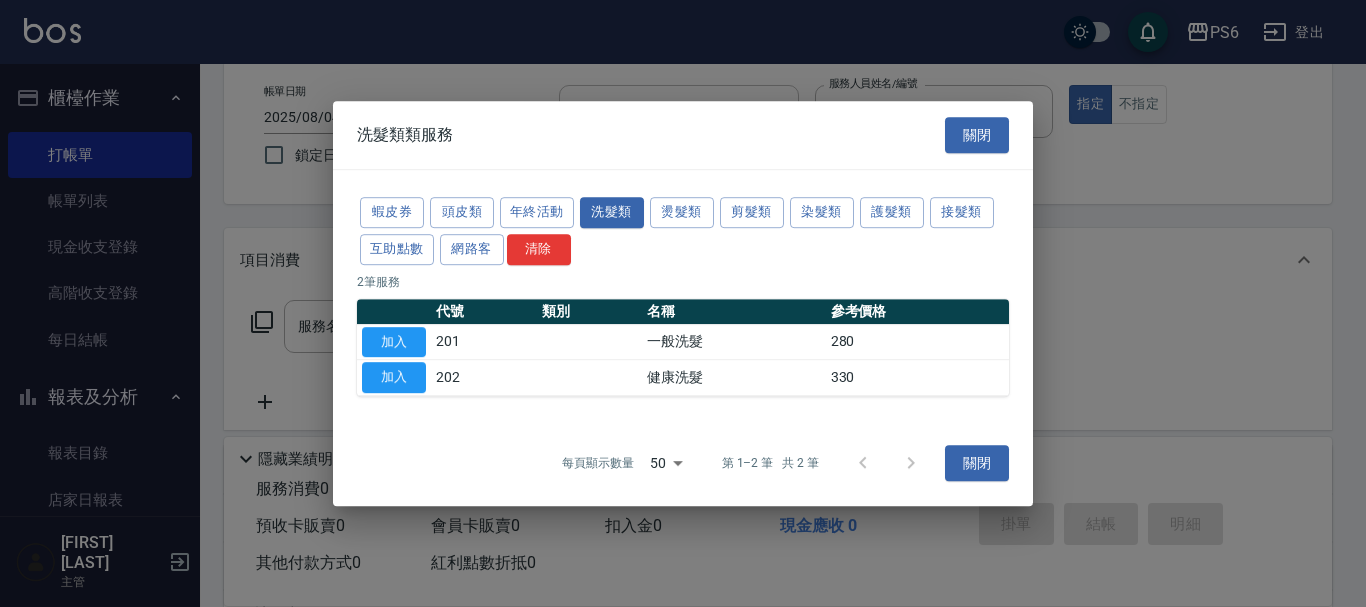 type on "健康洗髮(202)" 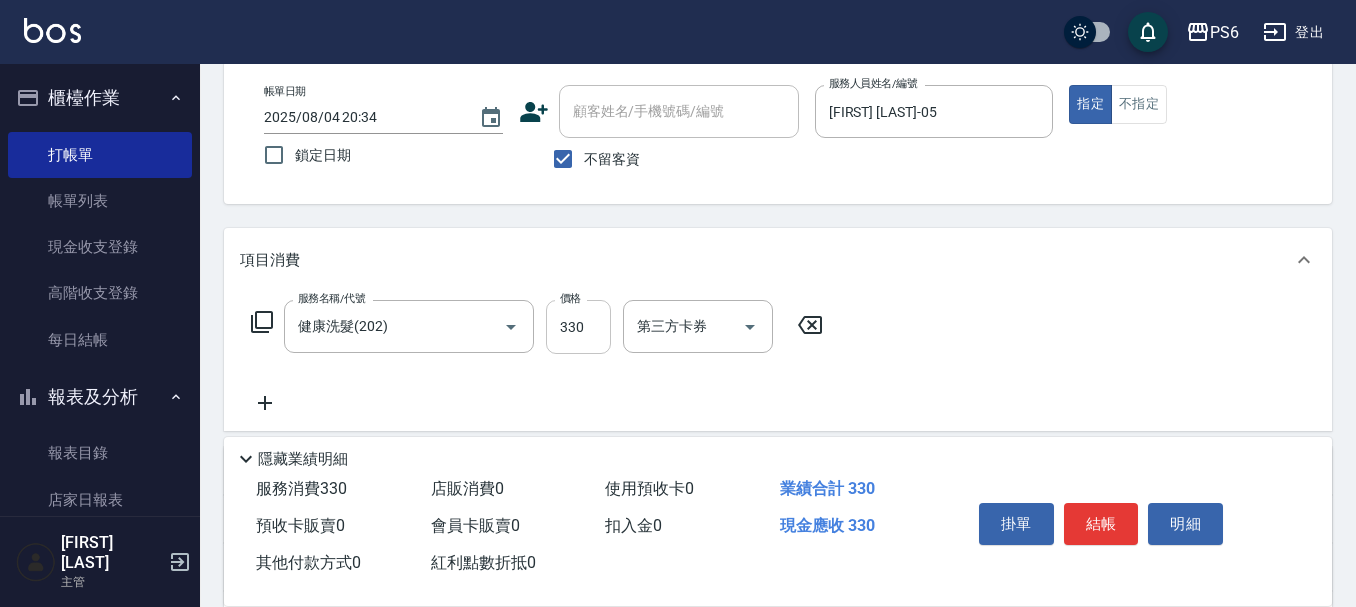 click on "330" at bounding box center (578, 327) 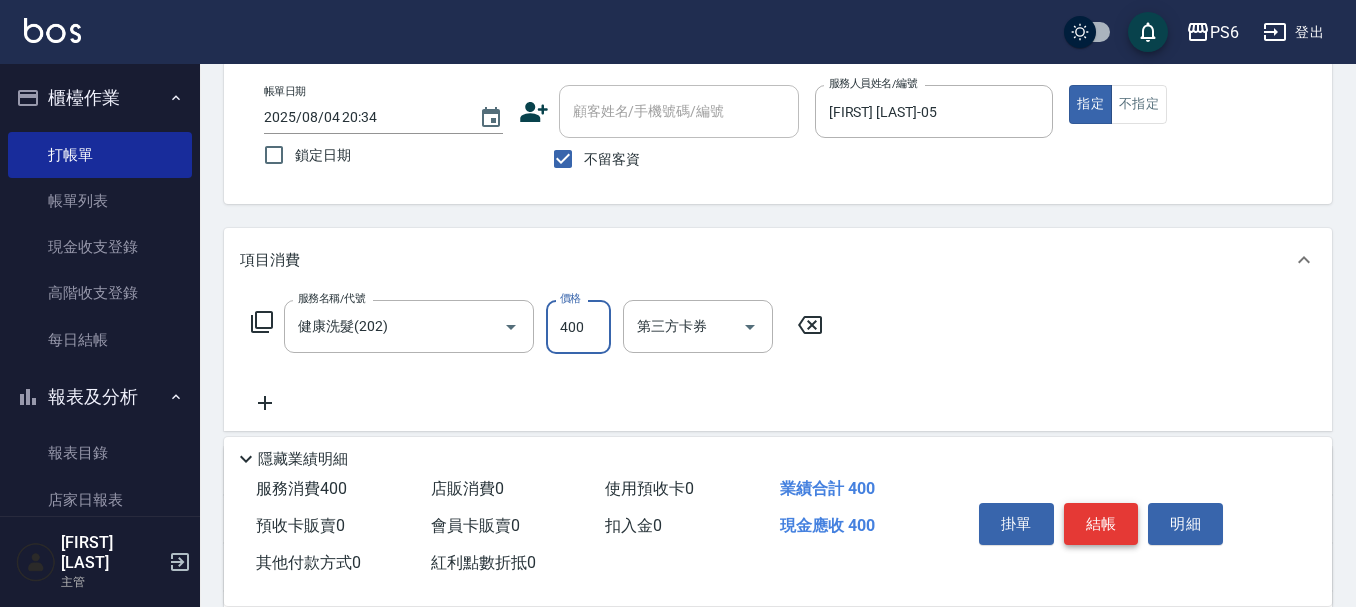 type on "400" 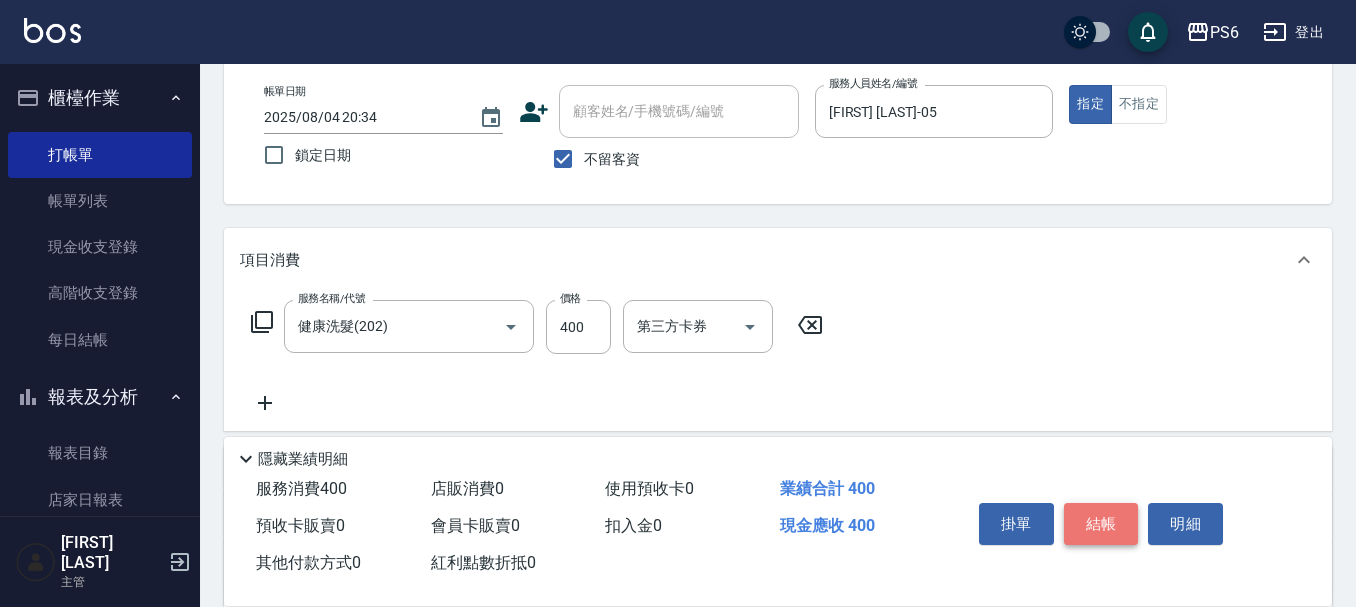 click on "結帳" at bounding box center [1101, 524] 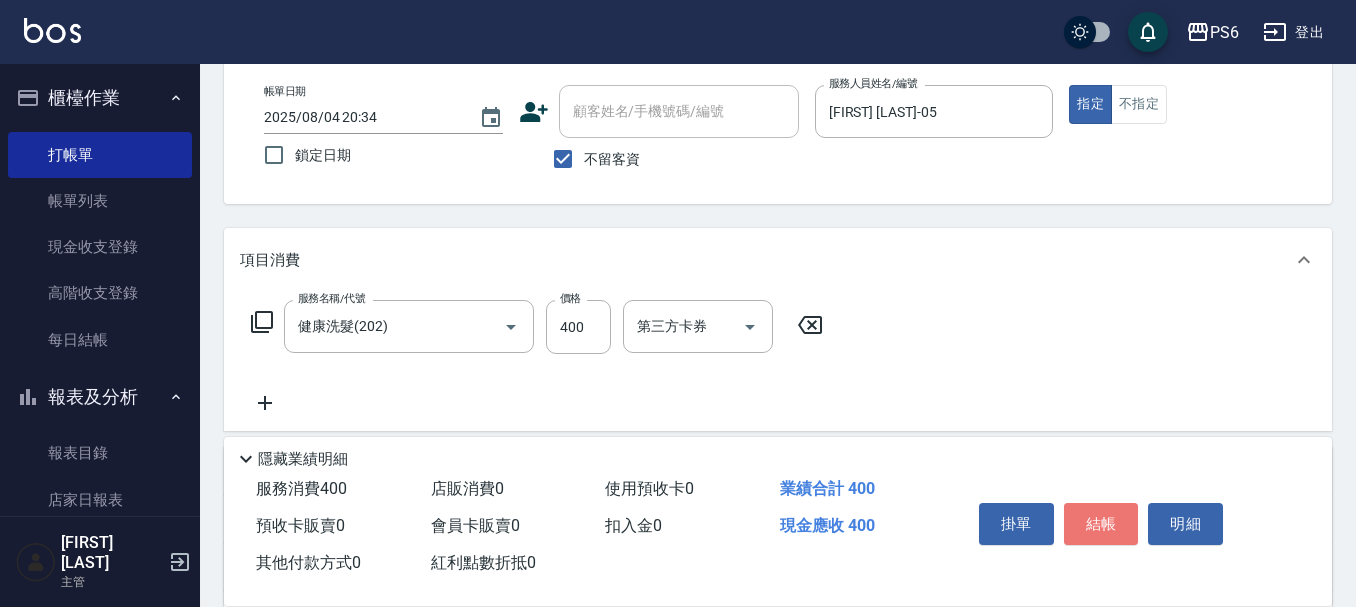 type on "2025/08/04 20:35" 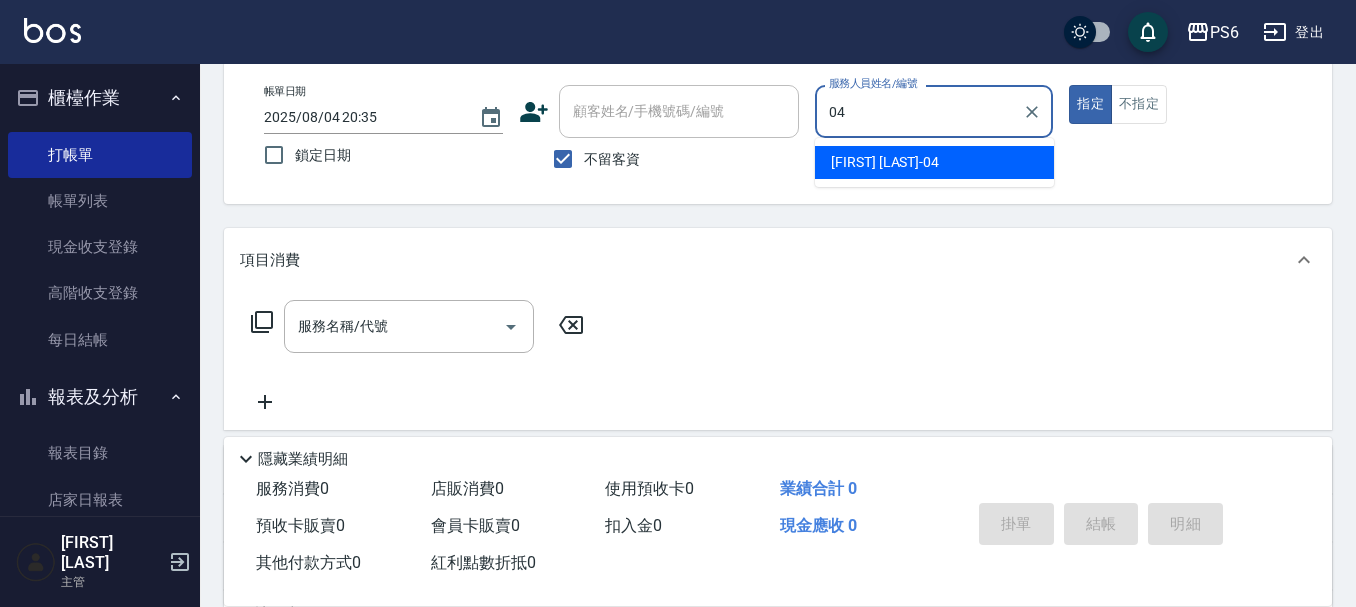 click on "[FIRST] [LAST] -04" at bounding box center (934, 162) 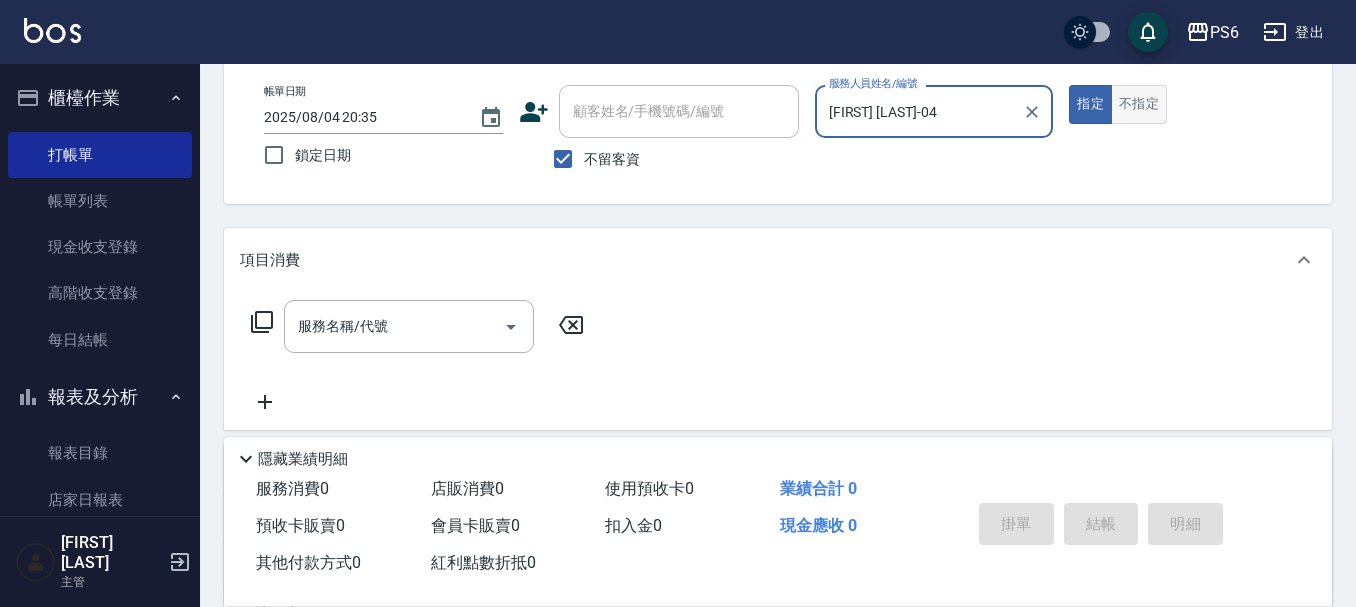 type on "[FIRST] [LAST]-04" 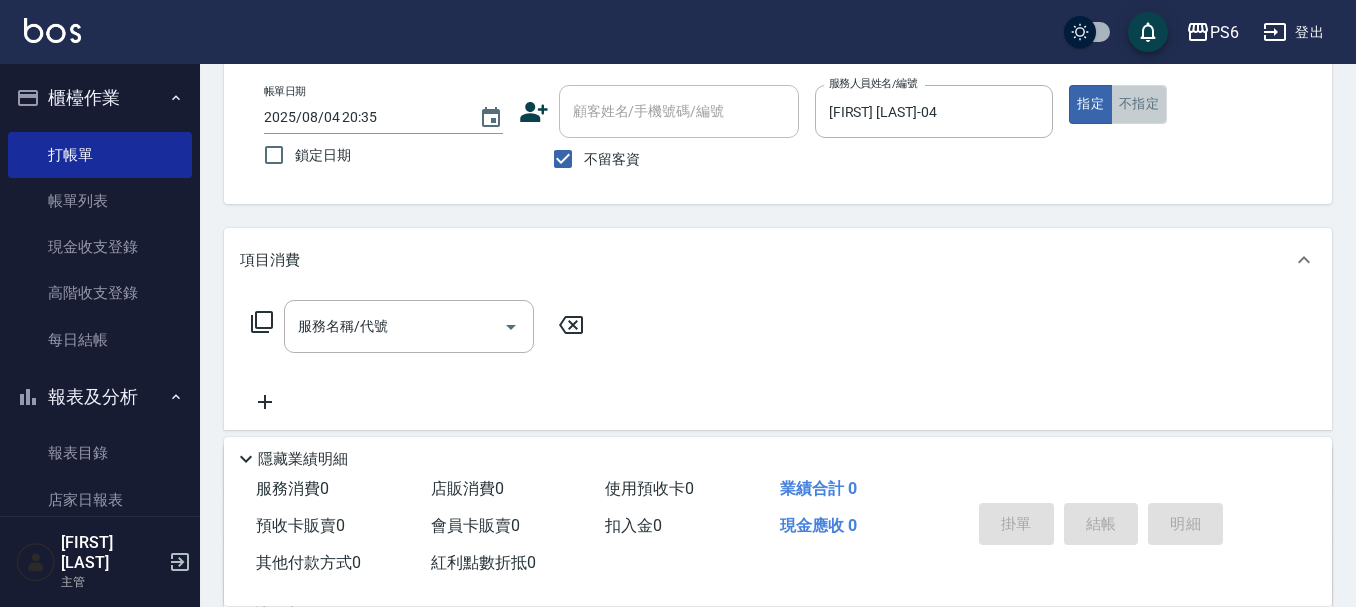 click on "不指定" at bounding box center (1139, 104) 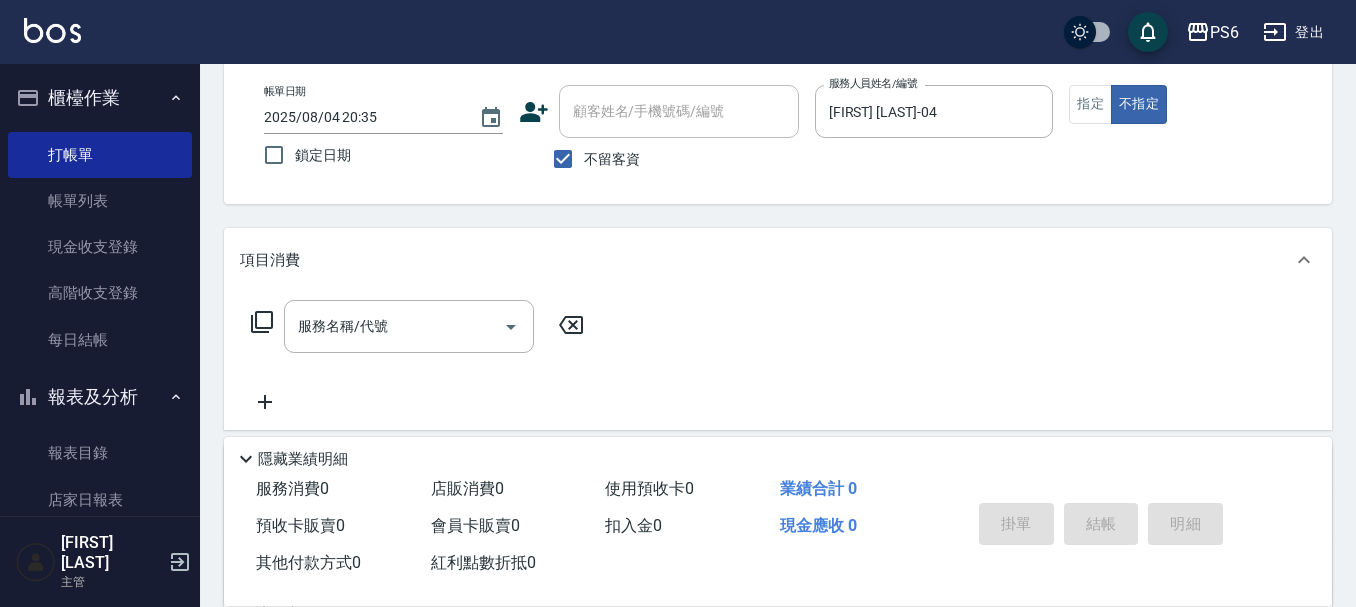 click 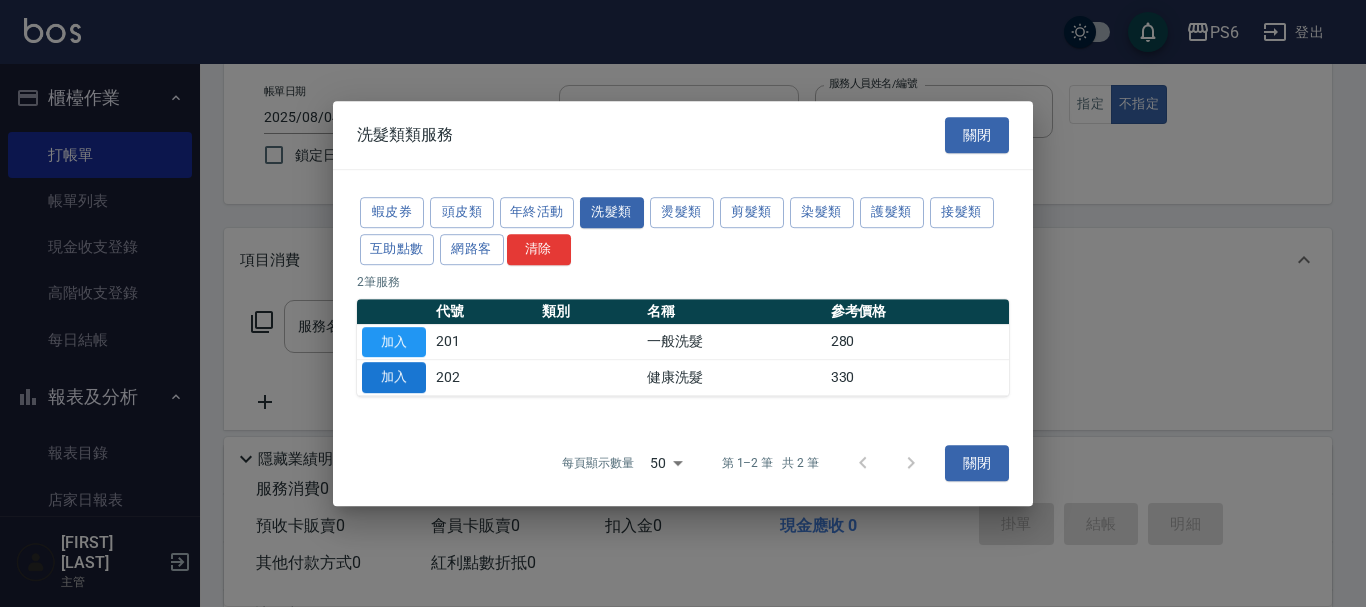 click on "加入" at bounding box center [394, 377] 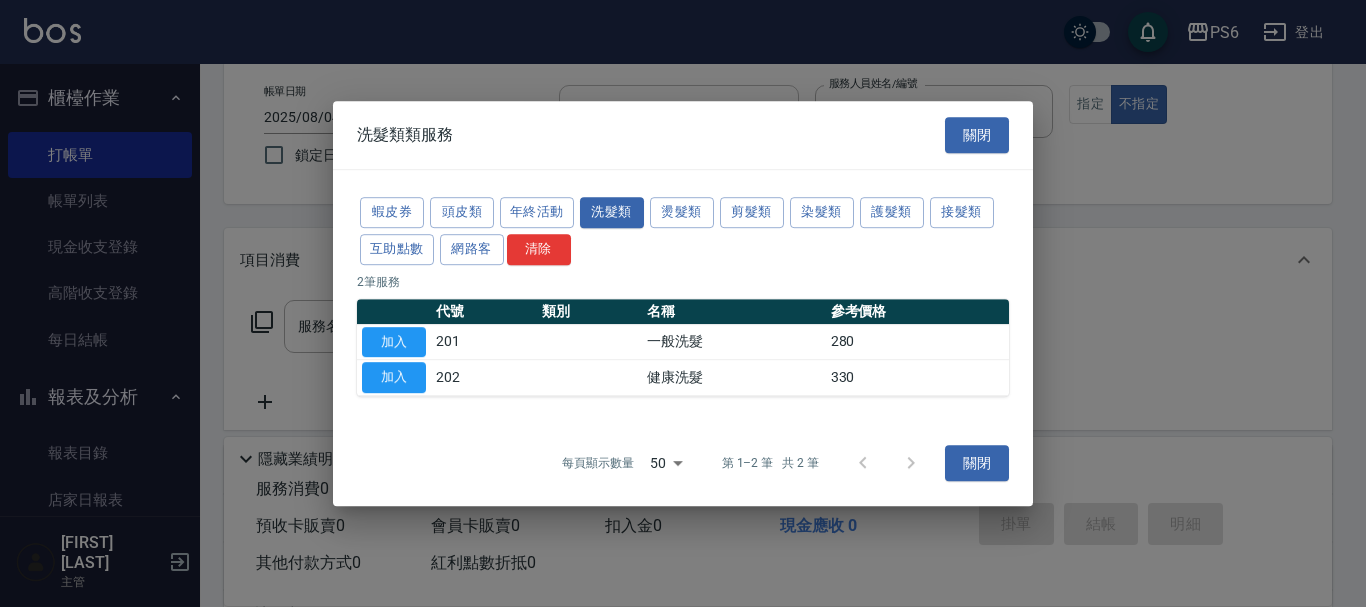 type on "健康洗髮(202)" 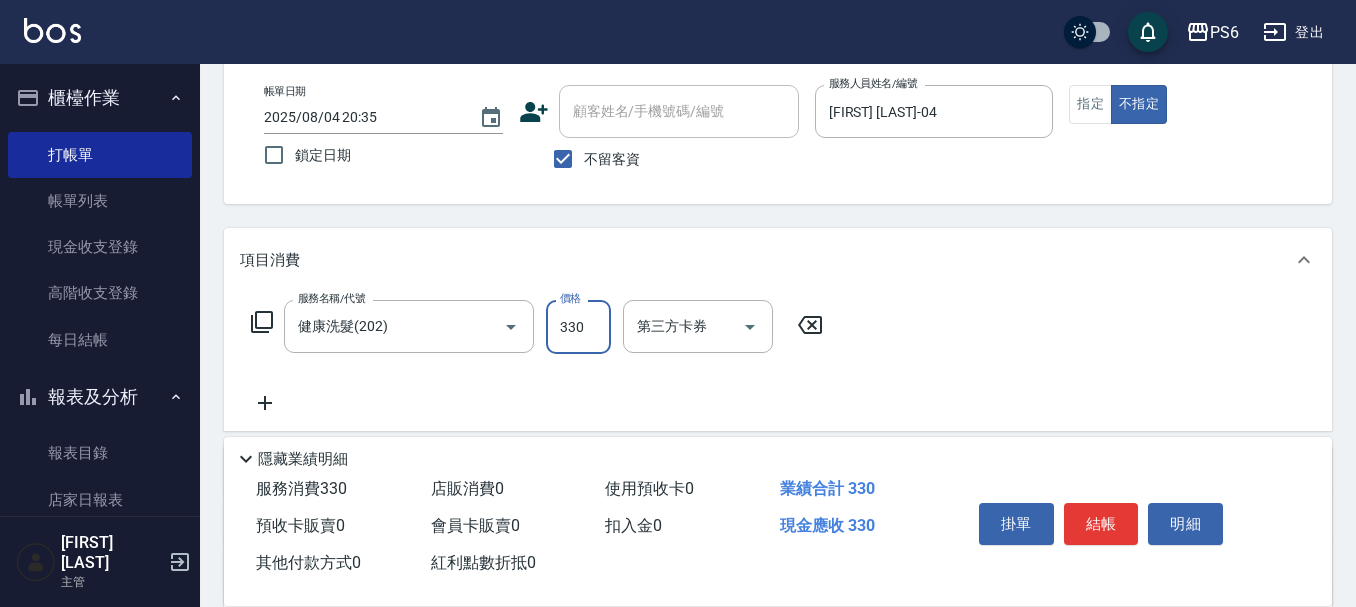click on "330" at bounding box center (578, 327) 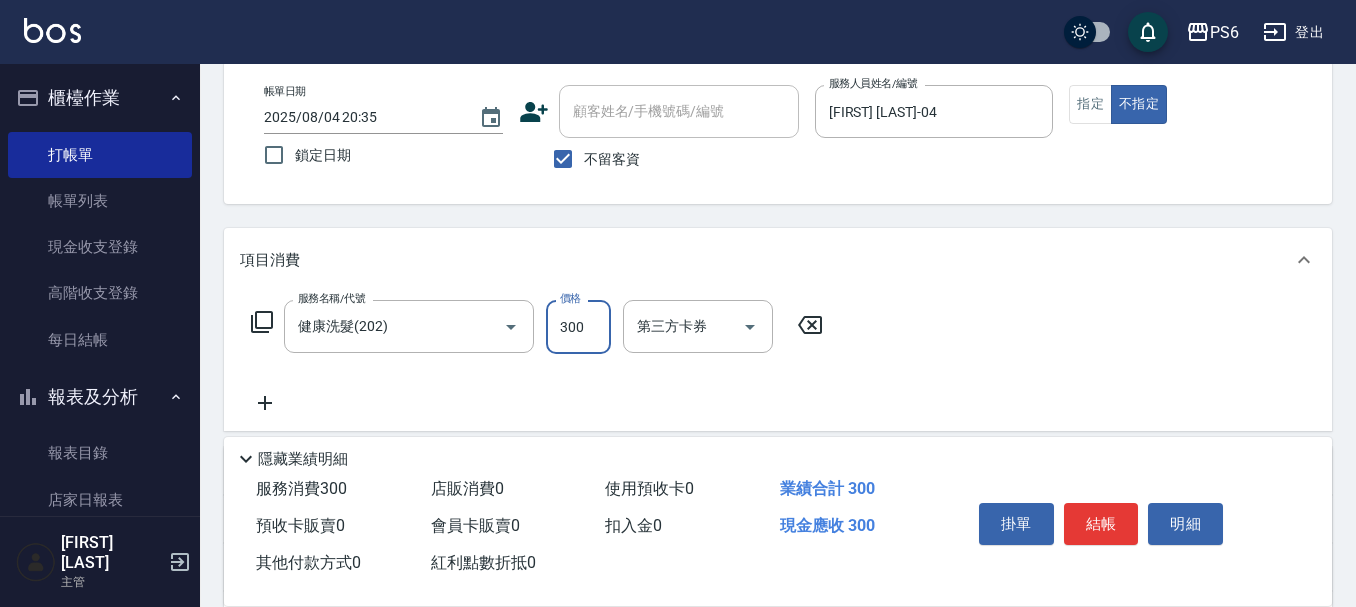 type on "300" 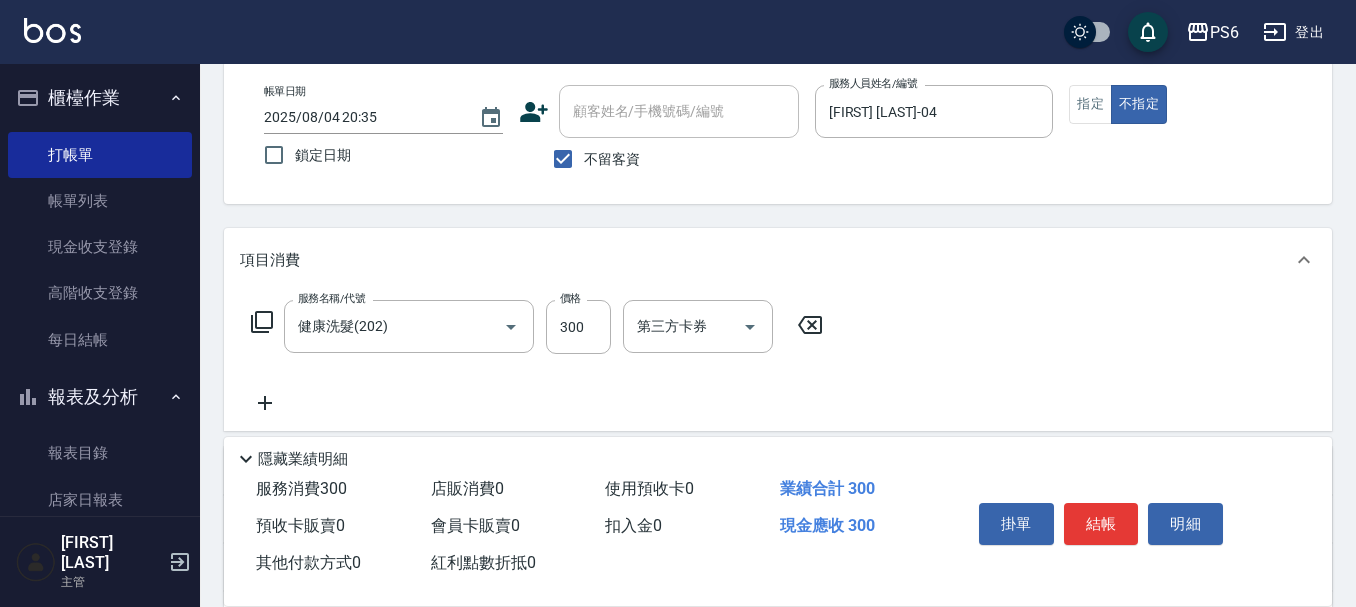 click 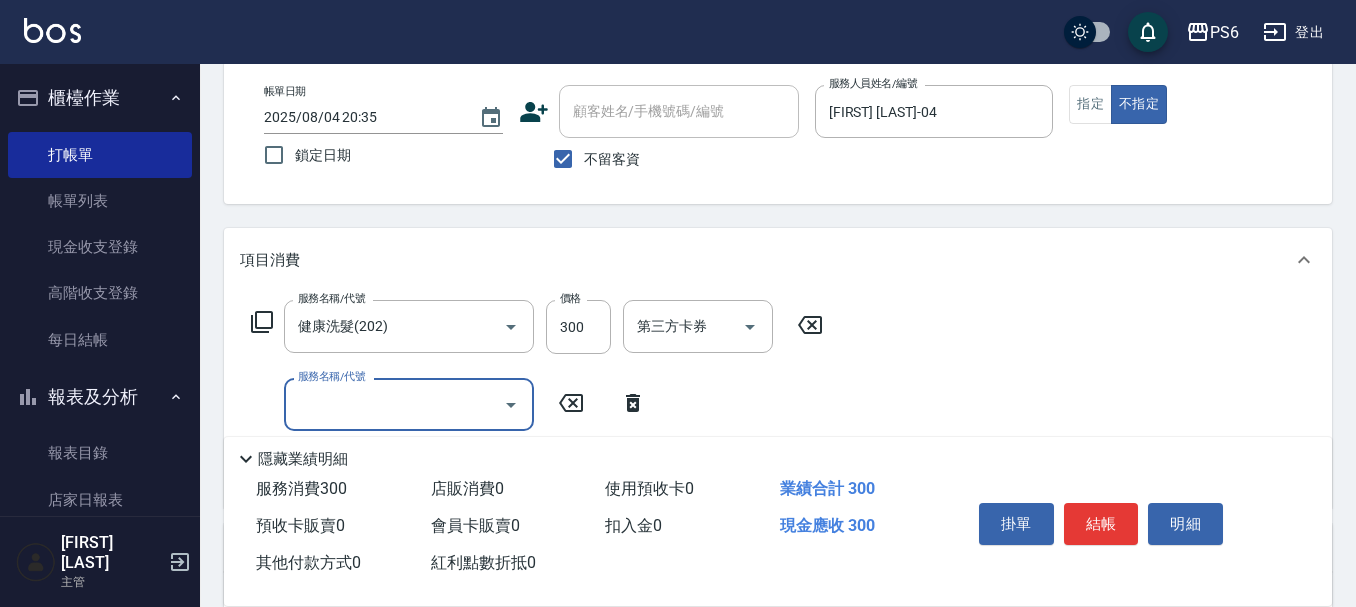 click on "服務名稱/代號" at bounding box center [394, 404] 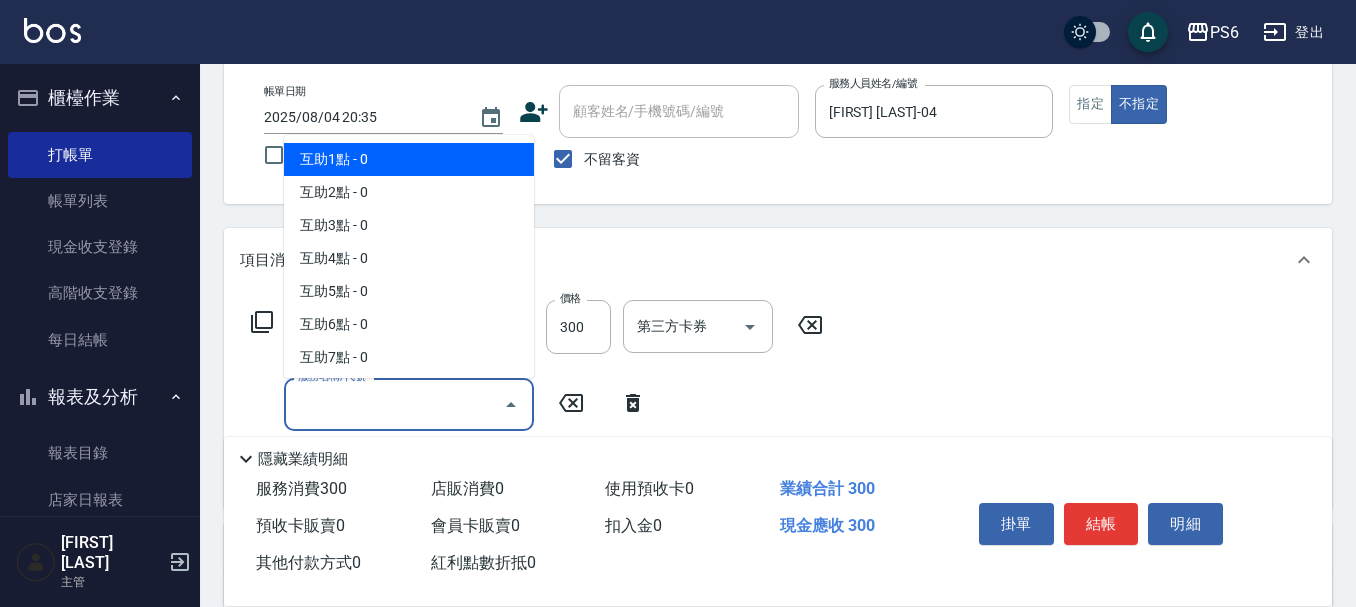 click on "互助1點 - 0" at bounding box center [409, 159] 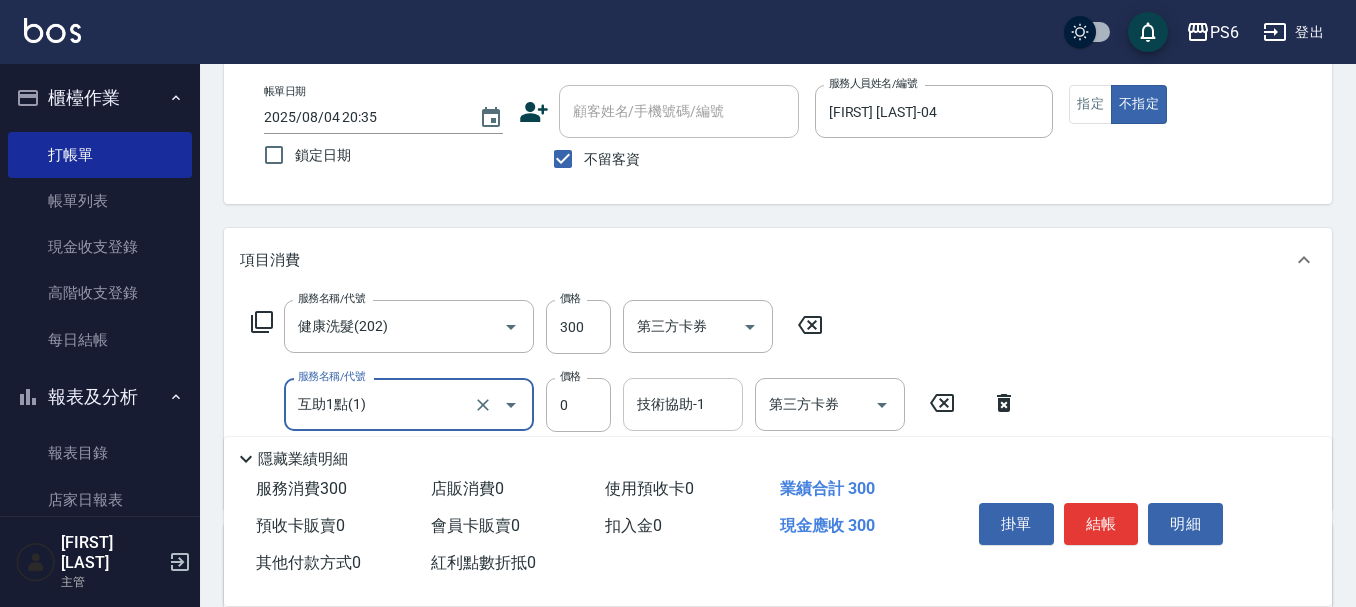 click on "技術協助-1" at bounding box center (683, 404) 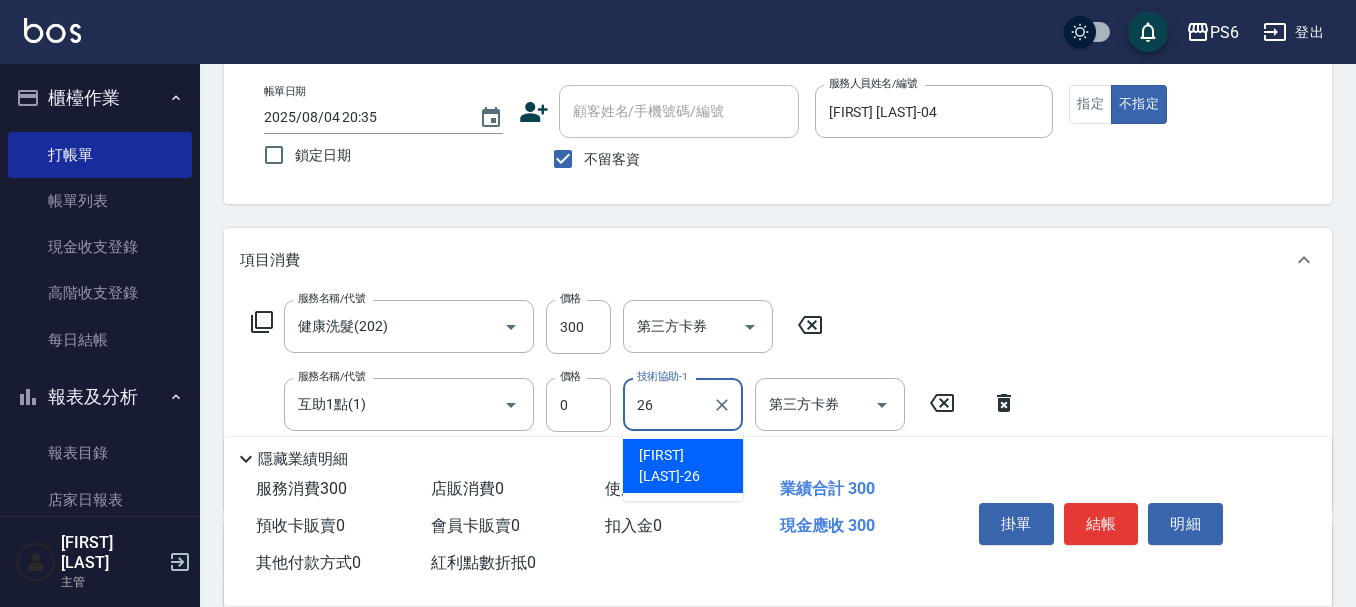 click on "[FIRST] [LAST]-26" at bounding box center [683, 466] 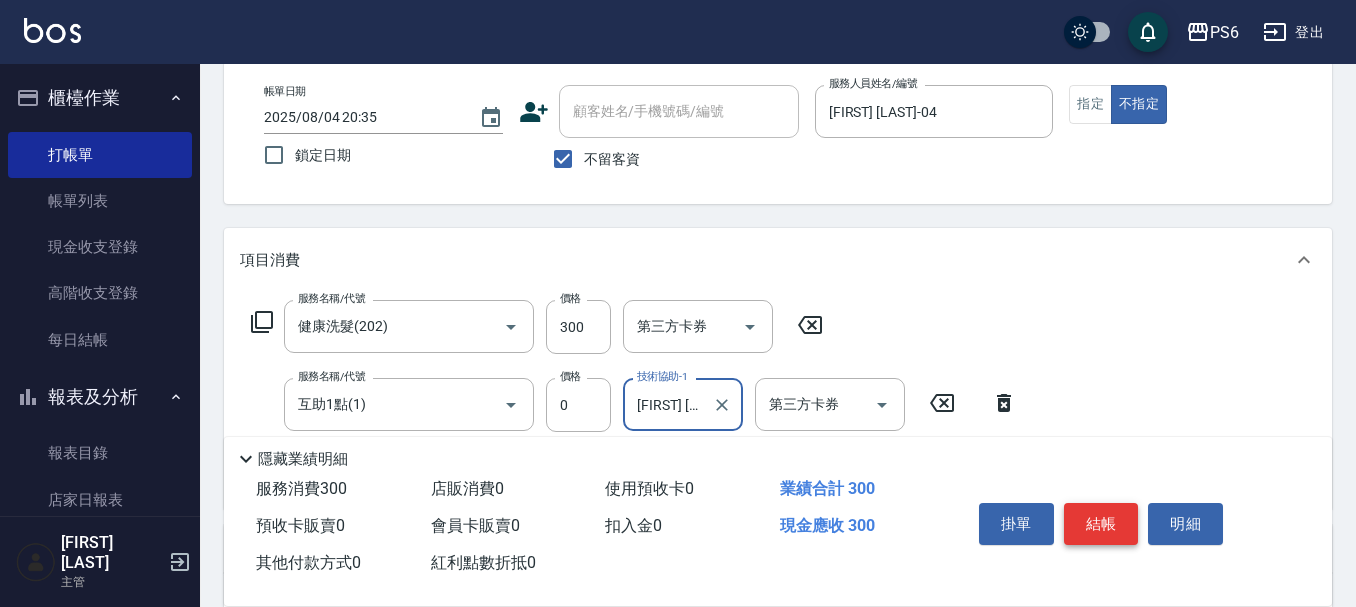 type on "[FIRST] [LAST]-26" 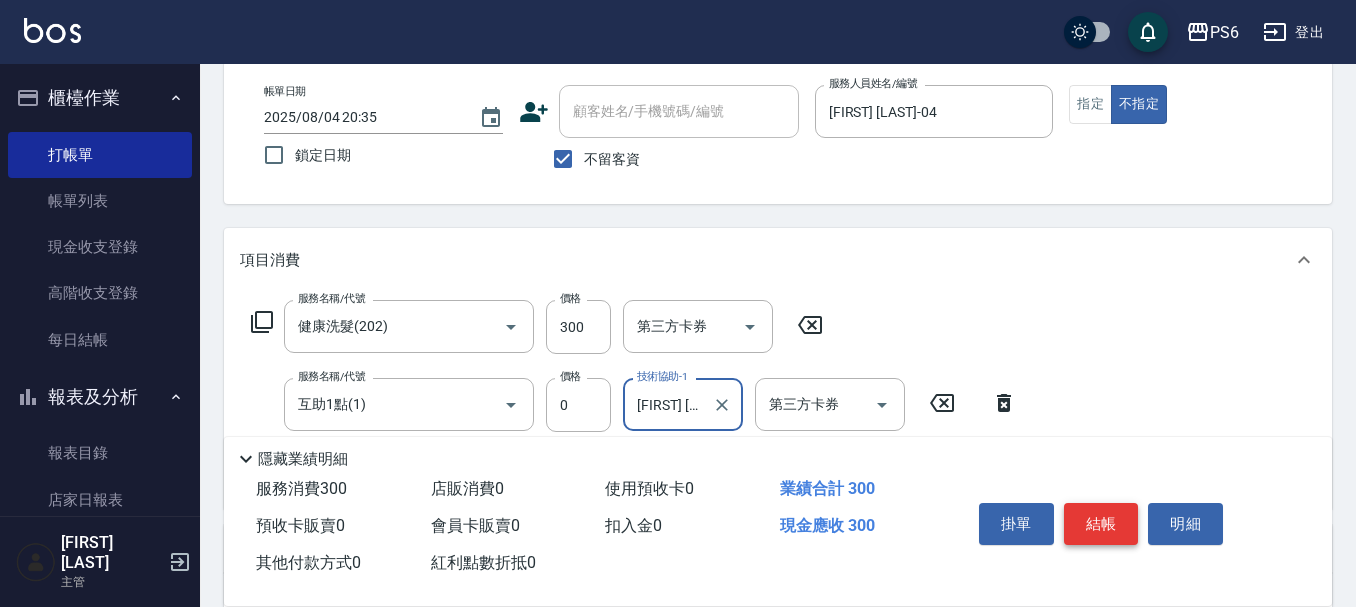 click on "結帳" at bounding box center (1101, 524) 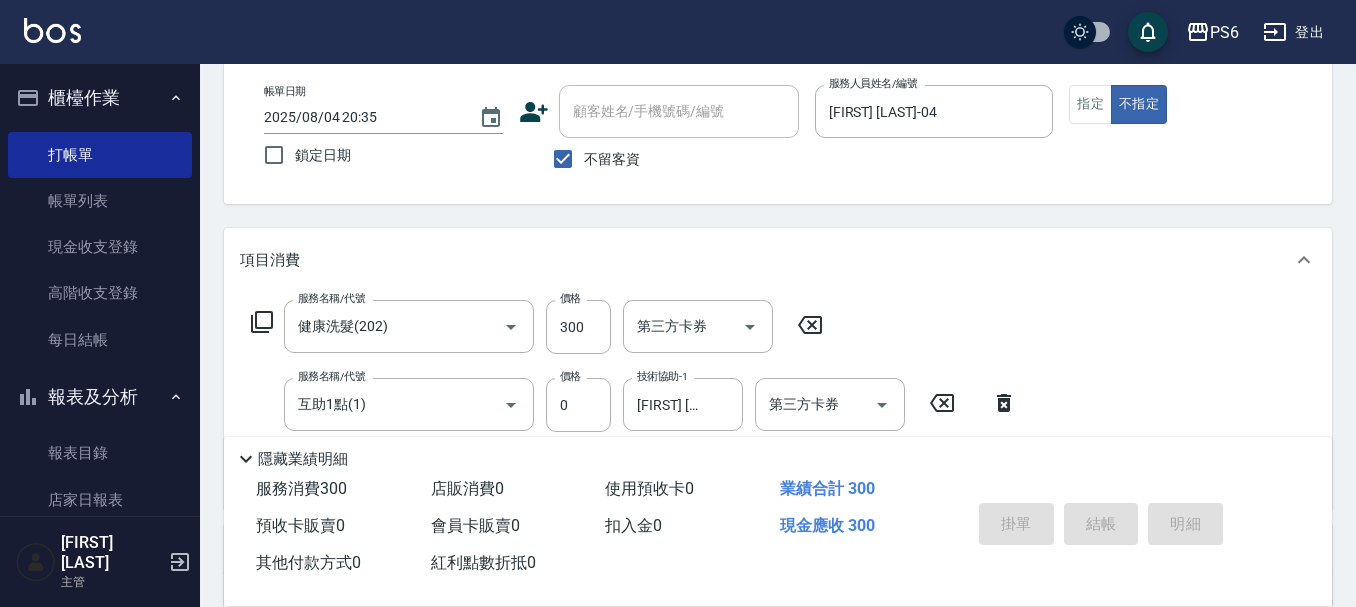 type 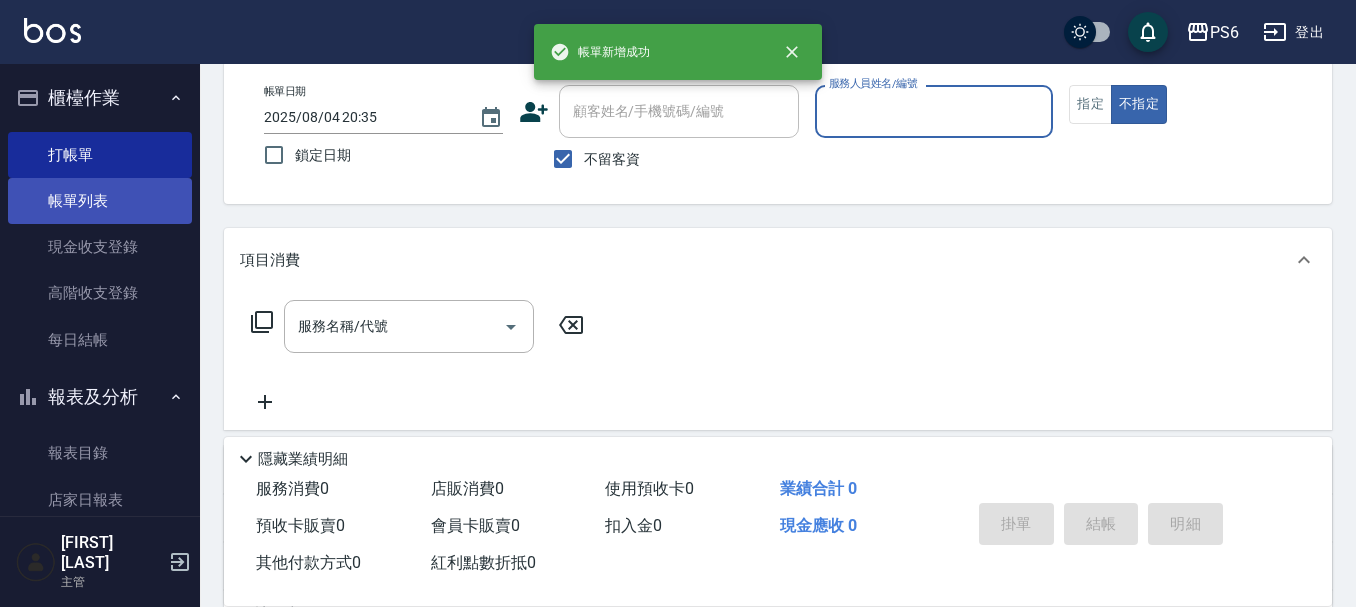 click on "帳單列表" at bounding box center (100, 201) 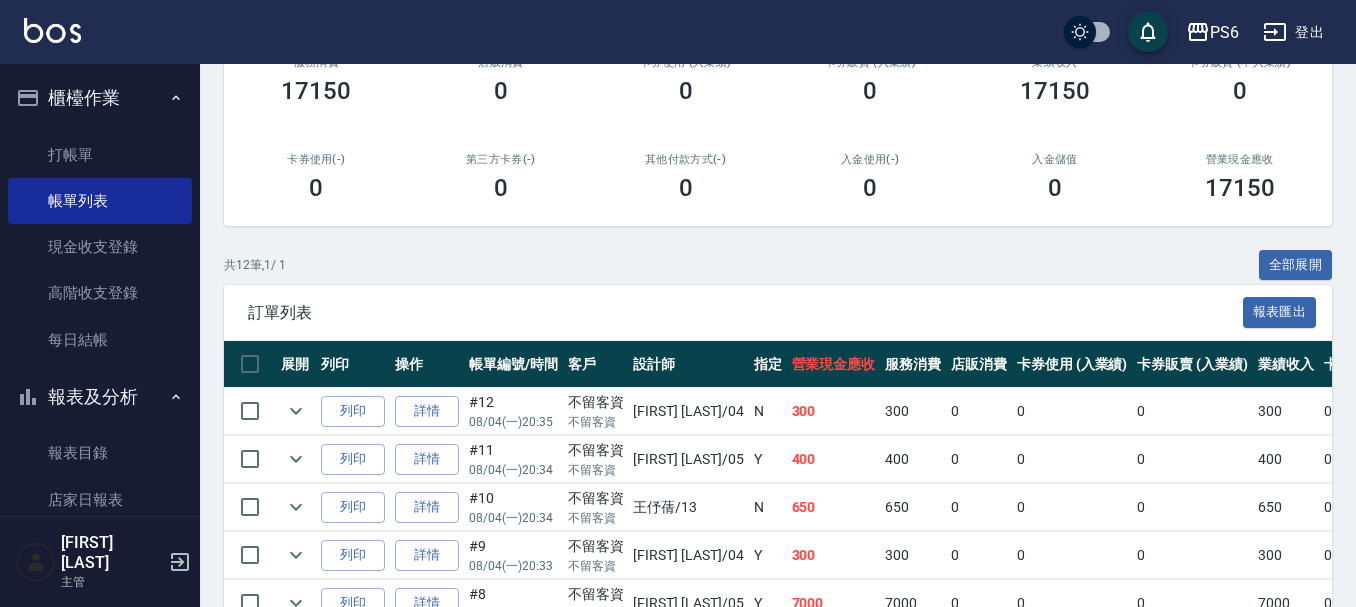 scroll, scrollTop: 300, scrollLeft: 0, axis: vertical 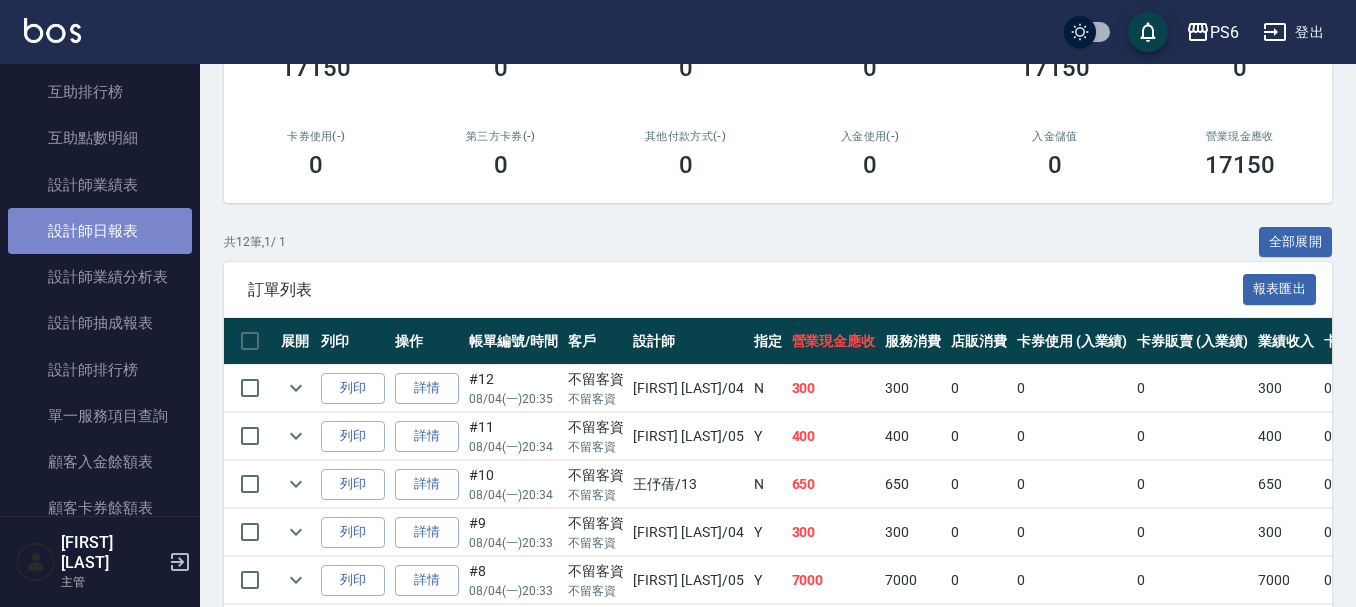 click on "設計師日報表" at bounding box center (100, 231) 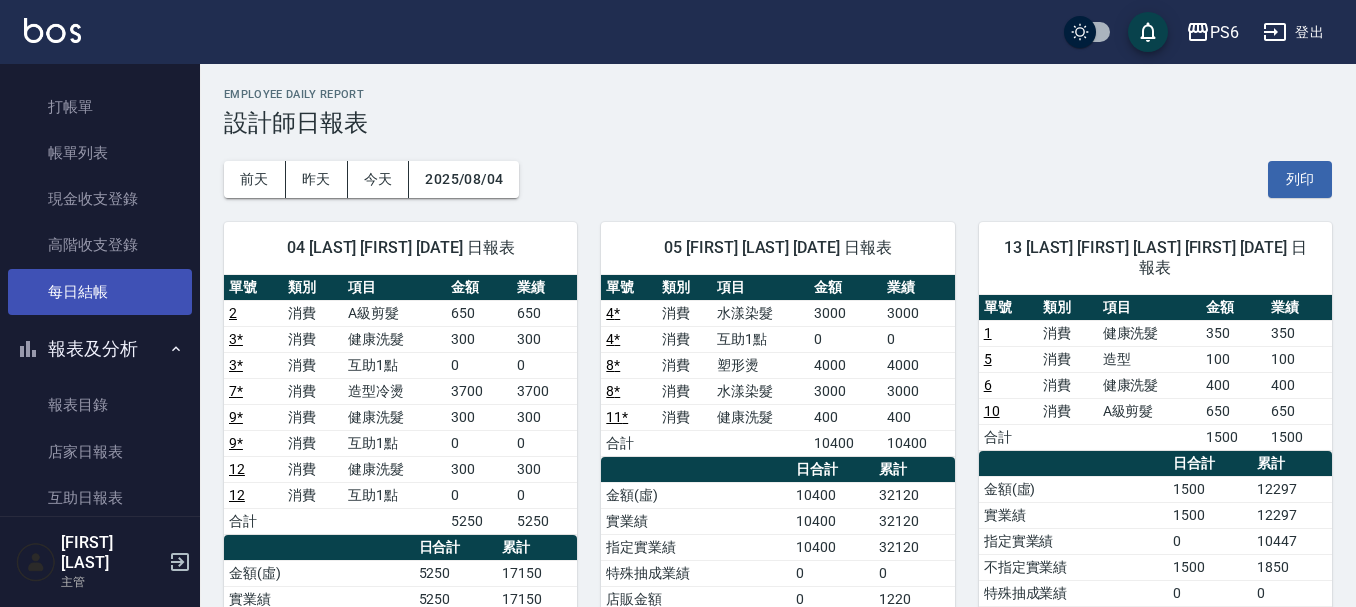 scroll, scrollTop: 0, scrollLeft: 0, axis: both 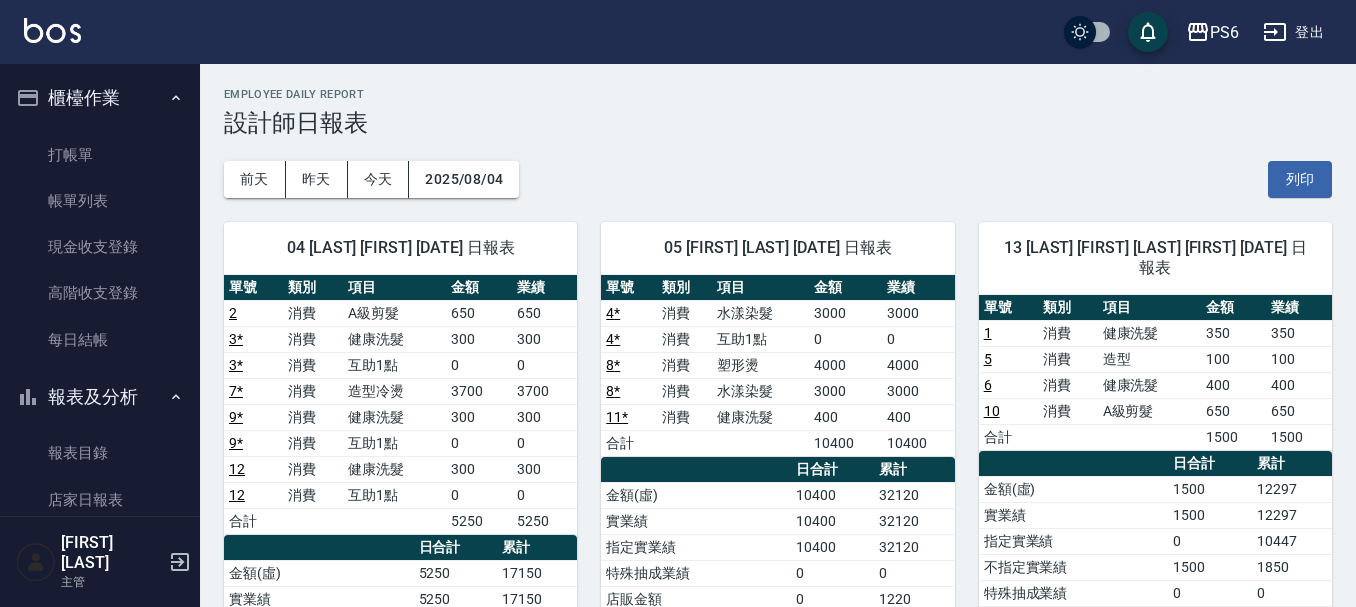 click on "設計師日報表" at bounding box center [778, 123] 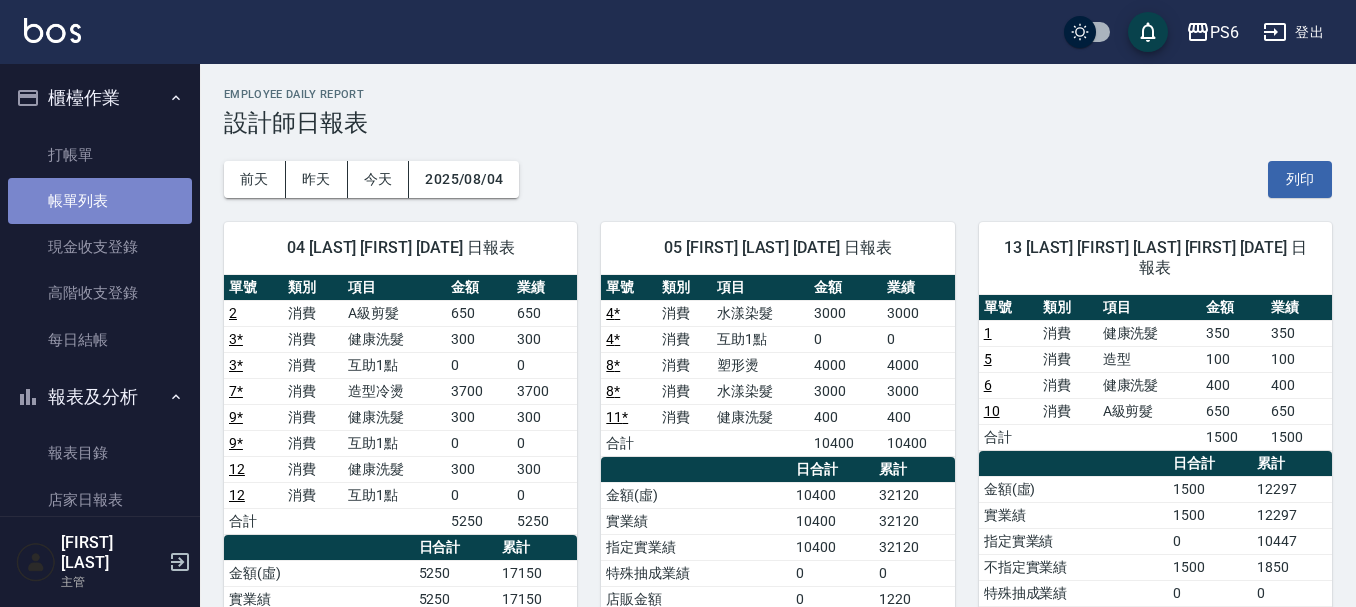 click on "帳單列表" at bounding box center [100, 201] 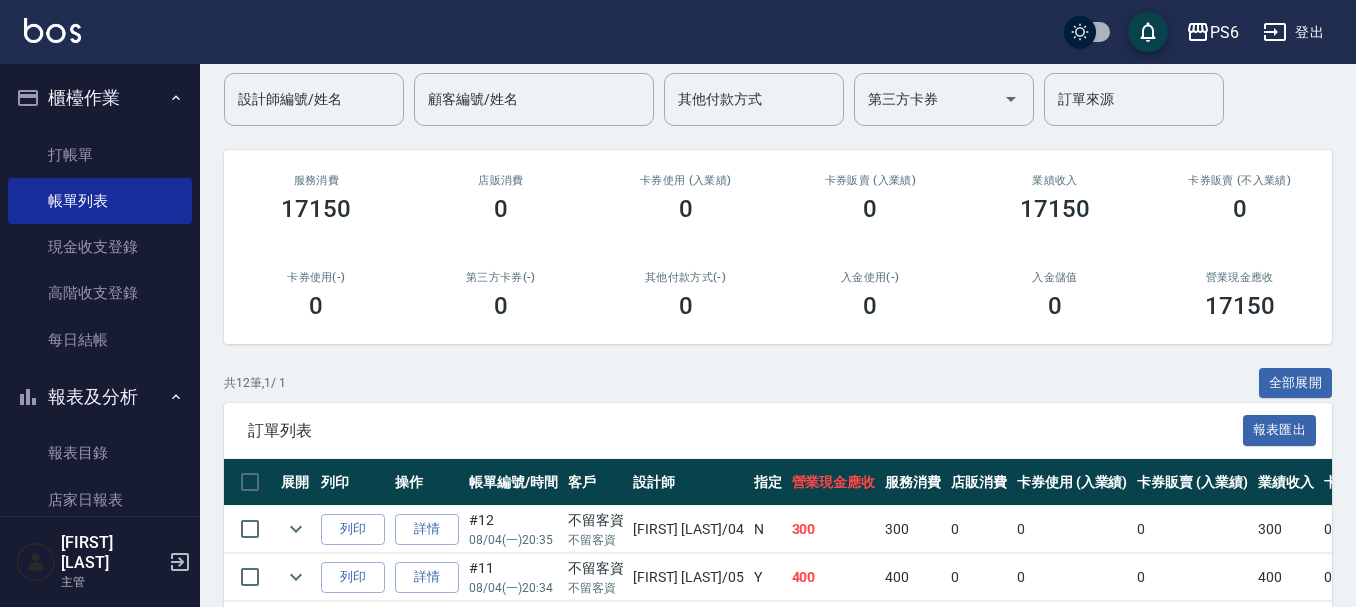 scroll, scrollTop: 0, scrollLeft: 0, axis: both 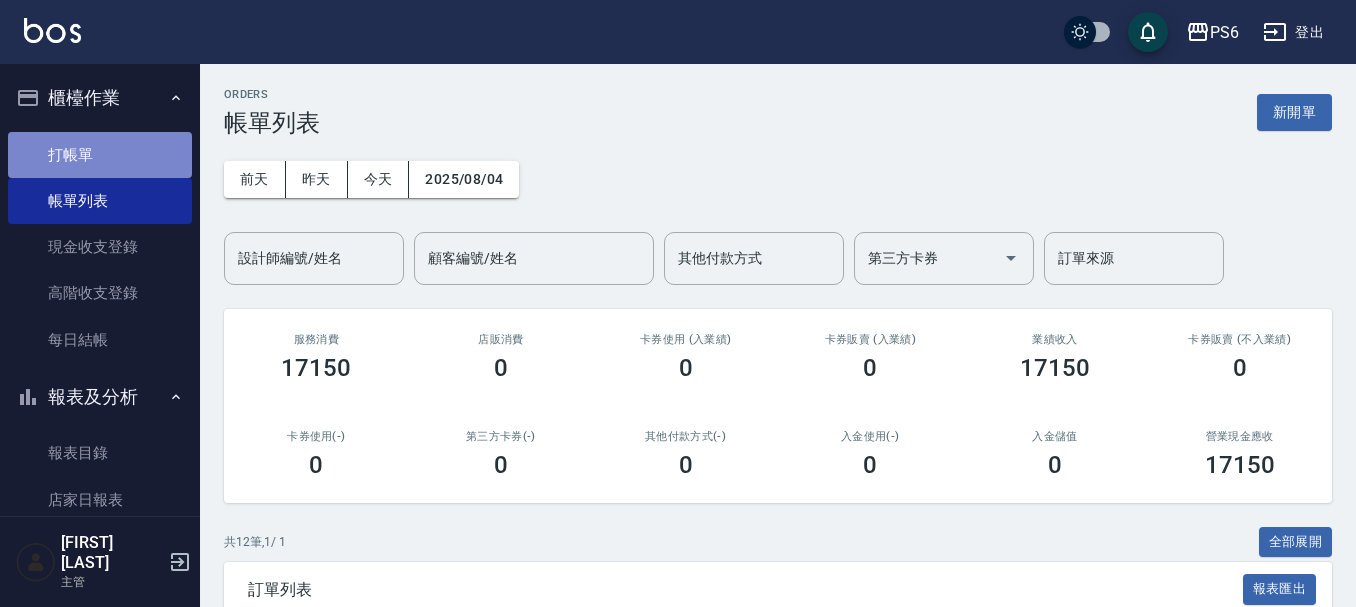 click on "打帳單" at bounding box center (100, 155) 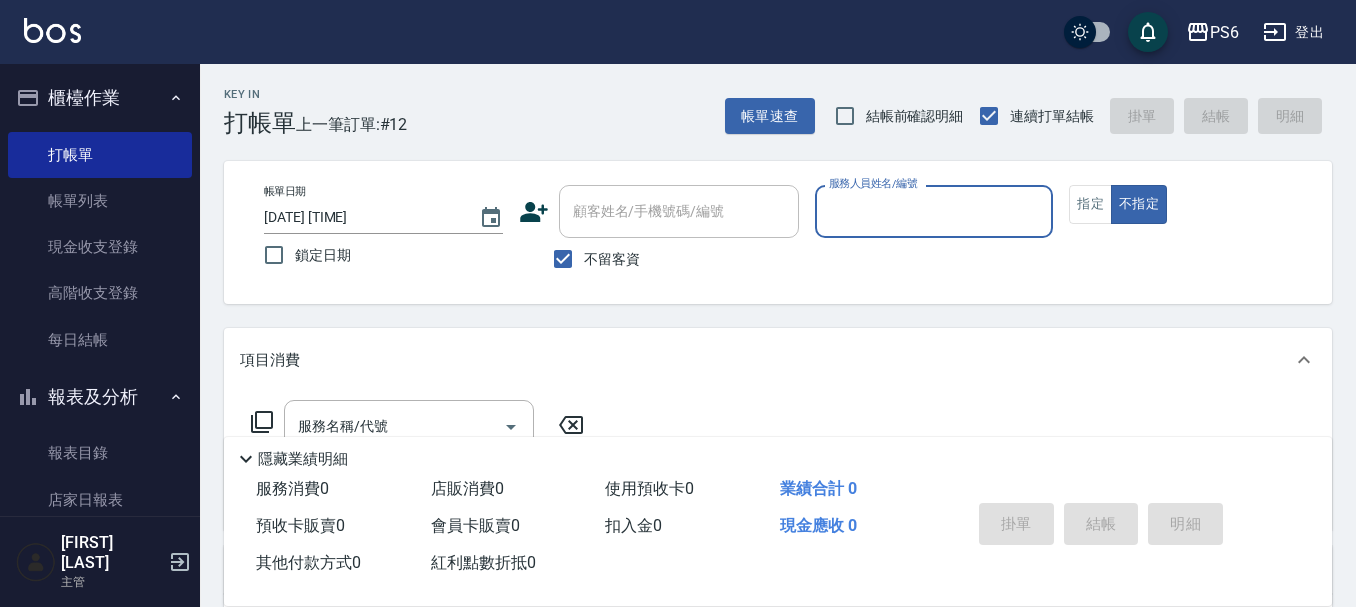click on "服務人員姓名/編號" at bounding box center [934, 211] 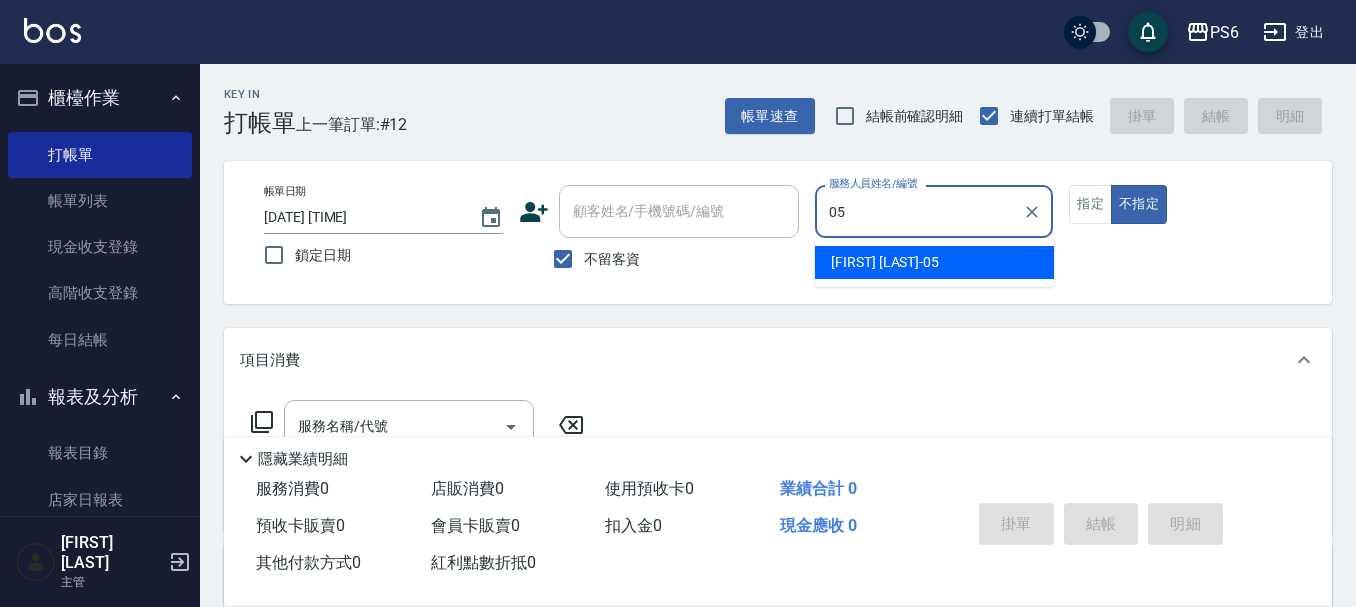 drag, startPoint x: 872, startPoint y: 256, endPoint x: 1096, endPoint y: 256, distance: 224 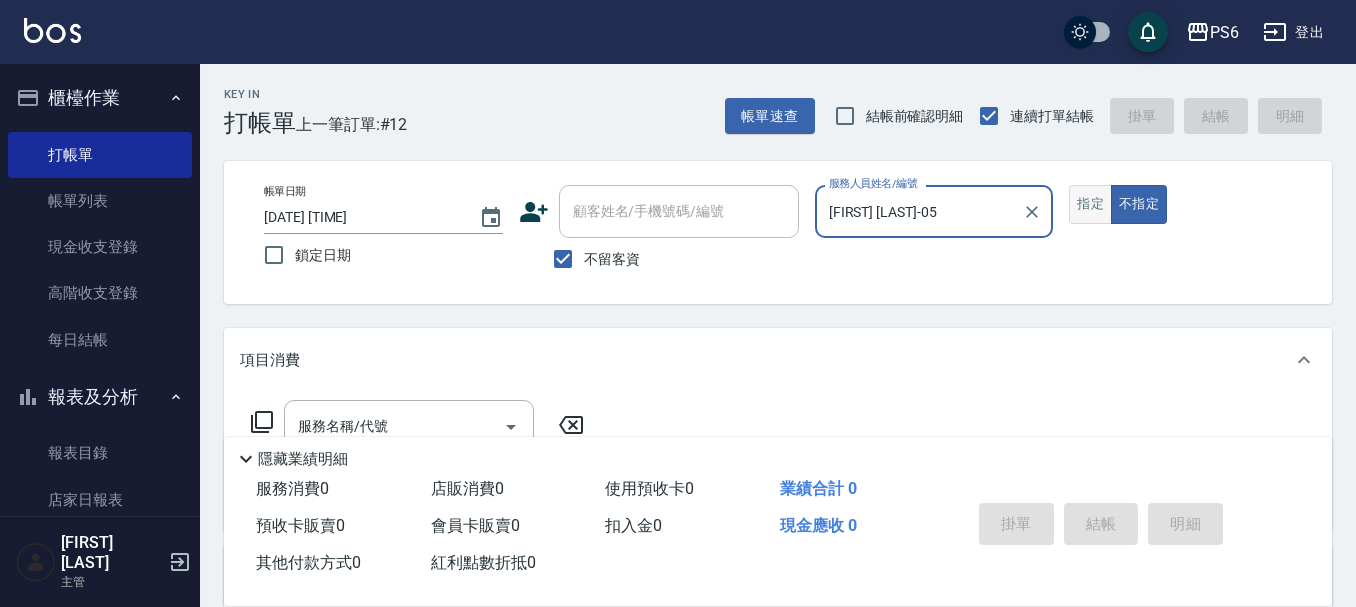 type on "[FIRST] [LAST]-05" 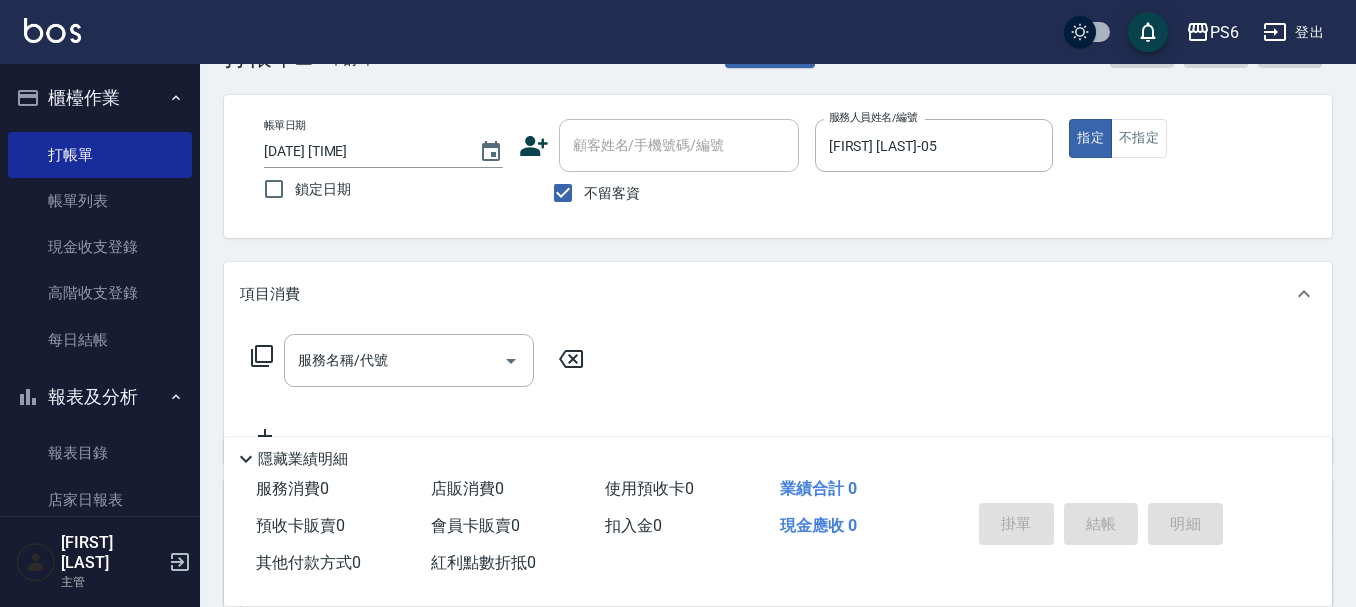 scroll, scrollTop: 100, scrollLeft: 0, axis: vertical 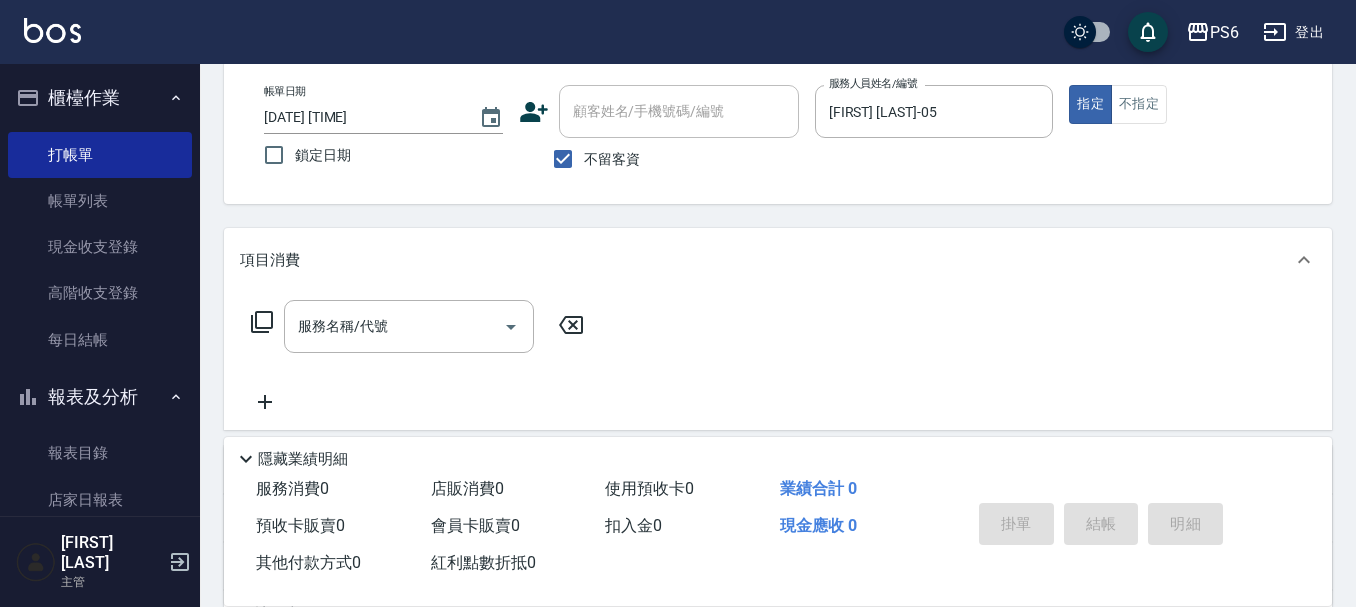 click on "服務名稱/代號 服務名稱/代號" at bounding box center [418, 326] 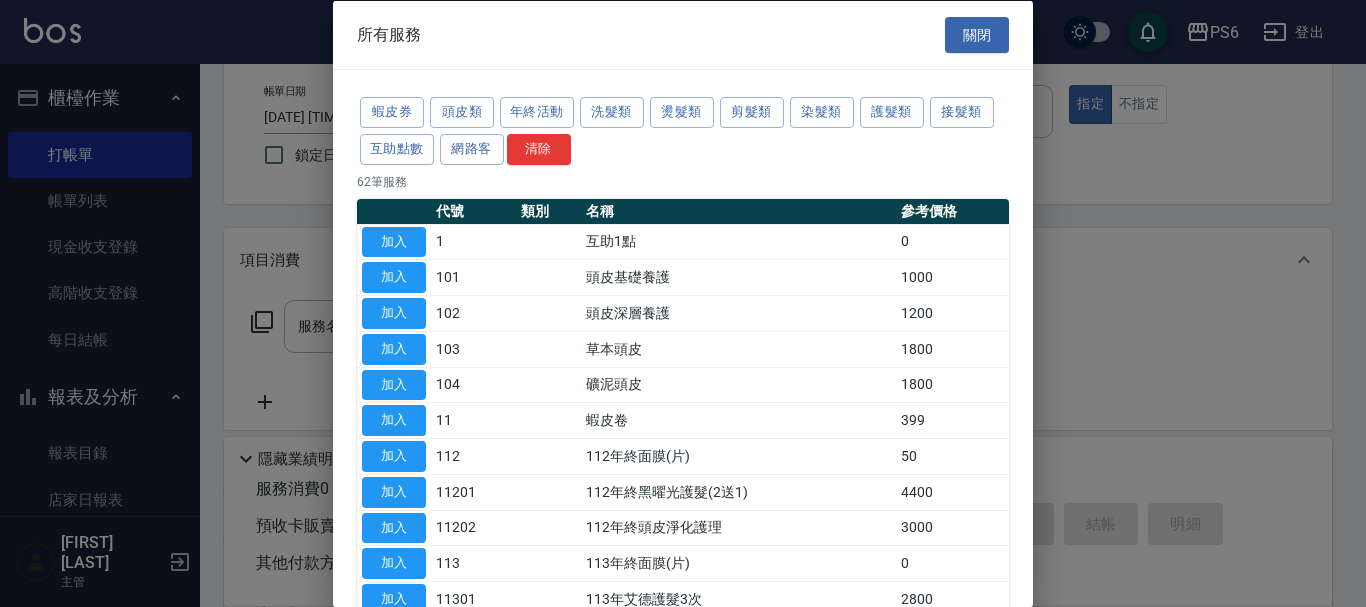 click on "蝦皮券 頭皮類 年終活動 洗髮類 燙髮類 剪髮類 染髮類 護髮類 接髮類 互助點數 網路客 清除" at bounding box center [683, 131] 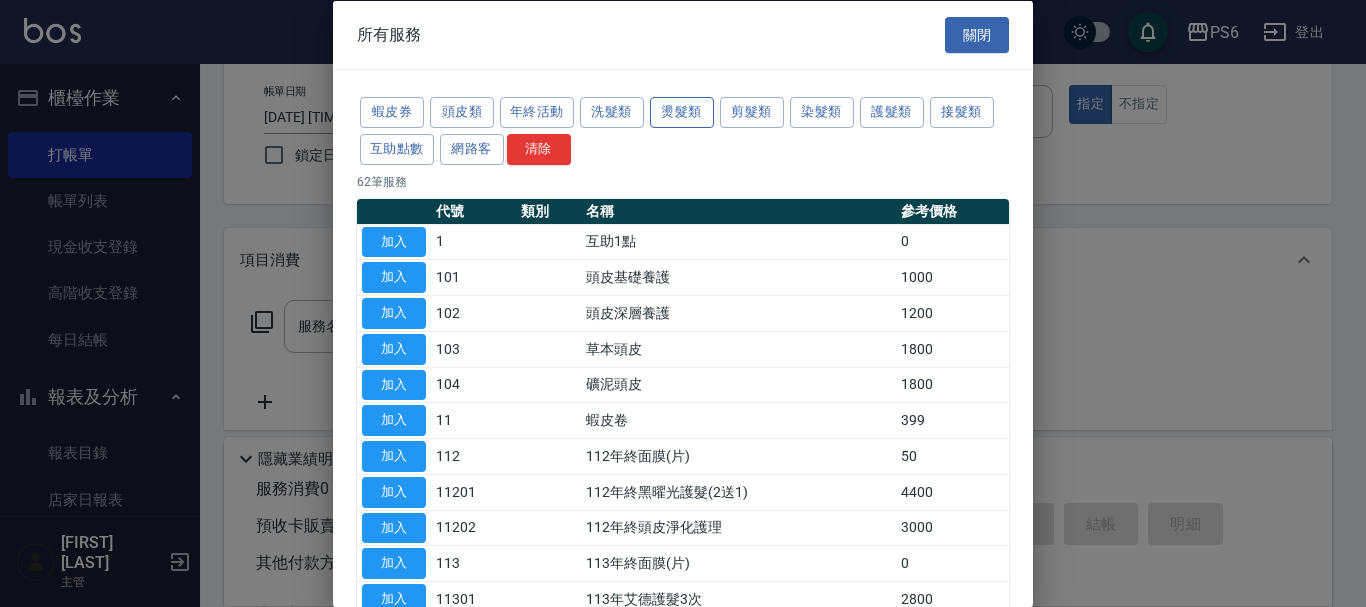 click on "燙髮類" at bounding box center (682, 112) 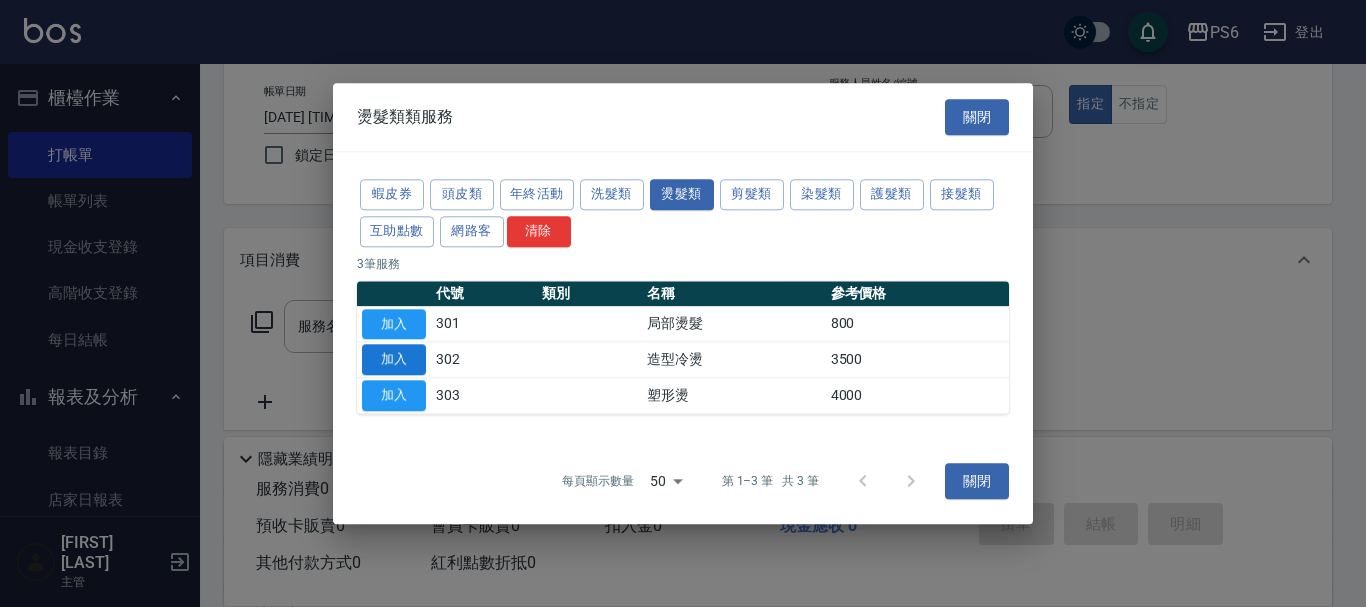 click on "加入" at bounding box center (394, 360) 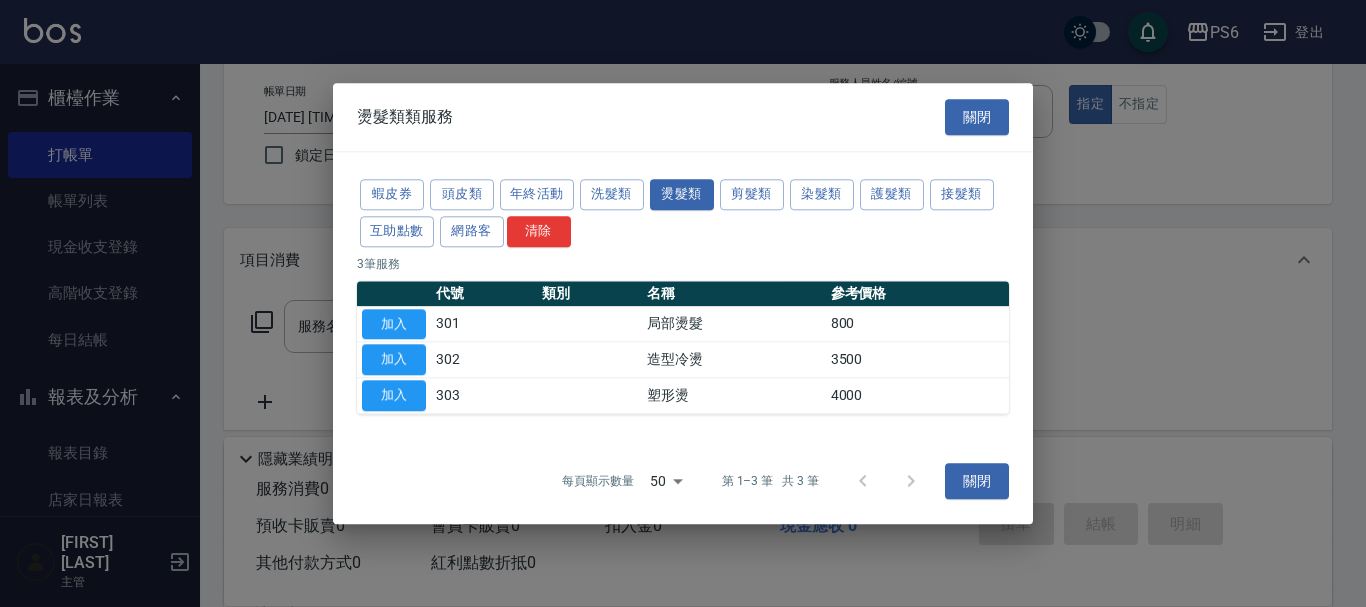 type on "造型冷燙(302)" 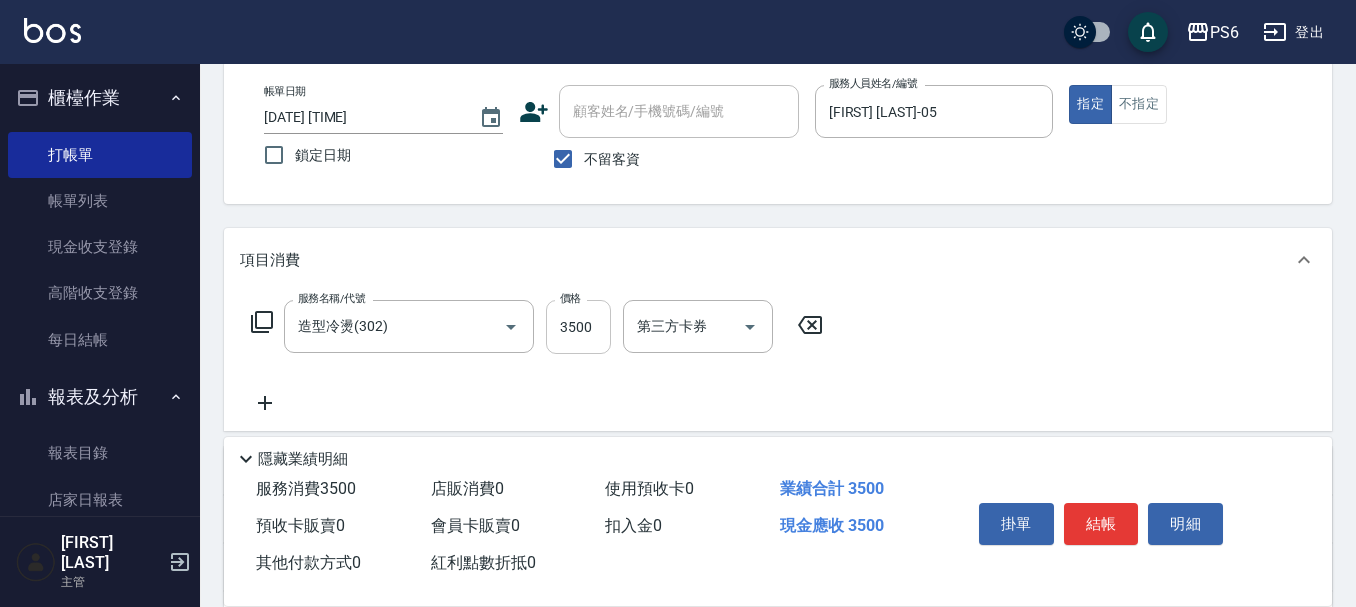 click on "3500" at bounding box center [578, 327] 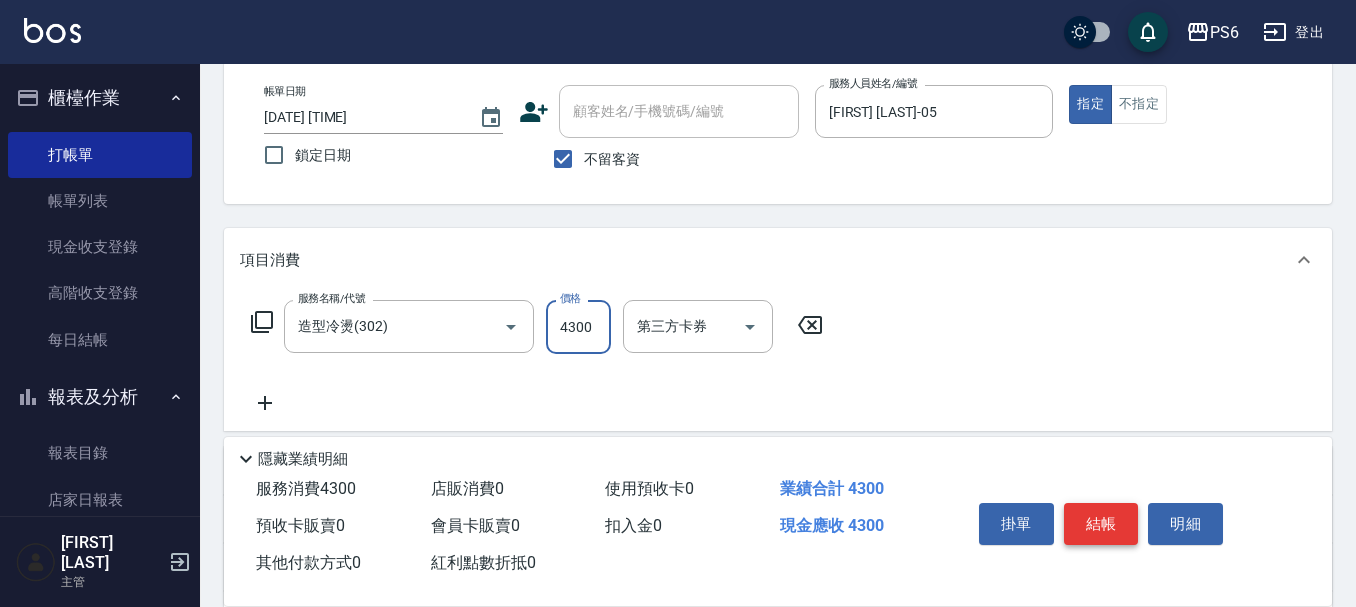 type on "4300" 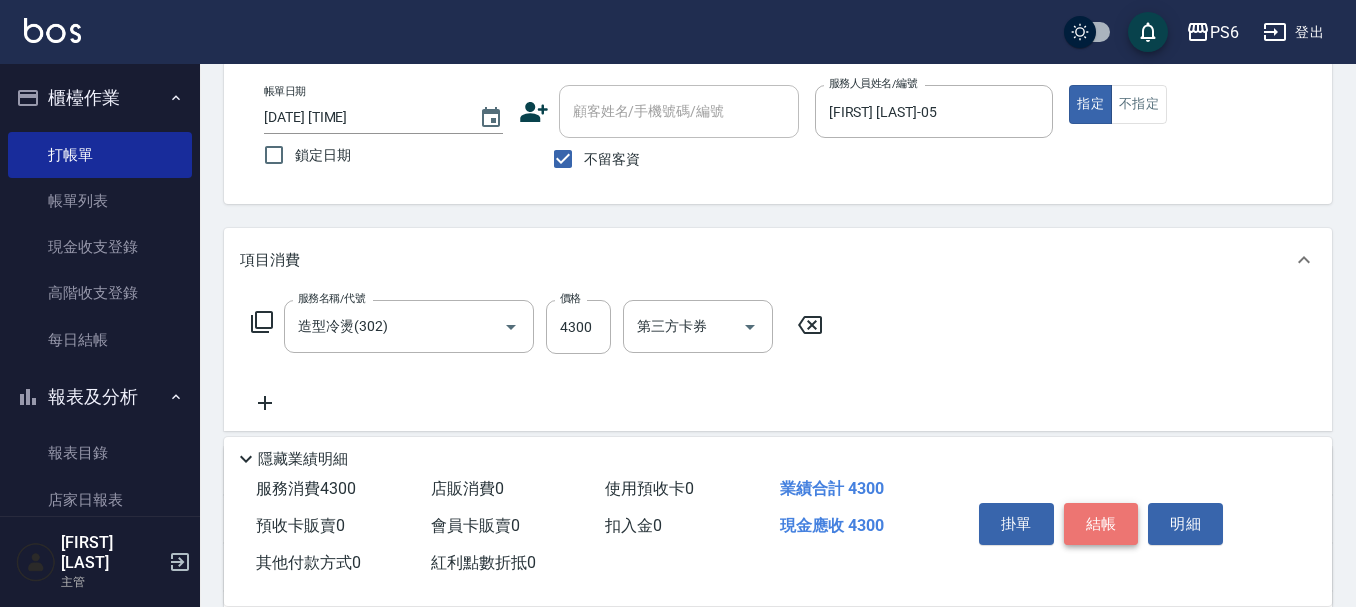 click on "結帳" at bounding box center (1101, 524) 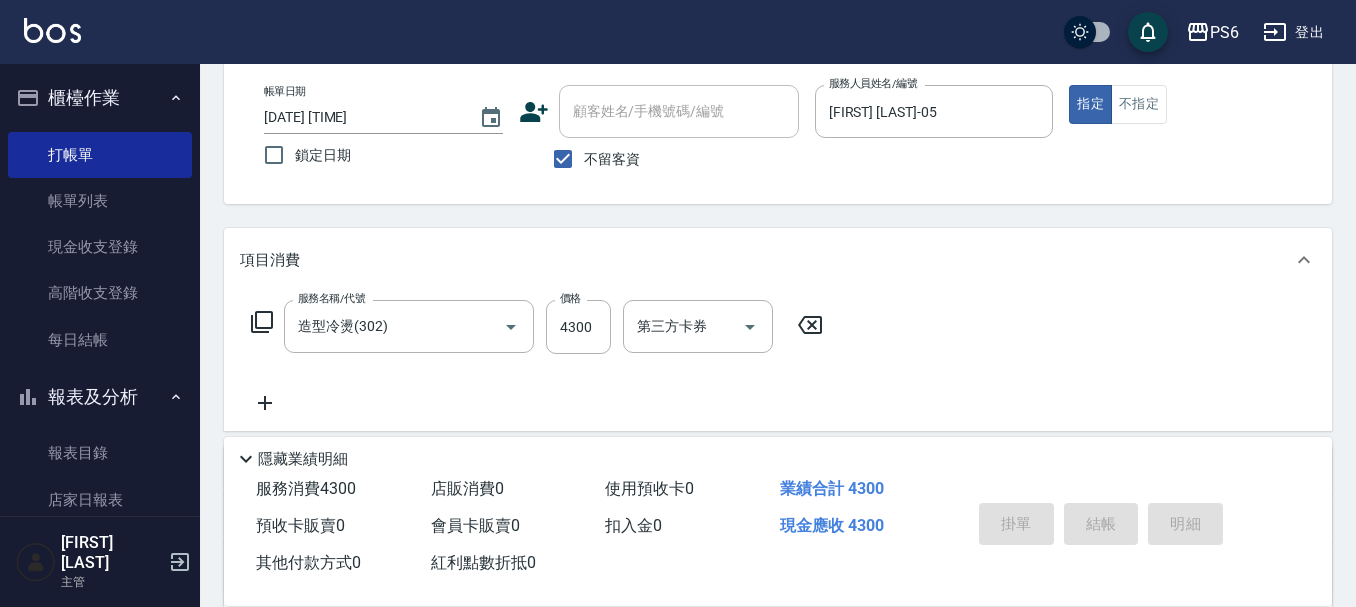 type 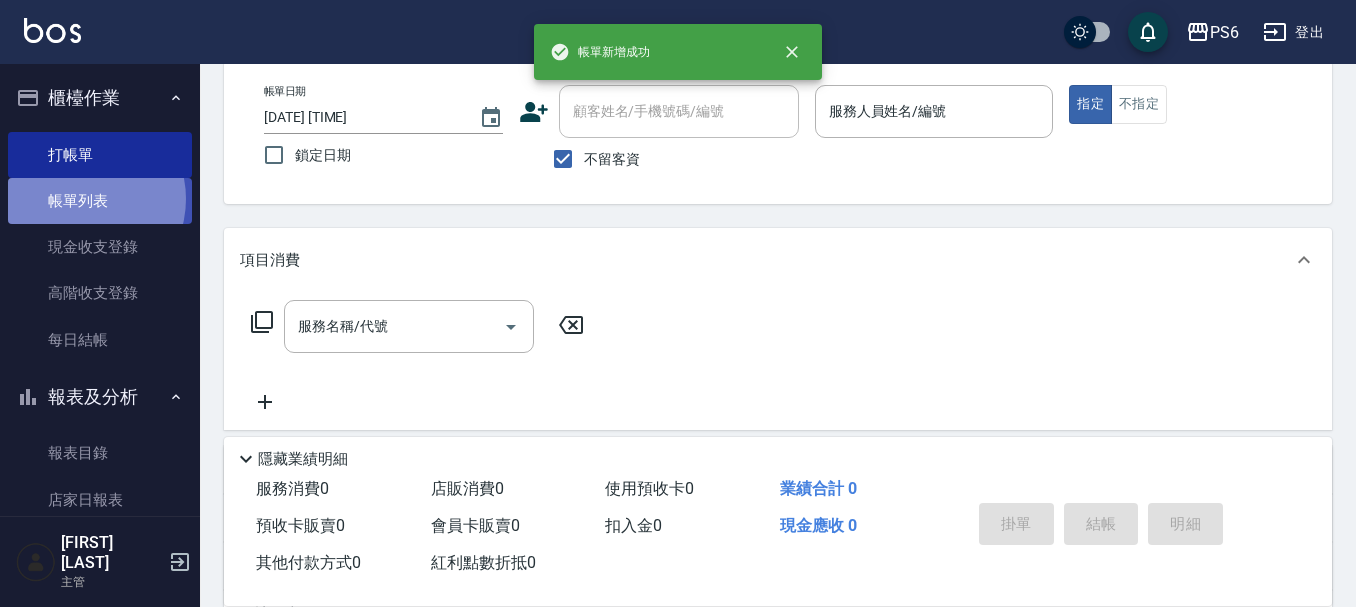click on "帳單列表" at bounding box center (100, 201) 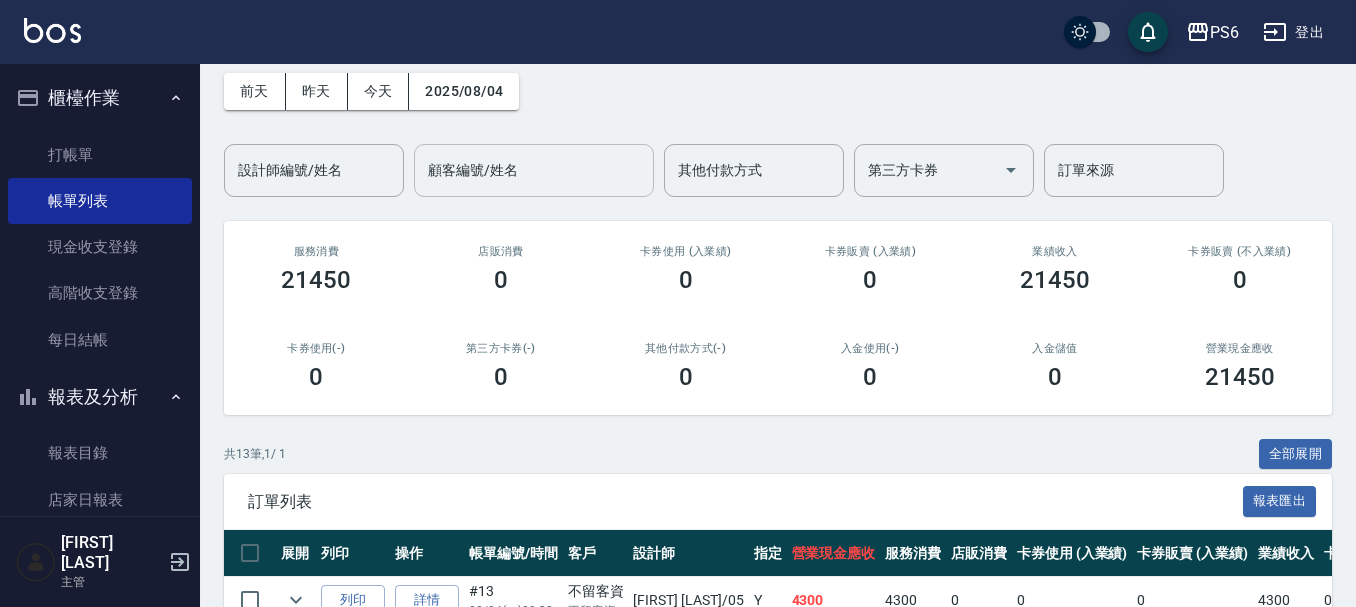 scroll, scrollTop: 100, scrollLeft: 0, axis: vertical 